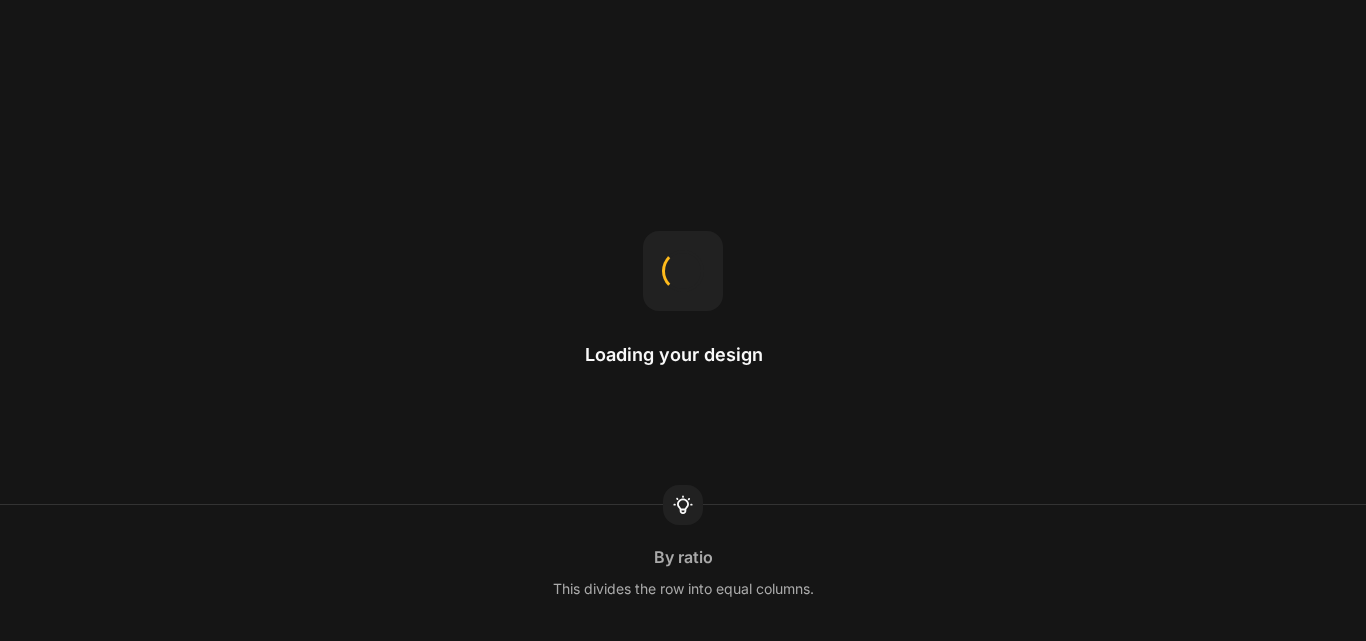 scroll, scrollTop: 0, scrollLeft: 0, axis: both 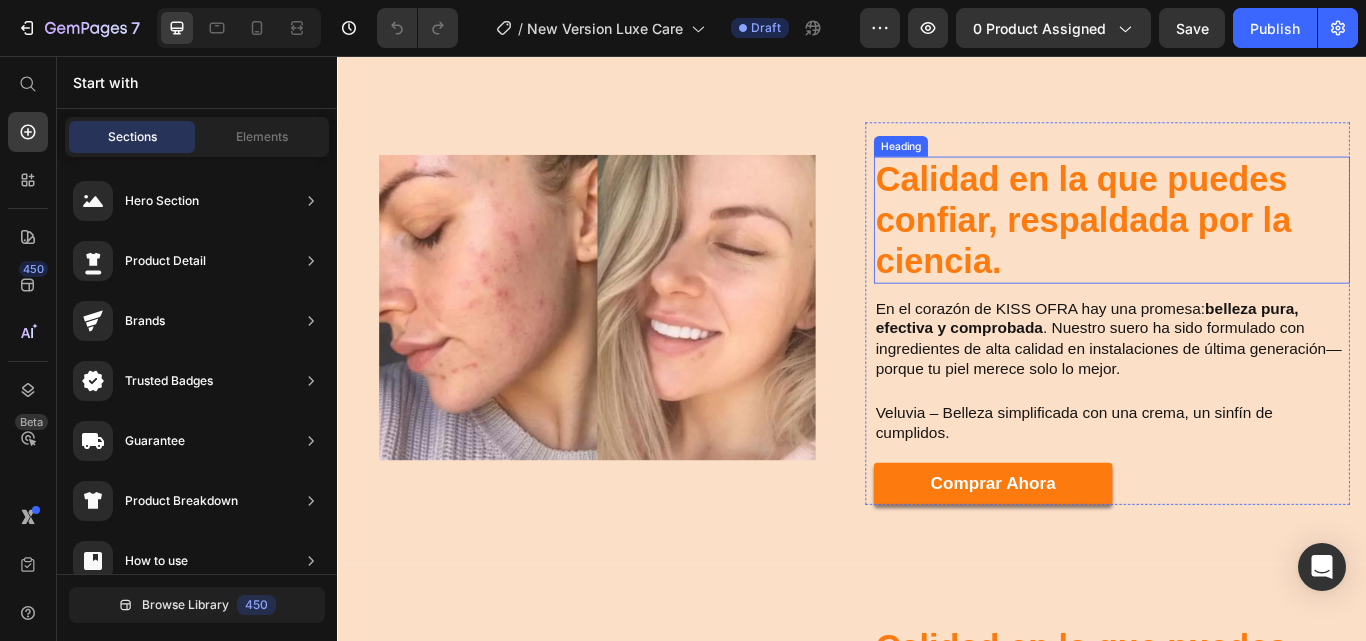 click on "Calidad en la que puedes confiar, respaldada por la ciencia." at bounding box center (1239, 248) 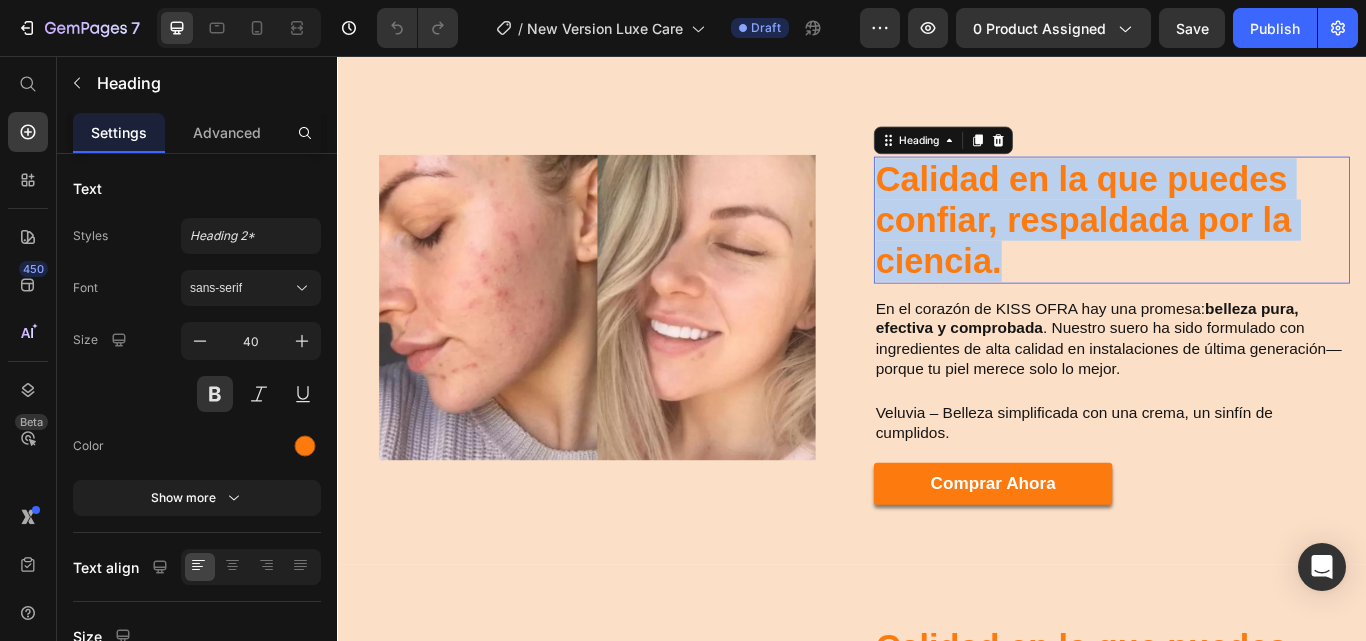 click on "Calidad en la que puedes confiar, respaldada por la ciencia." at bounding box center [1239, 248] 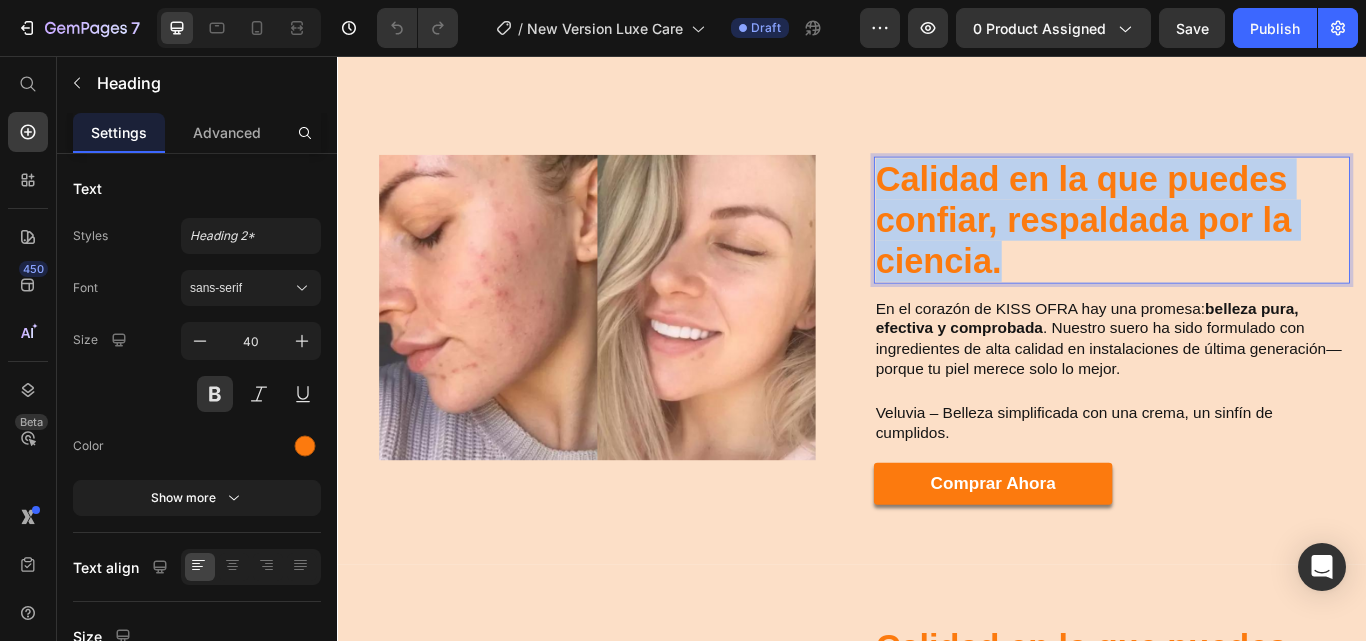 click on "Calidad en la que puedes confiar, respaldada por la ciencia." at bounding box center (1239, 248) 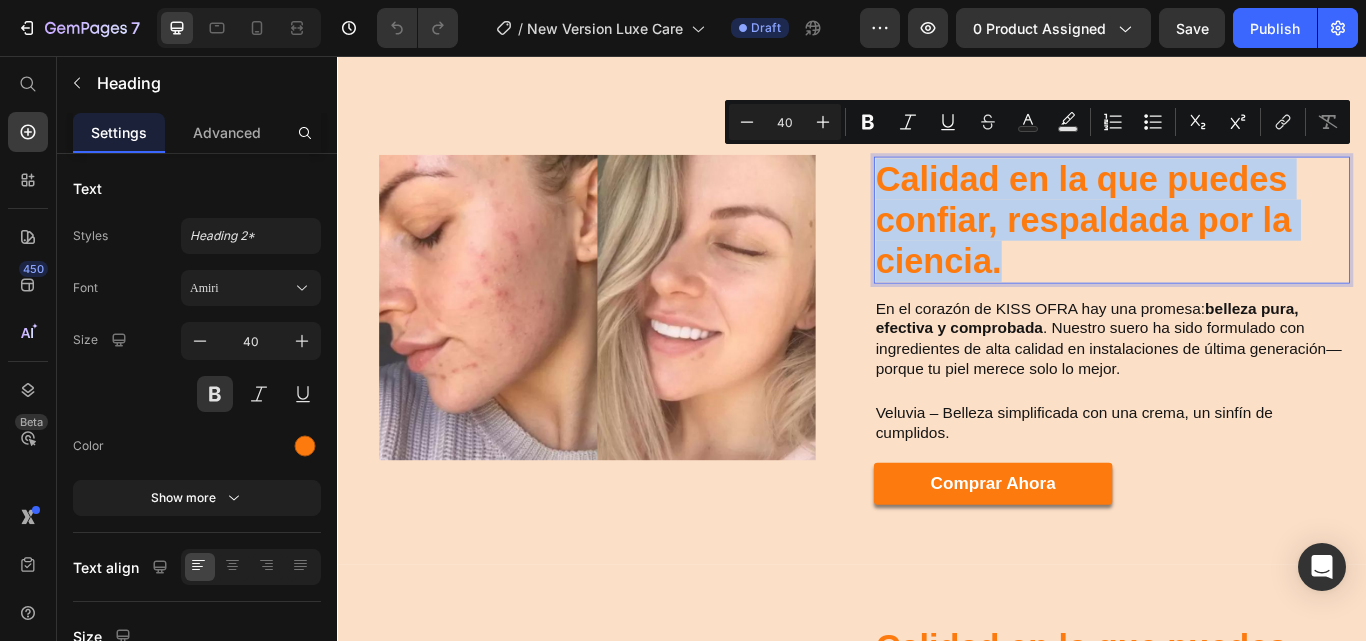click on "Calidad en la que puedes confiar, respaldada por la ciencia." at bounding box center (1239, 248) 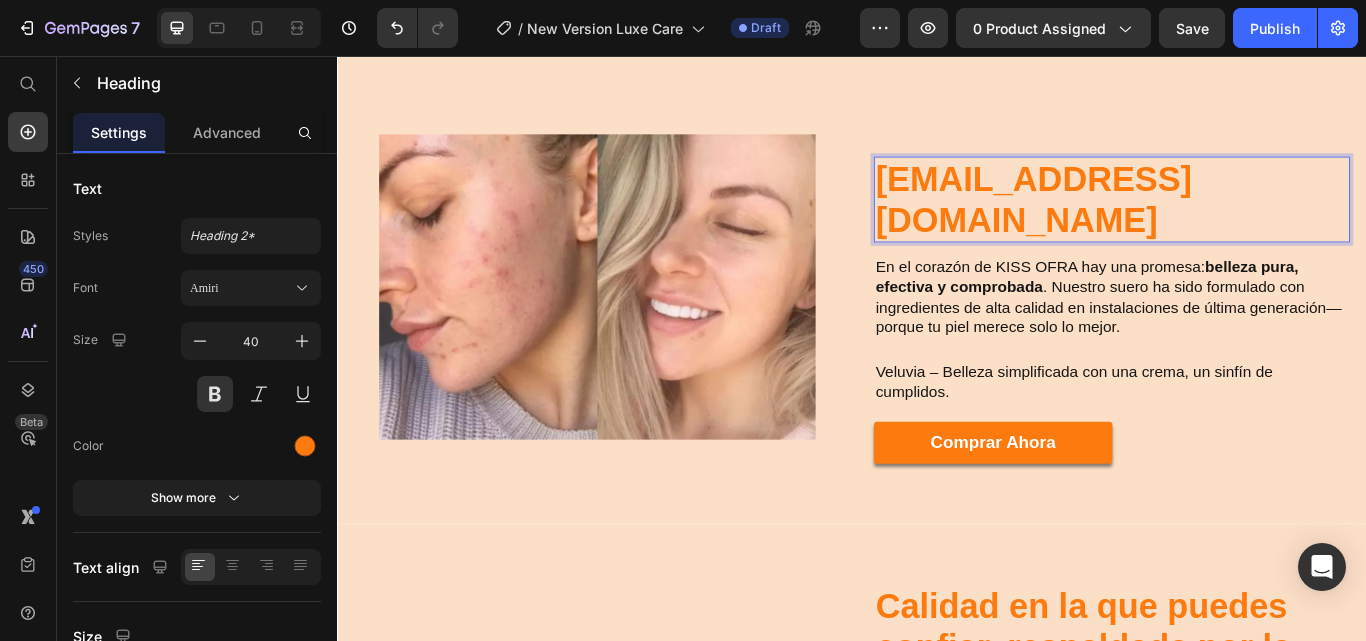 click on "[EMAIL_ADDRESS][DOMAIN_NAME]" at bounding box center [1239, 224] 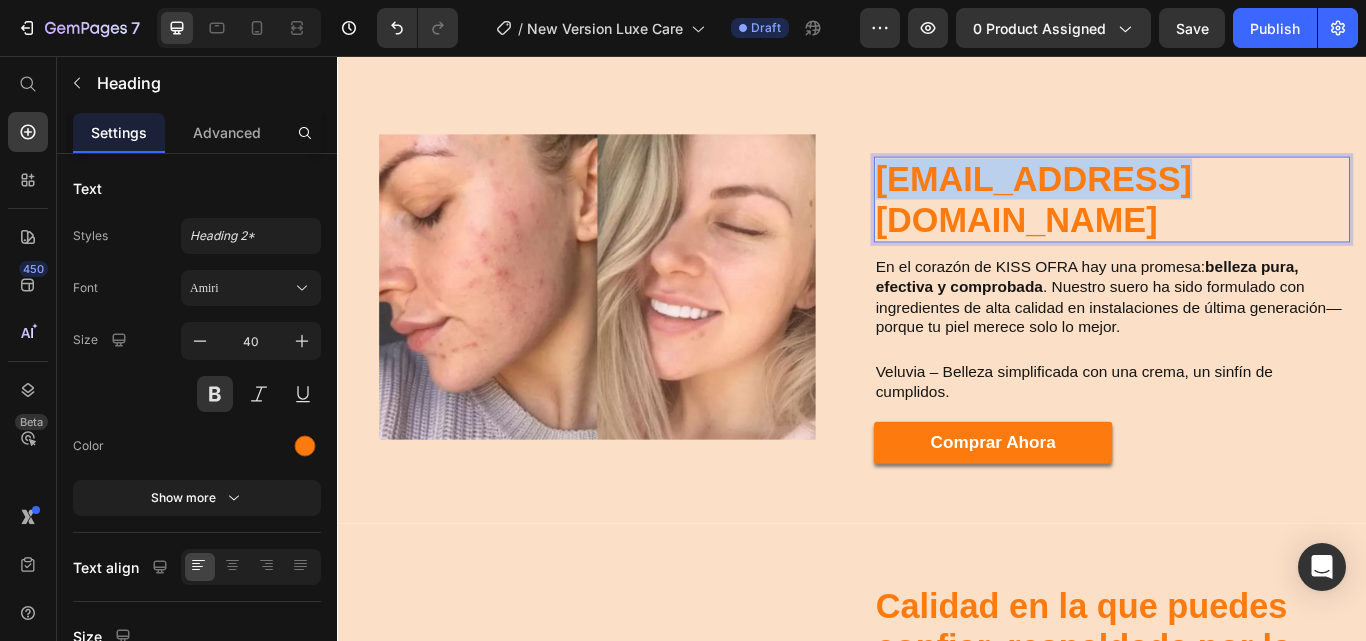 click on "[EMAIL_ADDRESS][DOMAIN_NAME]" at bounding box center [1239, 224] 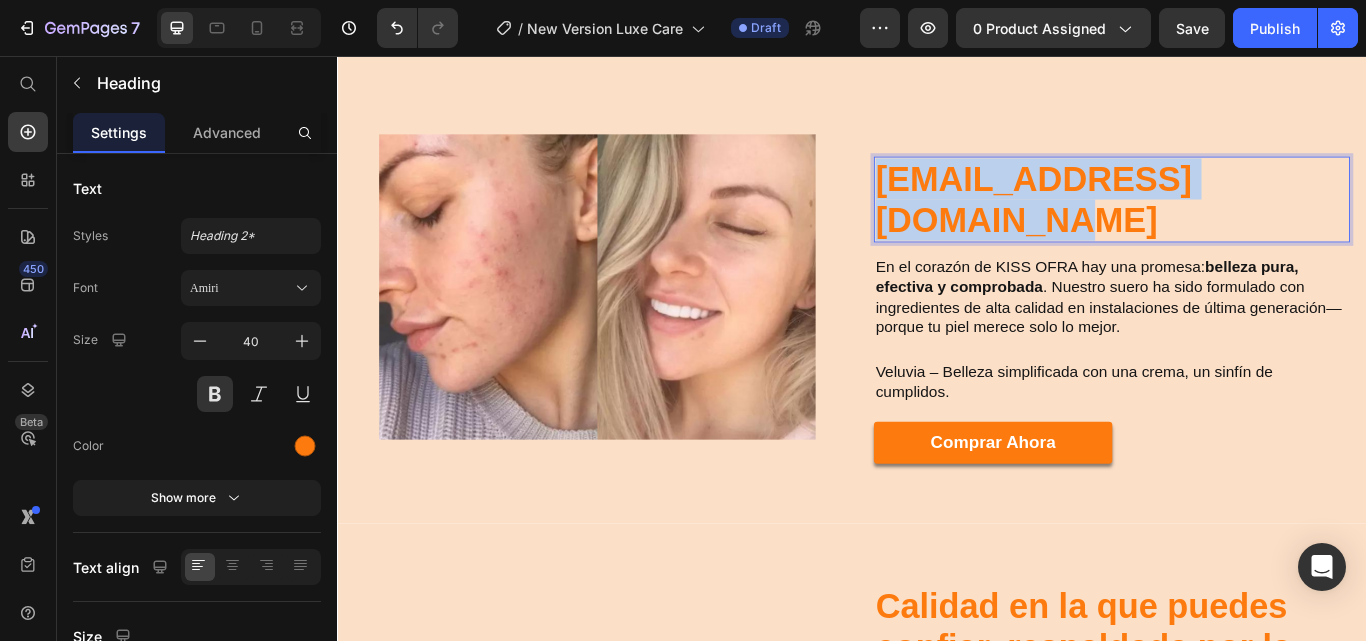 click on "[EMAIL_ADDRESS][DOMAIN_NAME]" at bounding box center [1239, 224] 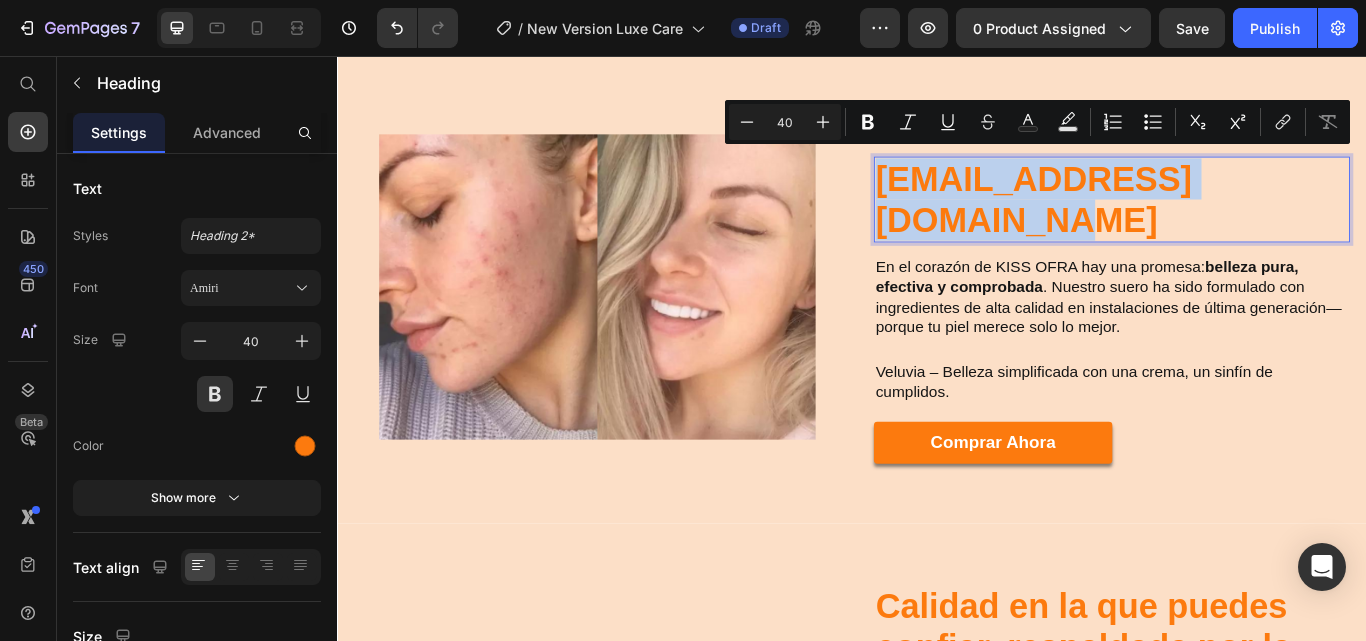 type on "26" 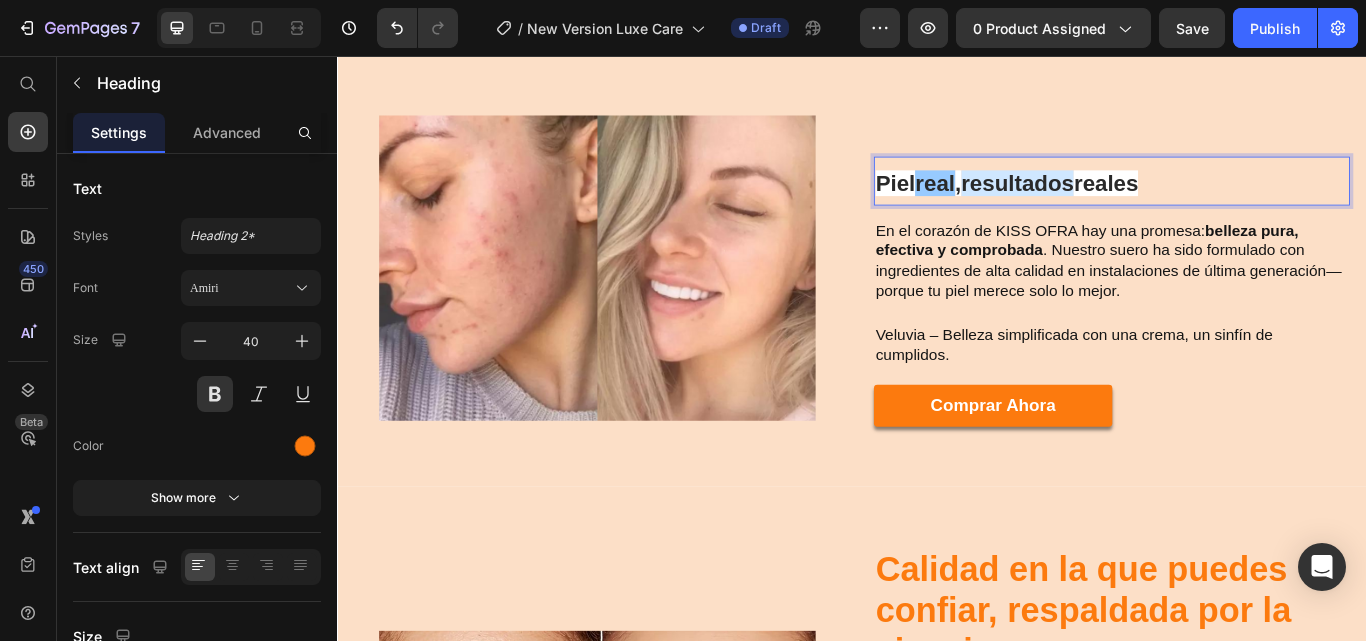 click on "Piel  real ,  resultados  reales" at bounding box center [1239, 202] 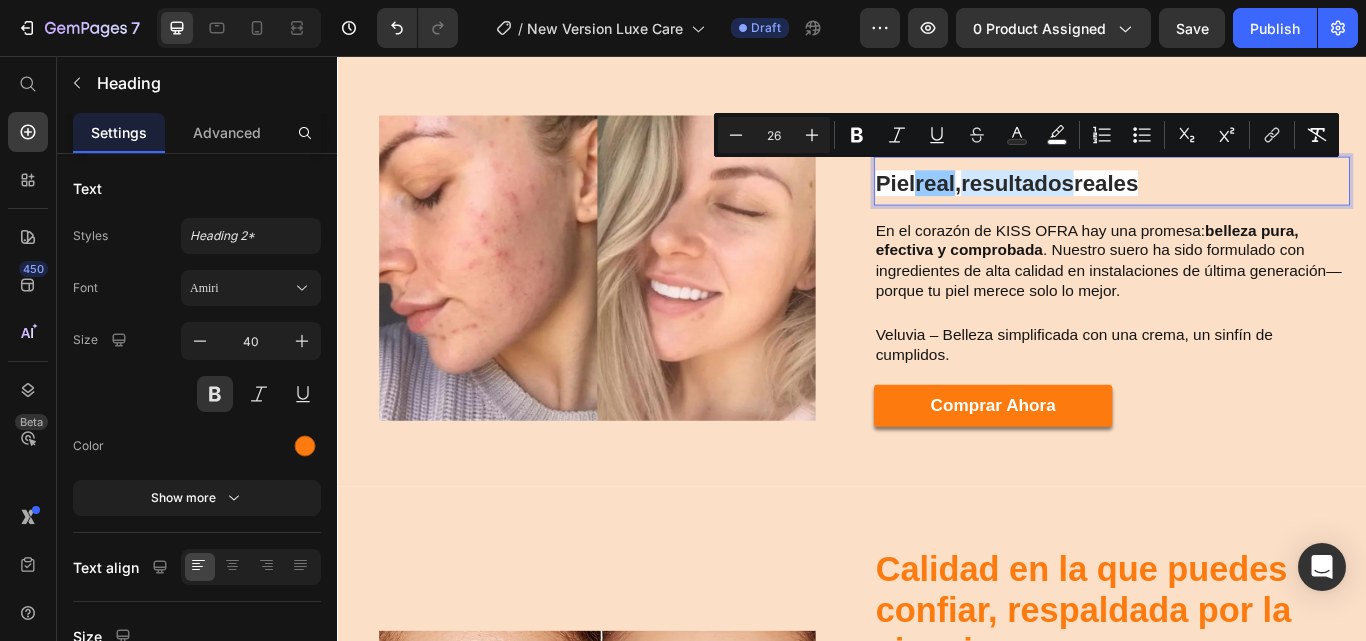 click on "Piel  real ,  resultados  reales" at bounding box center [1239, 202] 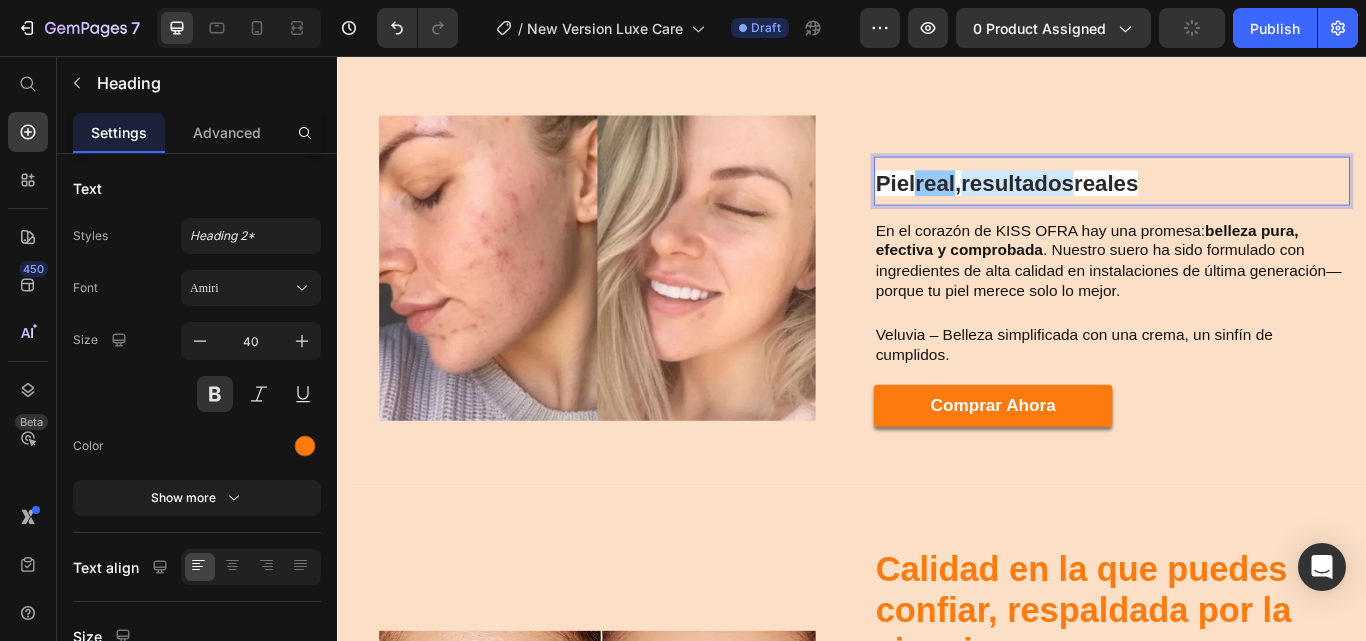 click on "Piel  real ,  resultados  reales" at bounding box center (1239, 202) 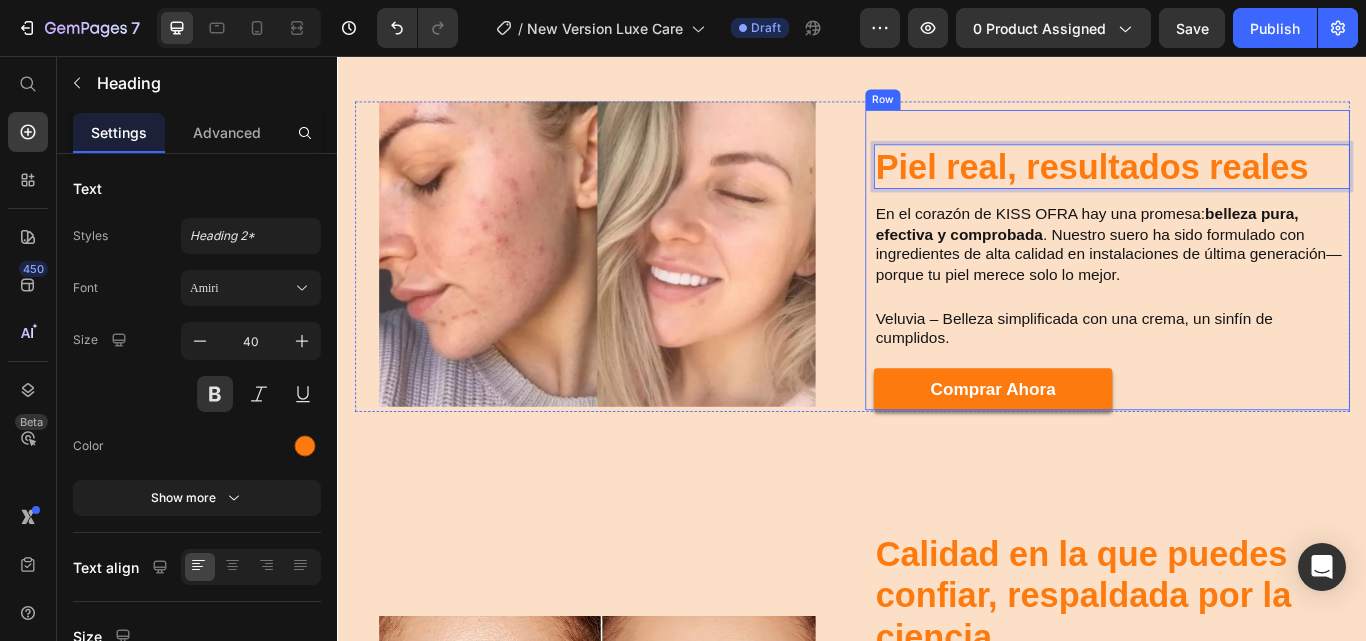 scroll, scrollTop: 1341, scrollLeft: 0, axis: vertical 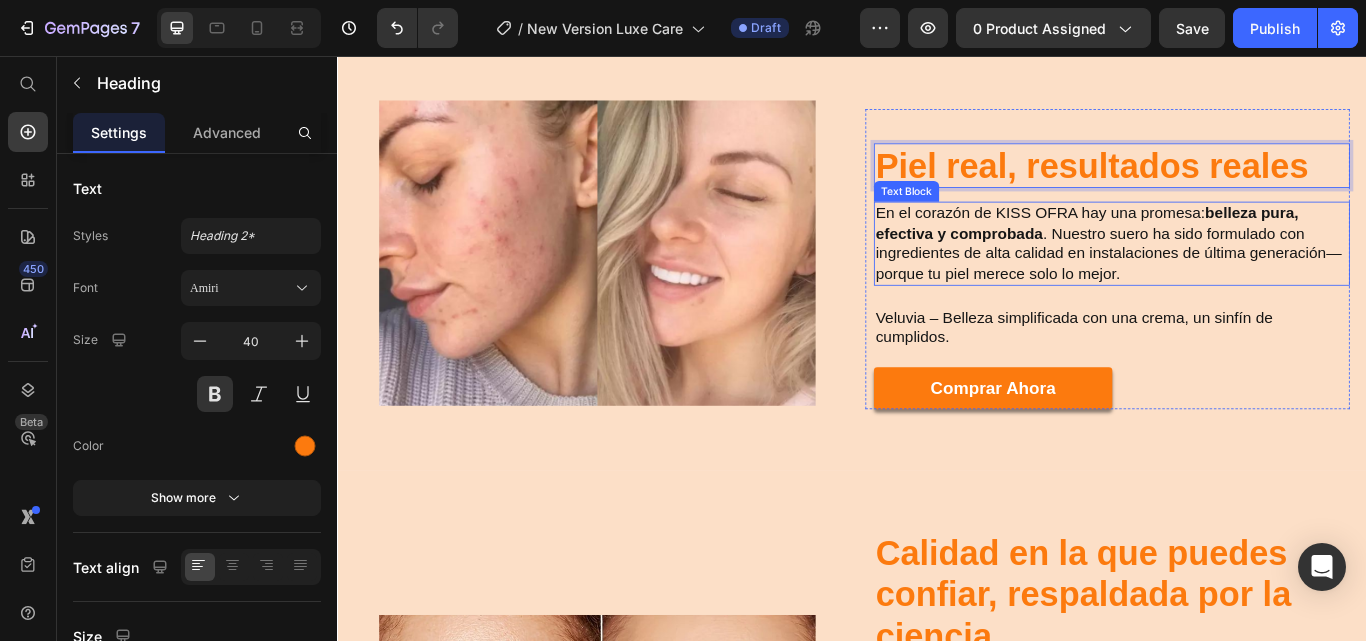 click on "En el corazón de KISS OFRA hay una promesa:  belleza pura, efectiva y comprobada . Nuestro suero ha sido formulado con ingredientes de alta calidad en instalaciones de última generación—porque tu piel merece solo lo mejor." at bounding box center [1239, 275] 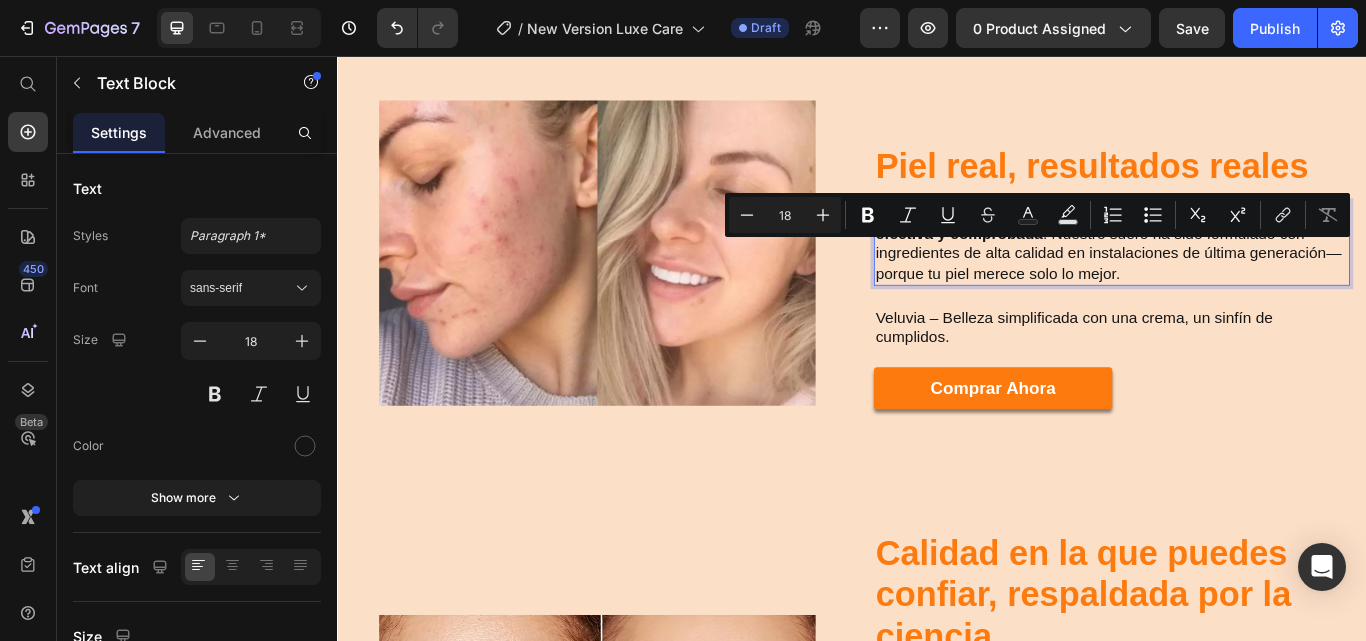 click on "En el corazón de KISS OFRA hay una promesa:  belleza pura, efectiva y comprobada . Nuestro suero ha sido formulado con ingredientes de alta calidad en instalaciones de última generación—porque tu piel merece solo lo mejor." at bounding box center [1239, 275] 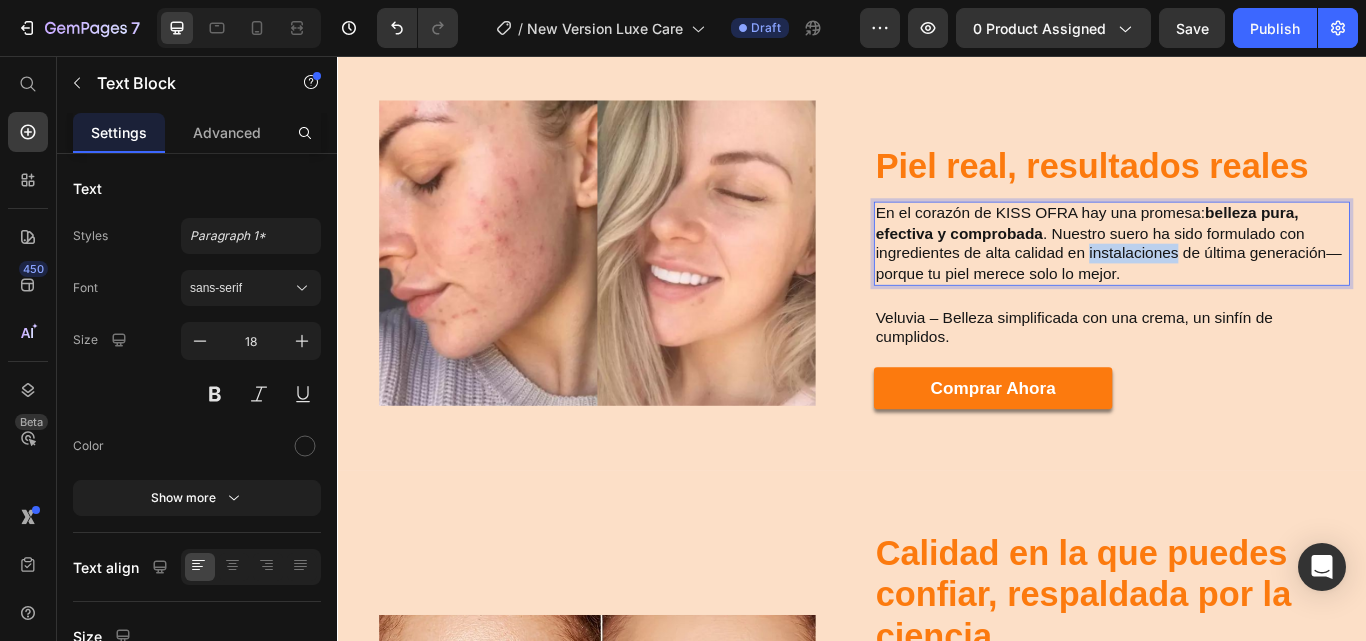 click on "En el corazón de KISS OFRA hay una promesa:  belleza pura, efectiva y comprobada . Nuestro suero ha sido formulado con ingredientes de alta calidad en instalaciones de última generación—porque tu piel merece solo lo mejor." at bounding box center [1239, 275] 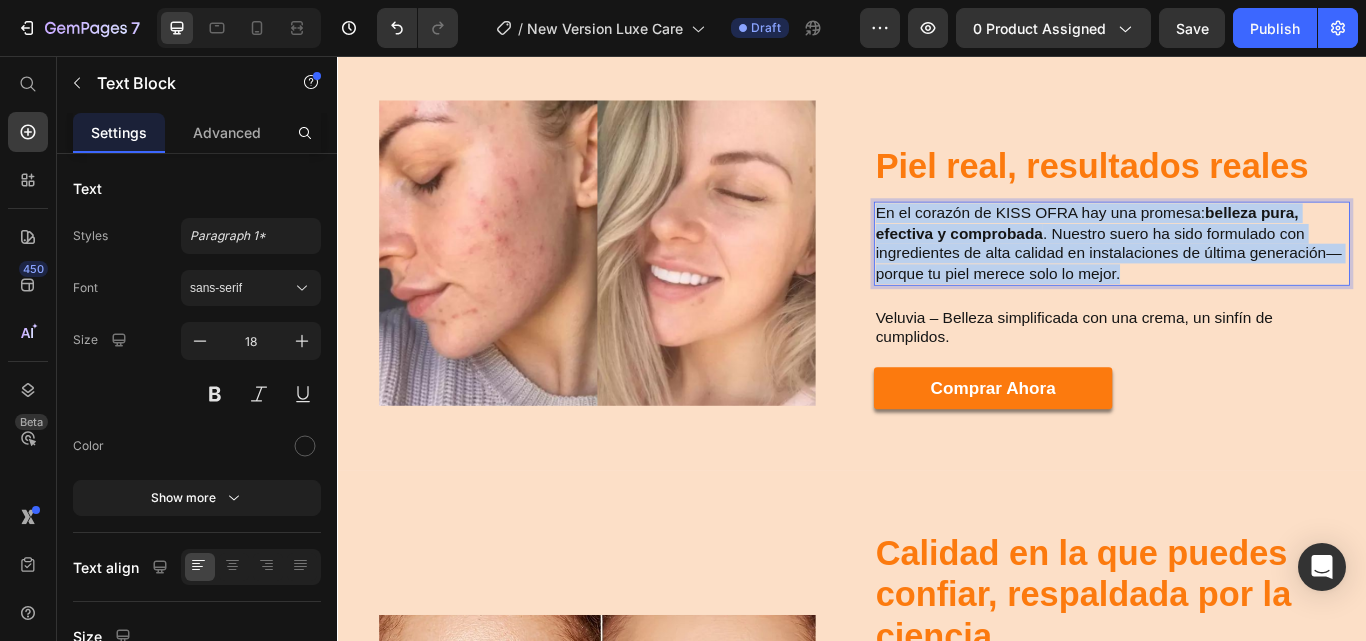 click on "En el corazón de KISS OFRA hay una promesa:  belleza pura, efectiva y comprobada . Nuestro suero ha sido formulado con ingredientes de alta calidad en instalaciones de última generación—porque tu piel merece solo lo mejor." at bounding box center [1239, 275] 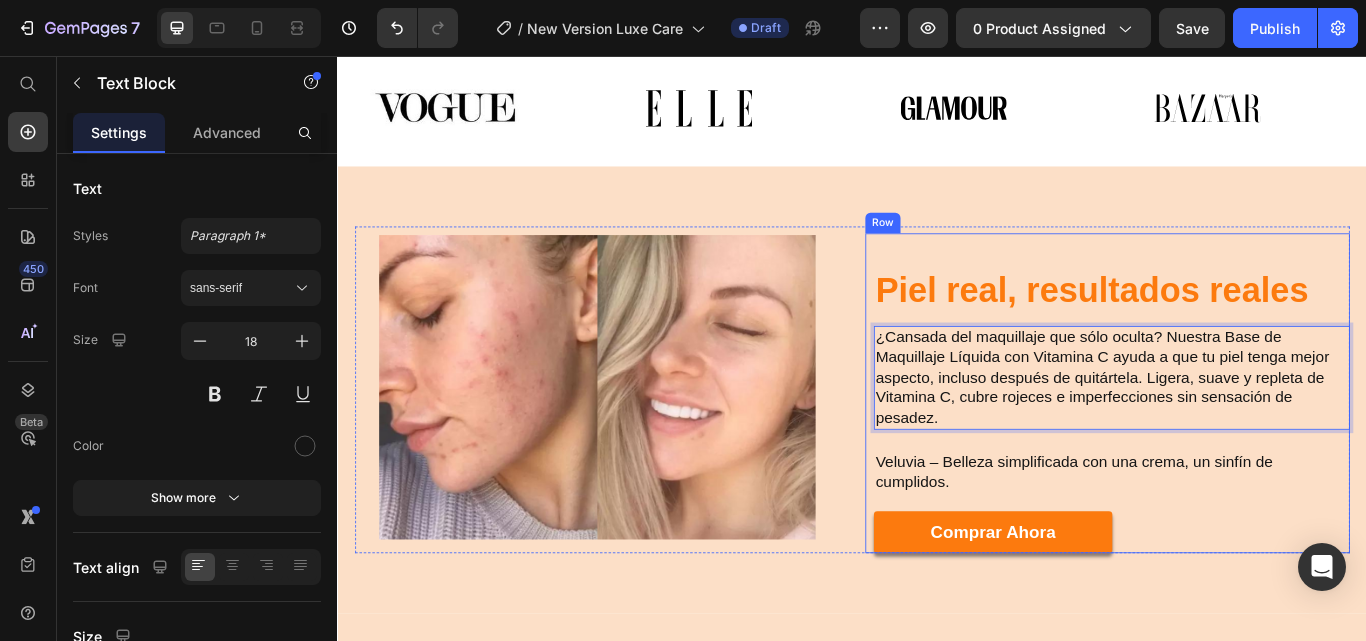 scroll, scrollTop: 1385, scrollLeft: 0, axis: vertical 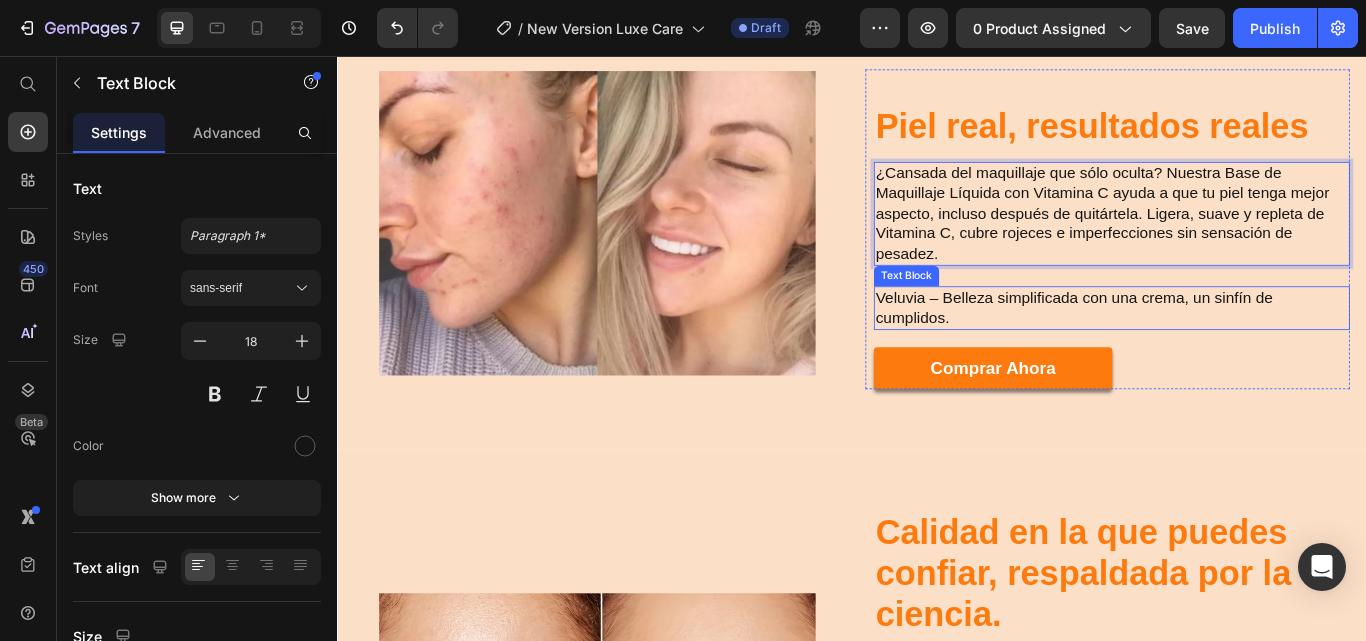 click on "Veluvia – Belleza simplificada con una crema, un sinfín de cumplidos." at bounding box center (1239, 350) 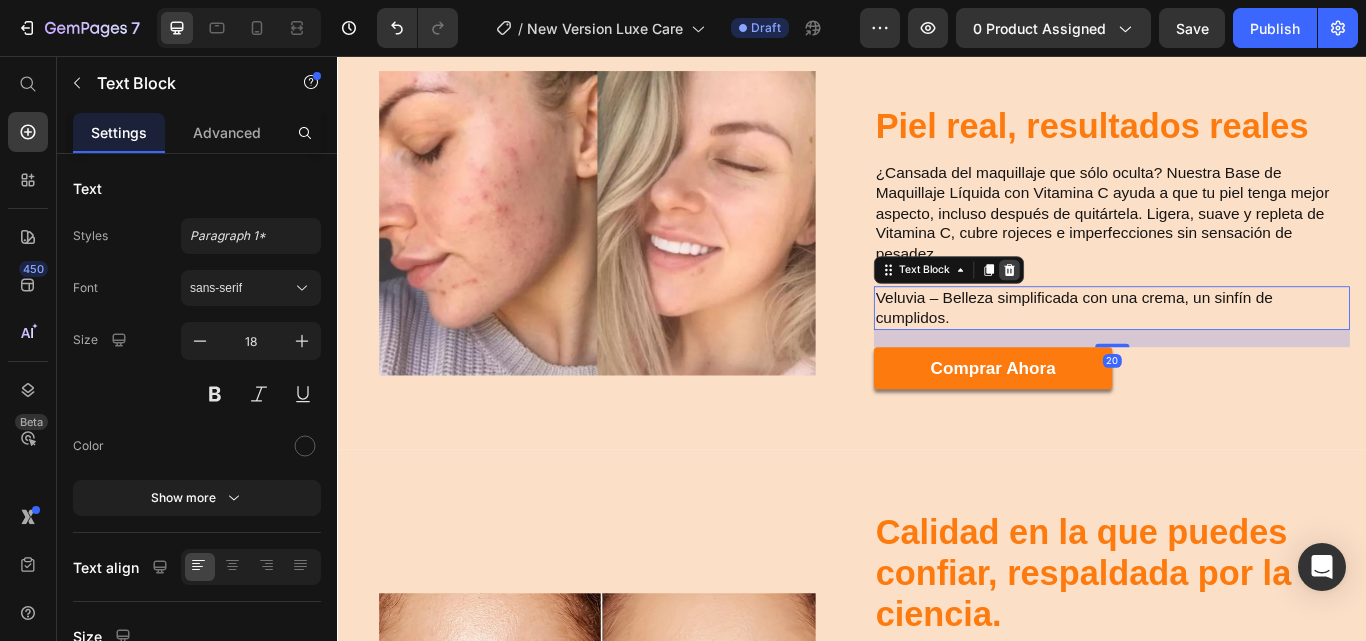click 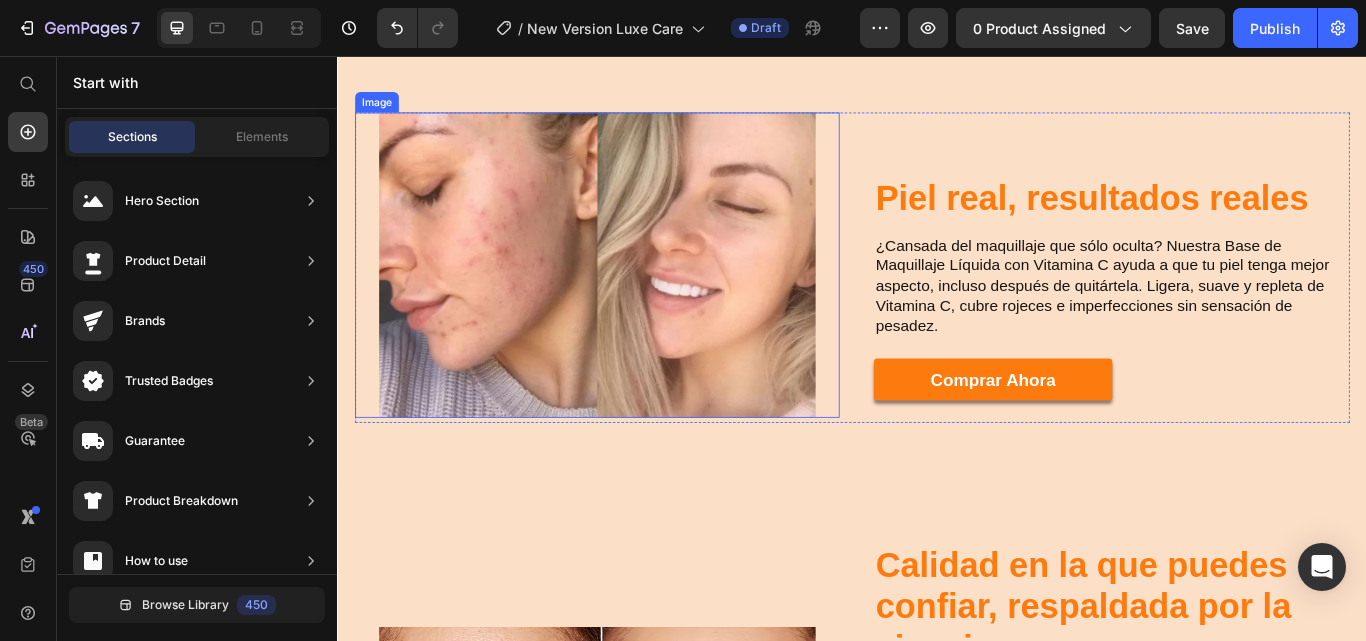 scroll, scrollTop: 1201, scrollLeft: 0, axis: vertical 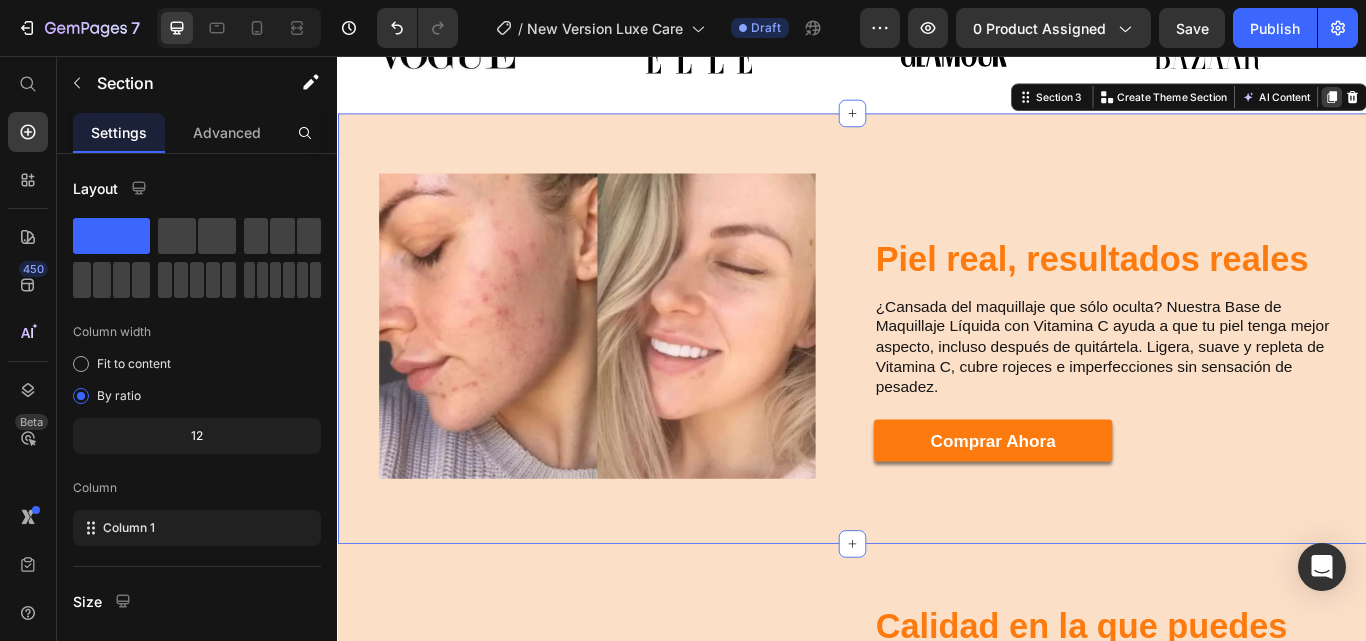 click at bounding box center [1496, 104] 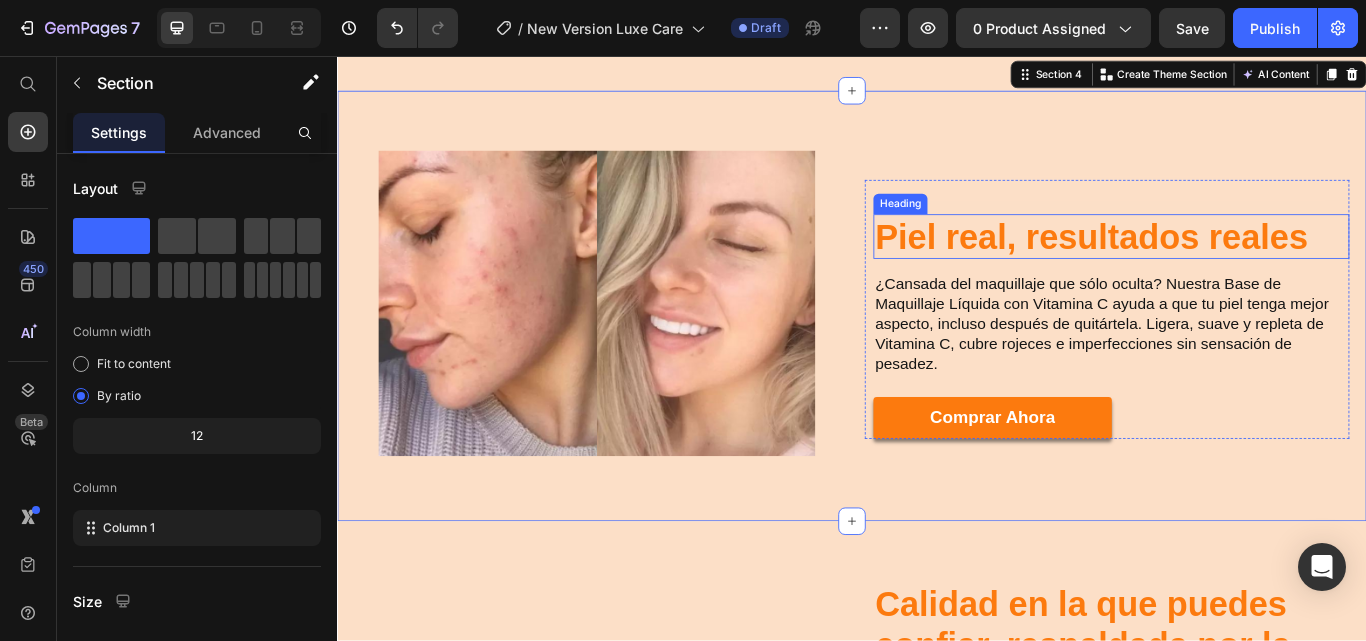 scroll, scrollTop: 1785, scrollLeft: 0, axis: vertical 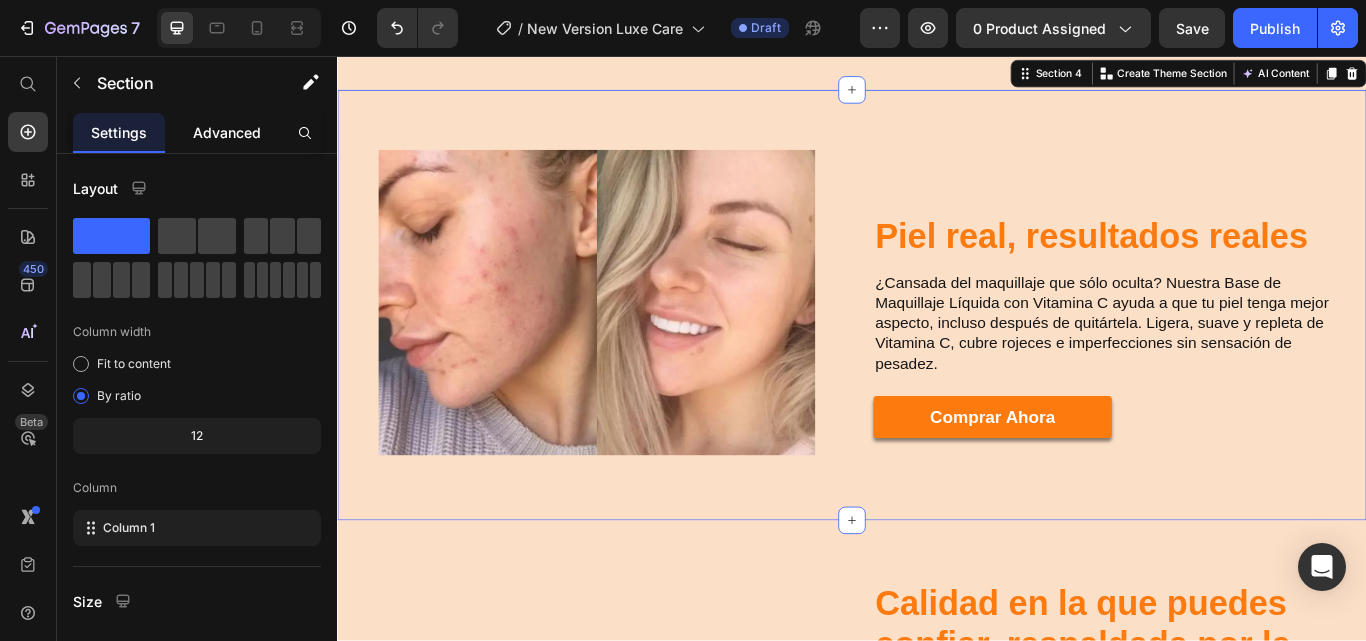 click on "Advanced" at bounding box center [227, 132] 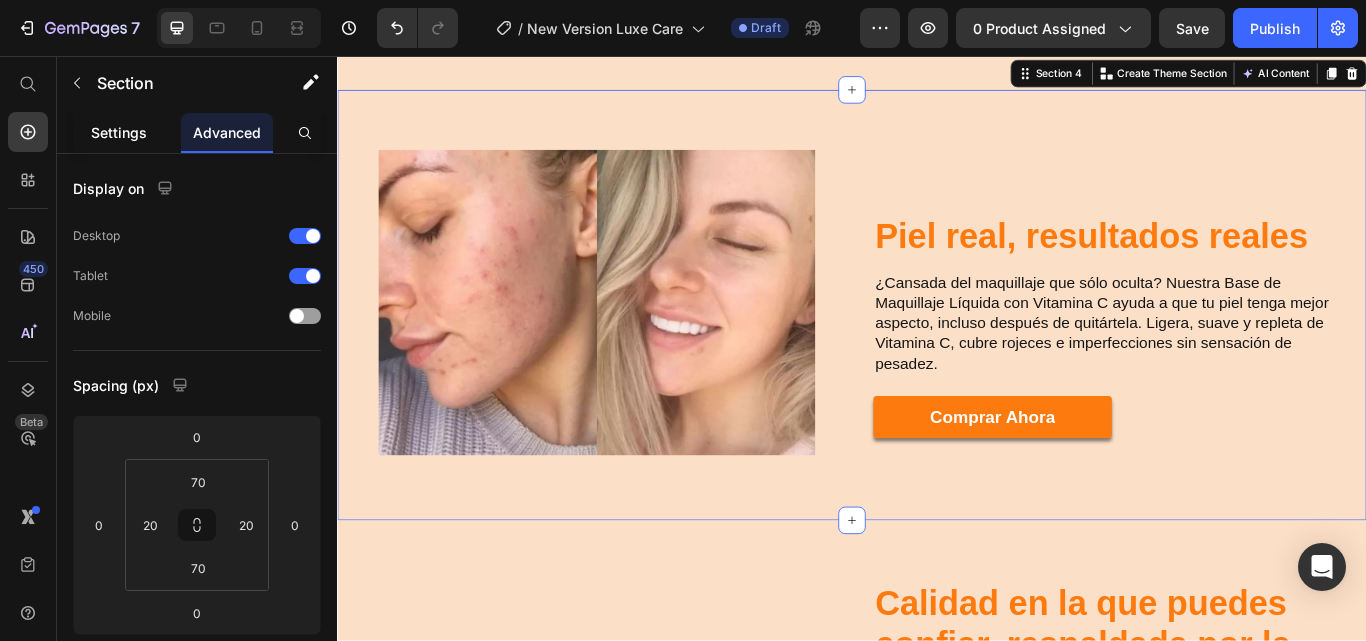 click on "Settings" at bounding box center [119, 132] 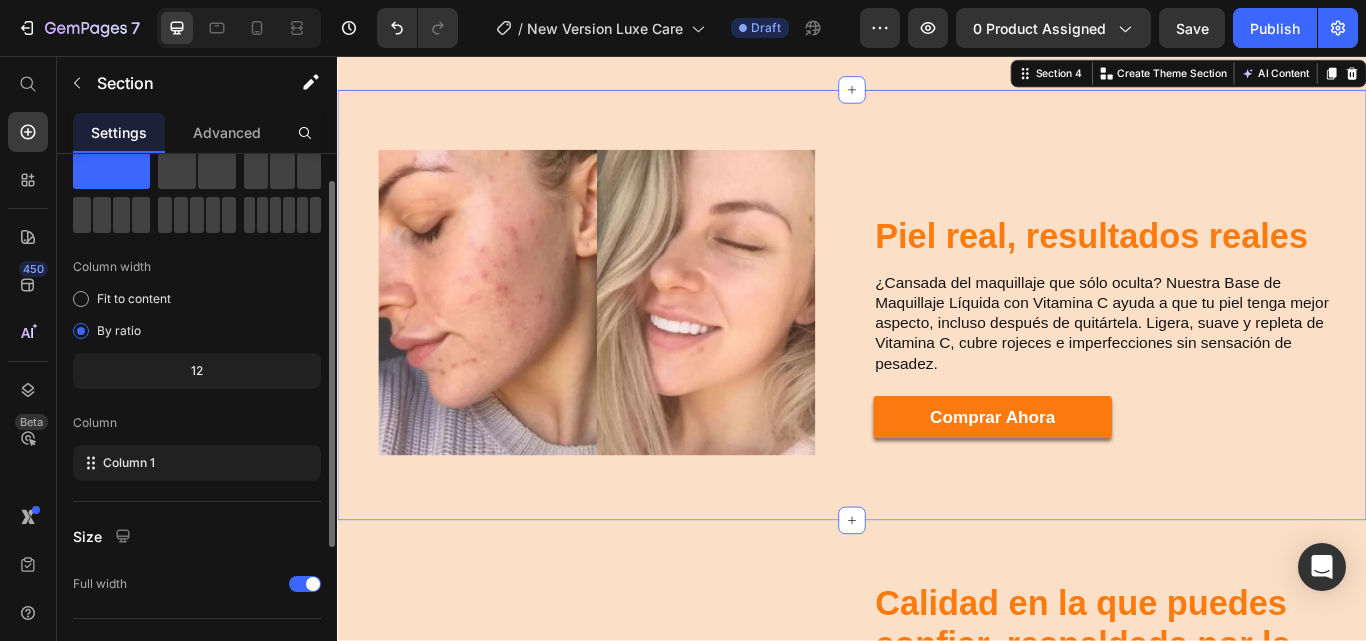 scroll, scrollTop: 66, scrollLeft: 0, axis: vertical 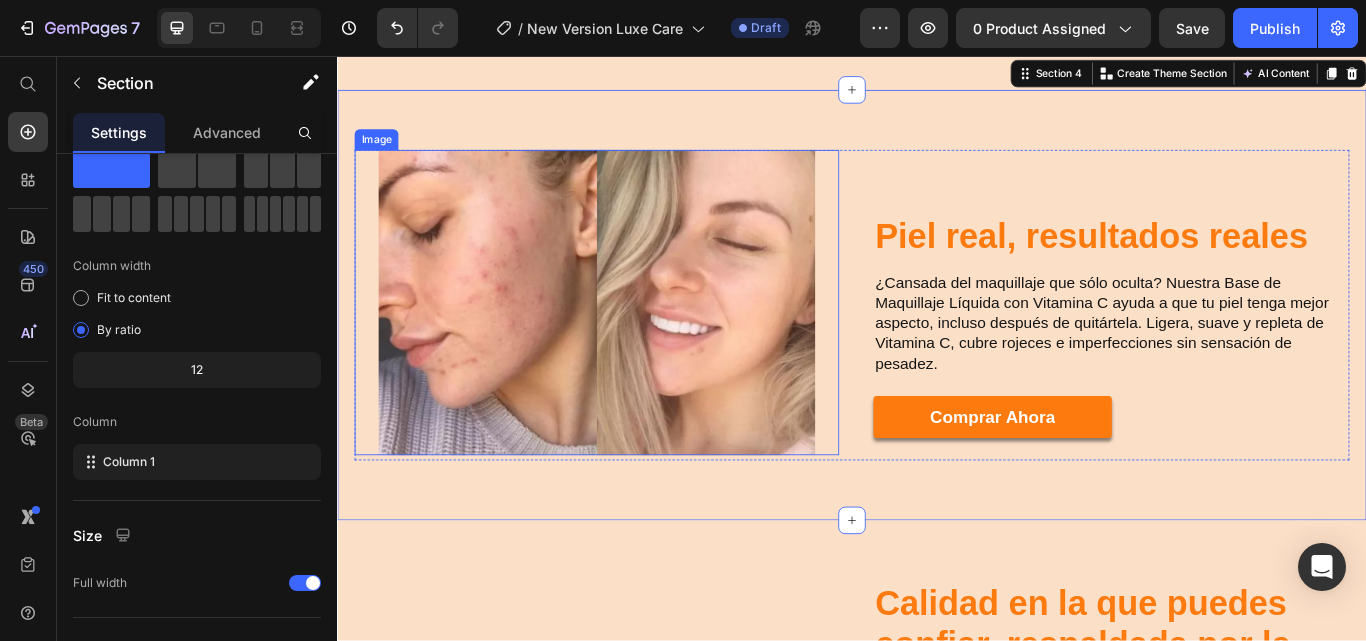 click at bounding box center (639, 344) 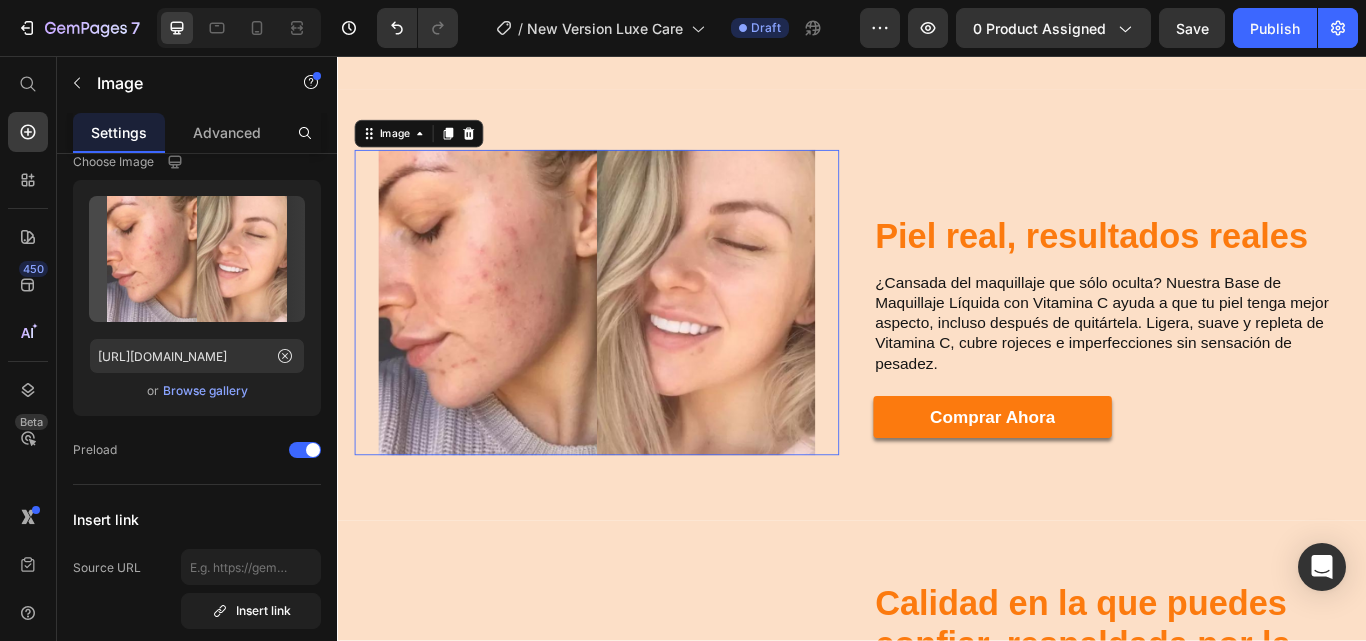 scroll, scrollTop: 0, scrollLeft: 0, axis: both 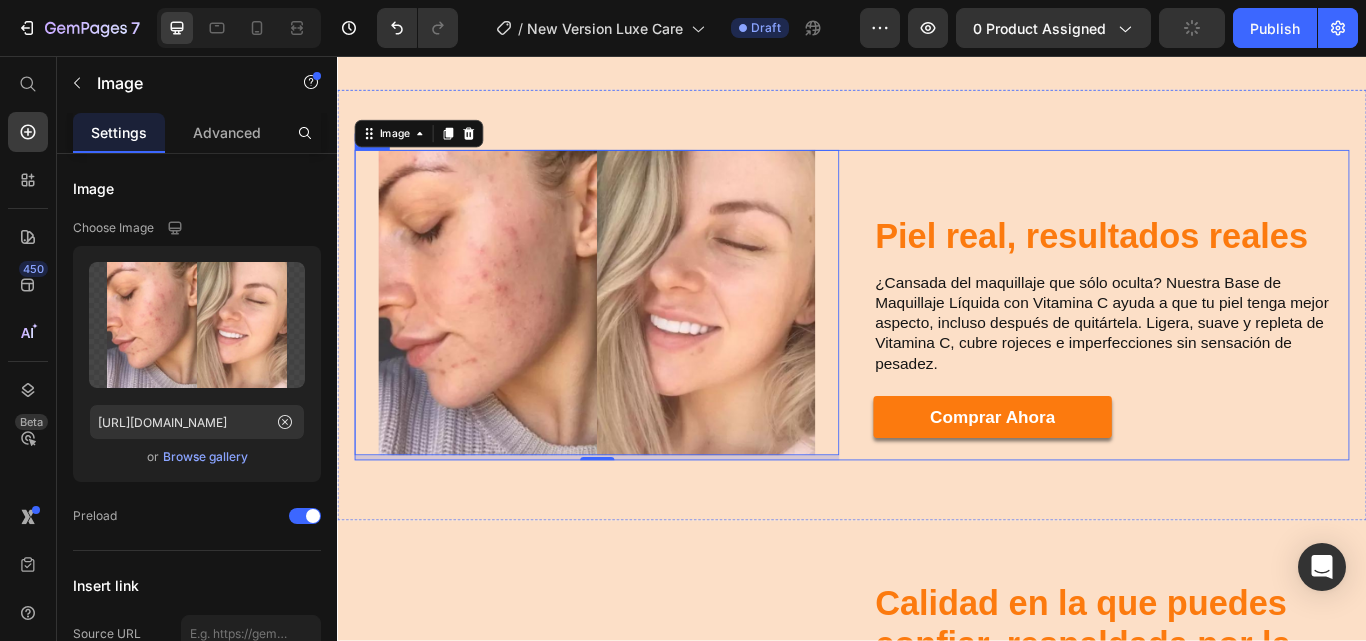 click on "Trusted Quality, Backed by Science Heading At the heart of our lash serum is a promise:  pure, powerful, and proven beauty.  Every bottle is crafted in state-of-the-art facilities using only the finest ingredients—because your eyes deserve nothing less. Text Block Image 100% Vegan free Text Block Image No Harsh Chemicals Text Block Image Dermatologist-Approved Text Block Image Gentle on Sensitive Eyes Text Block Advanced List Image Paraben-Free Text Block Image Cruelty Free Text Block Image Sulfate-Free Text Block Image Lab-Tested Text Block Advanced List Row Experience clean beauty that actually works—without compromise. Text Block Row Image   6 Image Heading Heading Heading Heading Piel real, resultados reales Heading ¿Cansada del maquillaje que sólo oculta? Nuestra Base de Maquillaje Líquida con Vitamina C ayuda a que tu piel tenga mejor aspecto, incluso después de quitártela. Ligera, suave y repleta de Vitamina C, cubre rojeces e imperfecciones sin sensación de pesadez. Text Block comprar ahora" at bounding box center [937, 347] 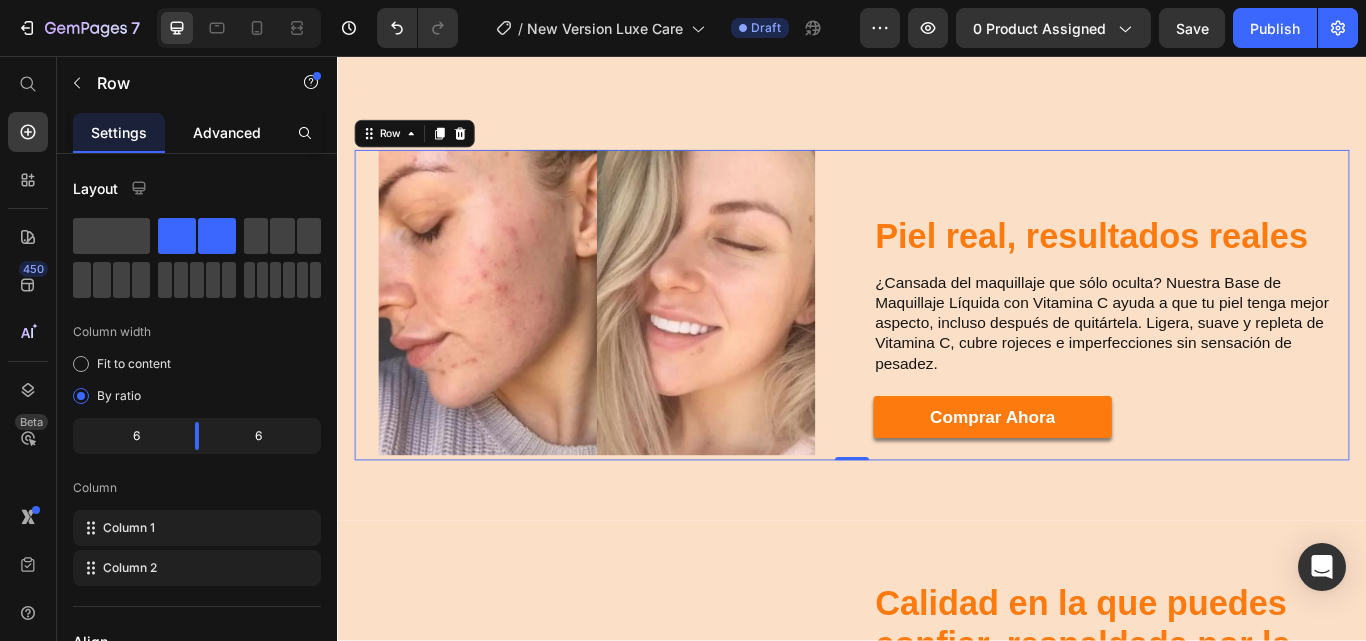 click on "Advanced" at bounding box center (227, 132) 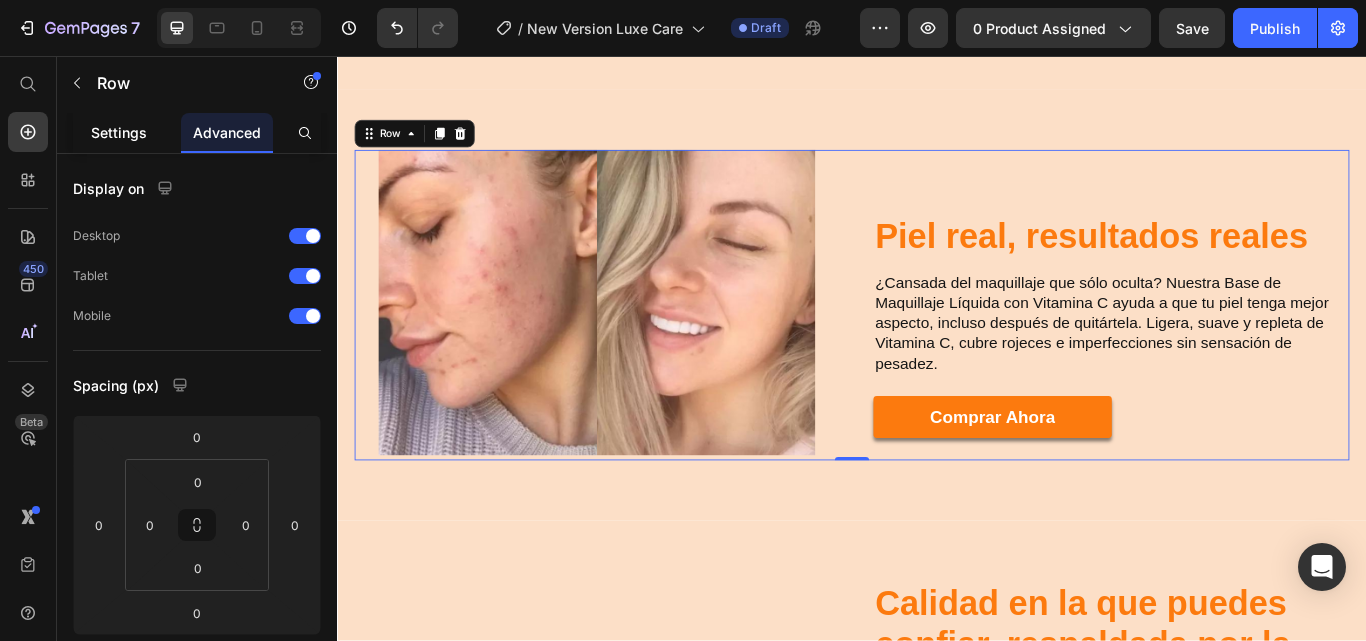 click on "Settings" at bounding box center (119, 132) 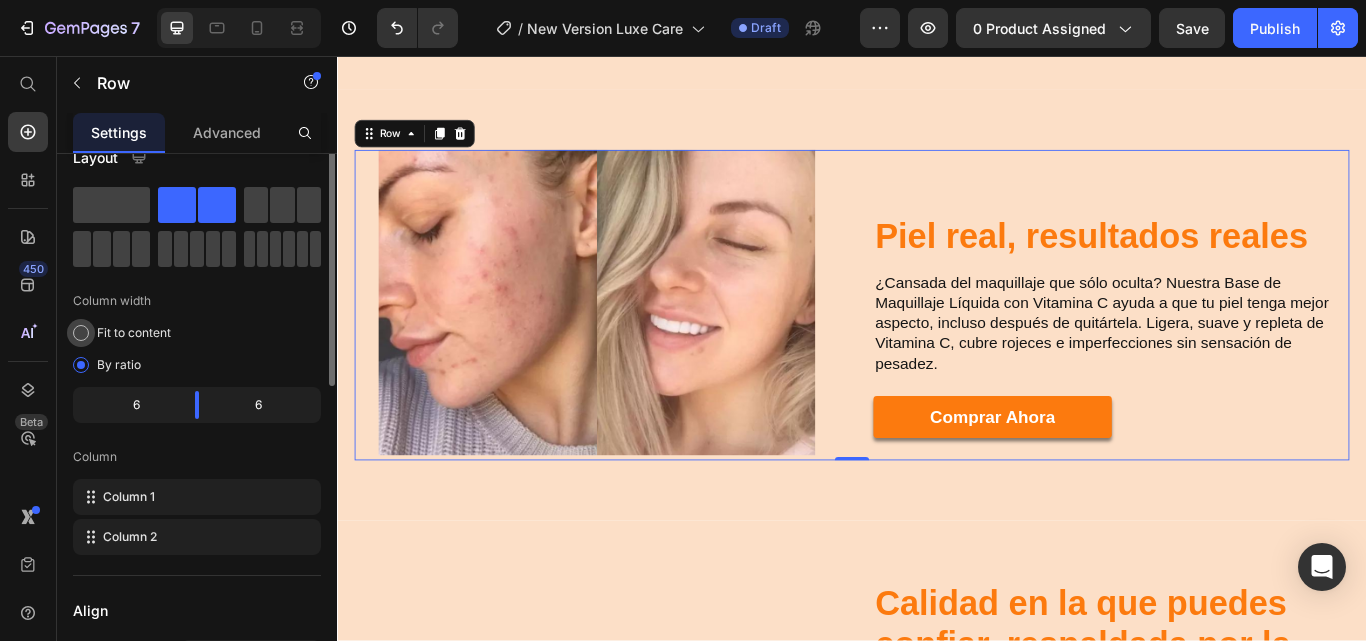 scroll, scrollTop: 0, scrollLeft: 0, axis: both 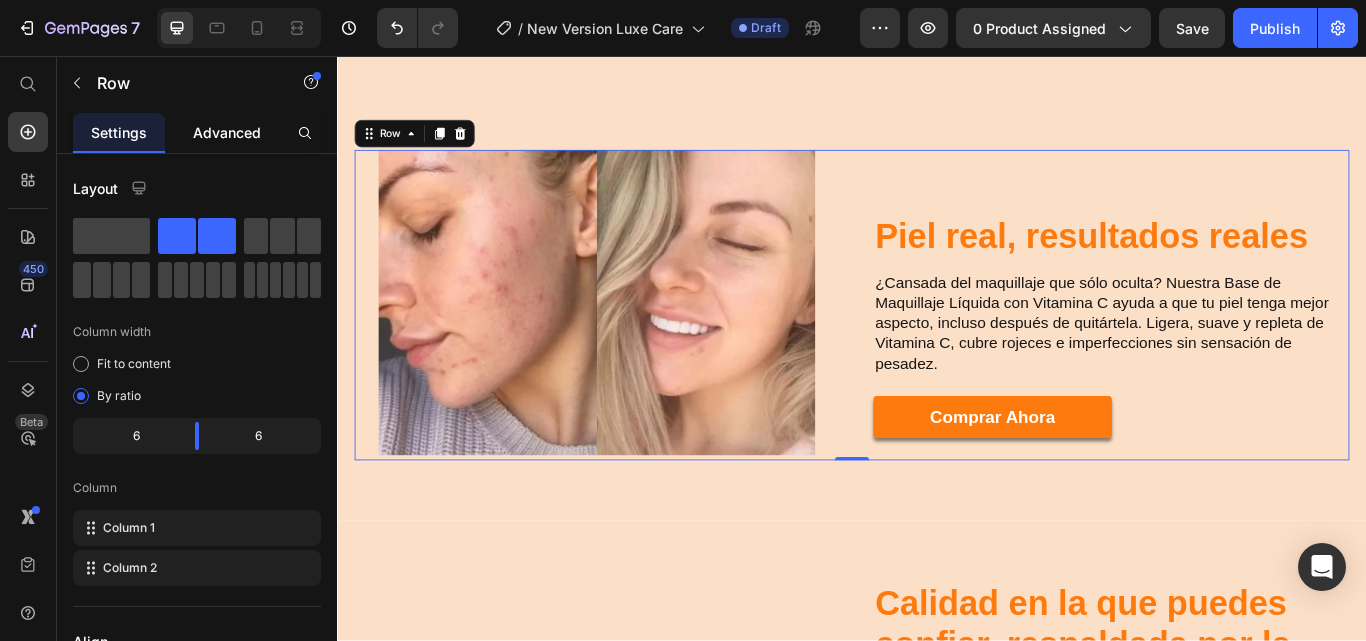 click on "Advanced" 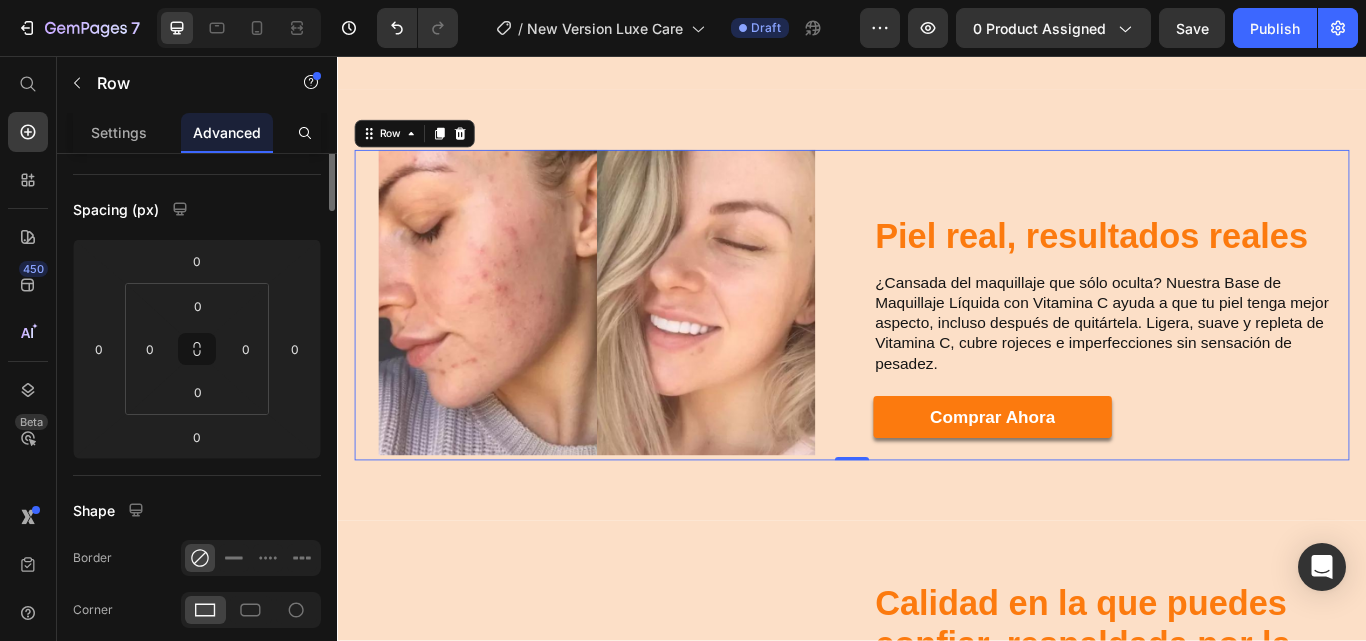 scroll, scrollTop: 0, scrollLeft: 0, axis: both 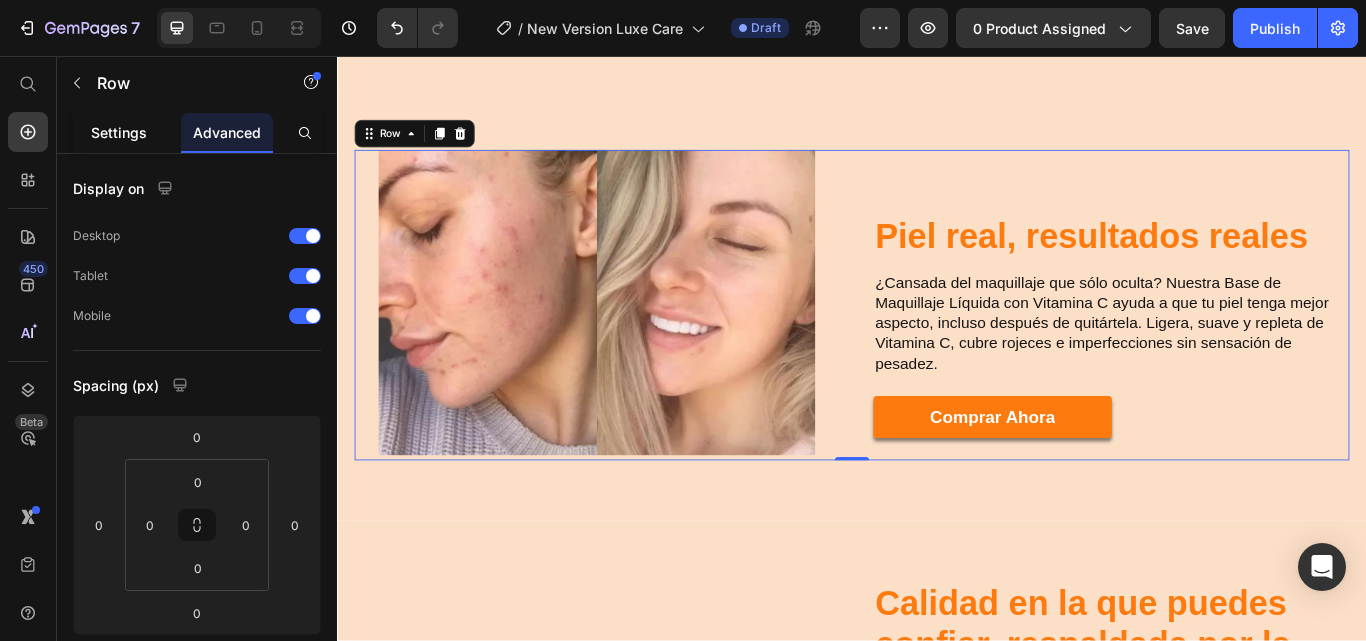 click on "Settings" at bounding box center [119, 132] 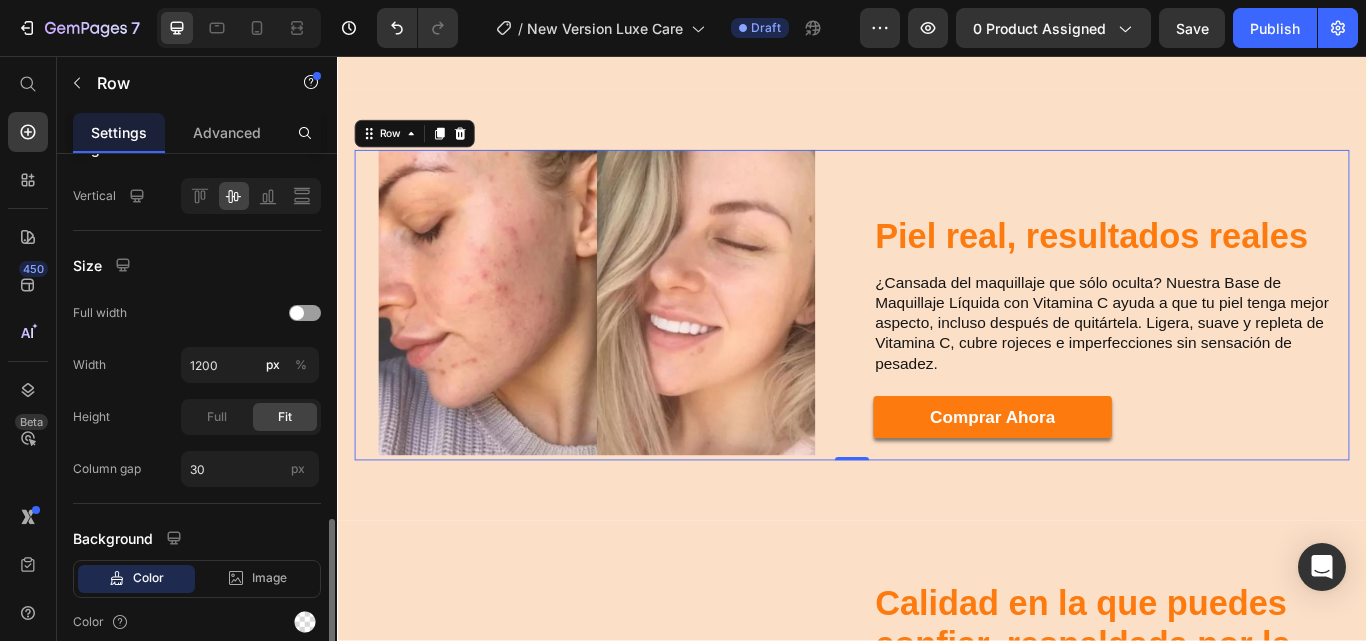 scroll, scrollTop: 577, scrollLeft: 0, axis: vertical 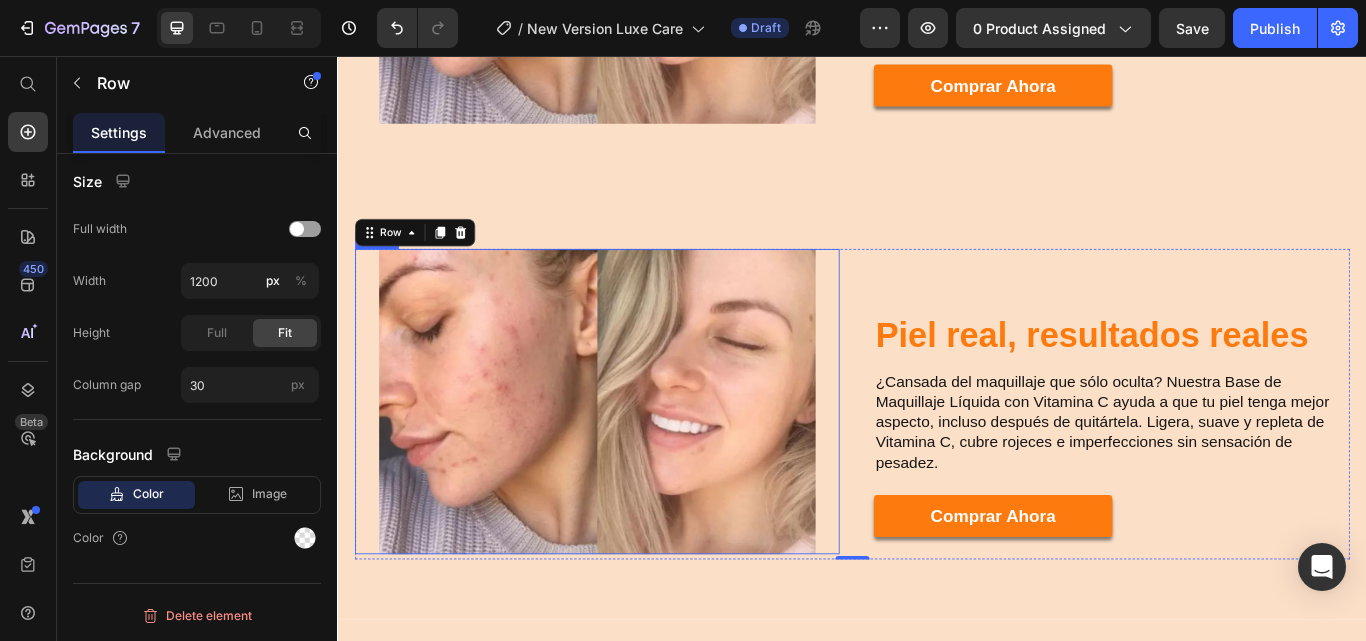 click at bounding box center [639, 459] 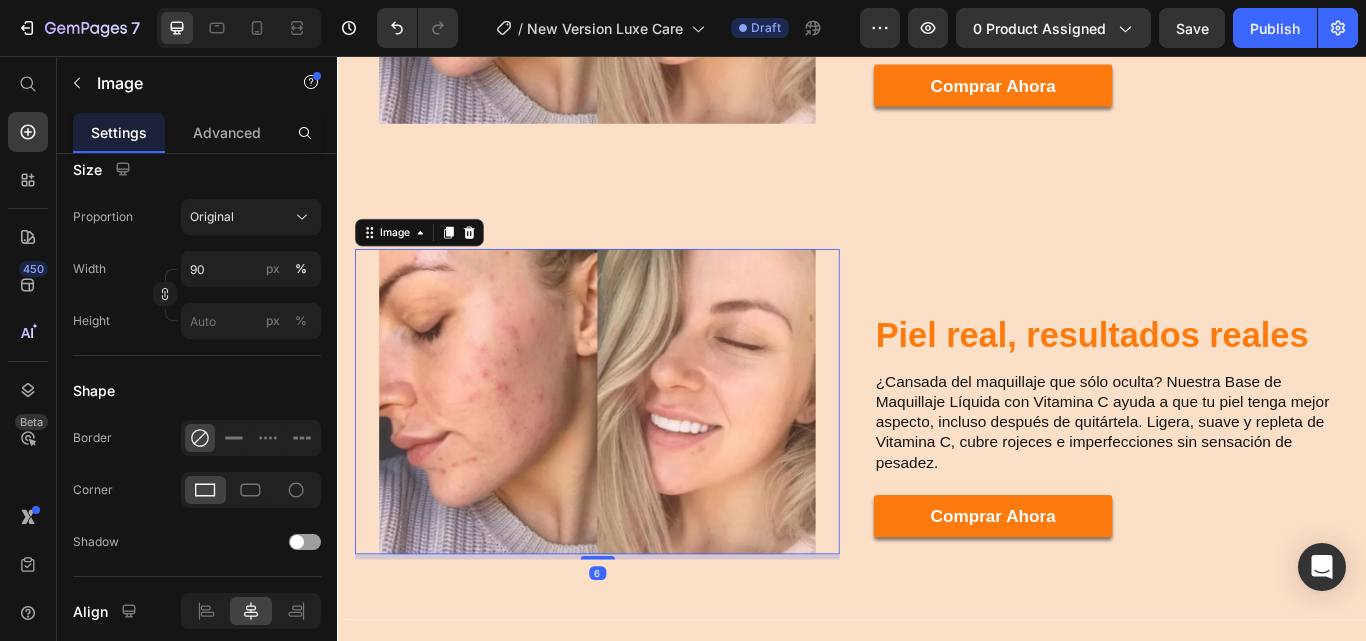 scroll, scrollTop: 0, scrollLeft: 0, axis: both 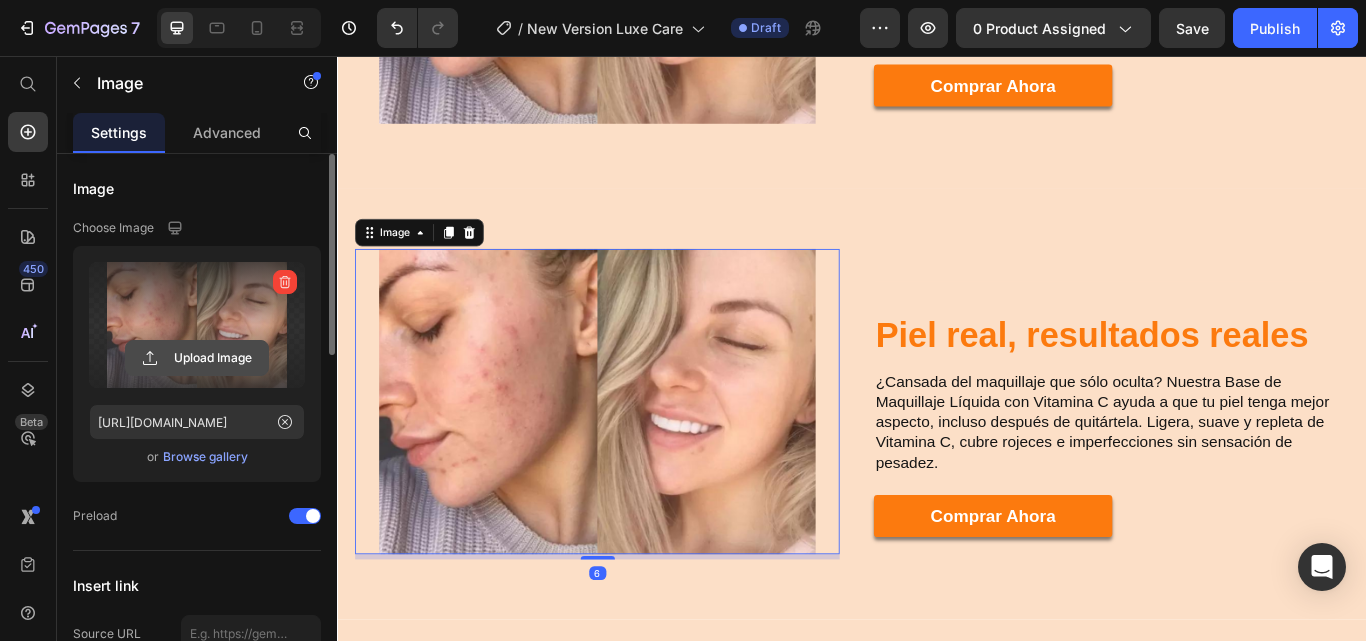 click 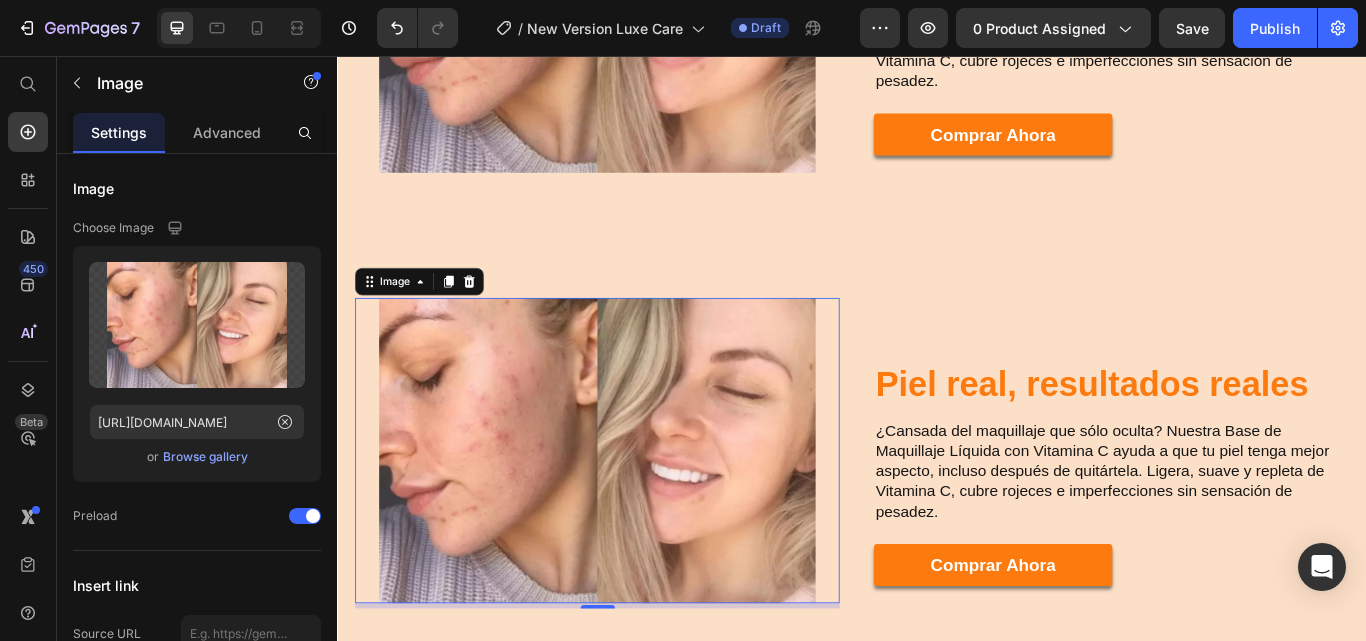 scroll, scrollTop: 1613, scrollLeft: 0, axis: vertical 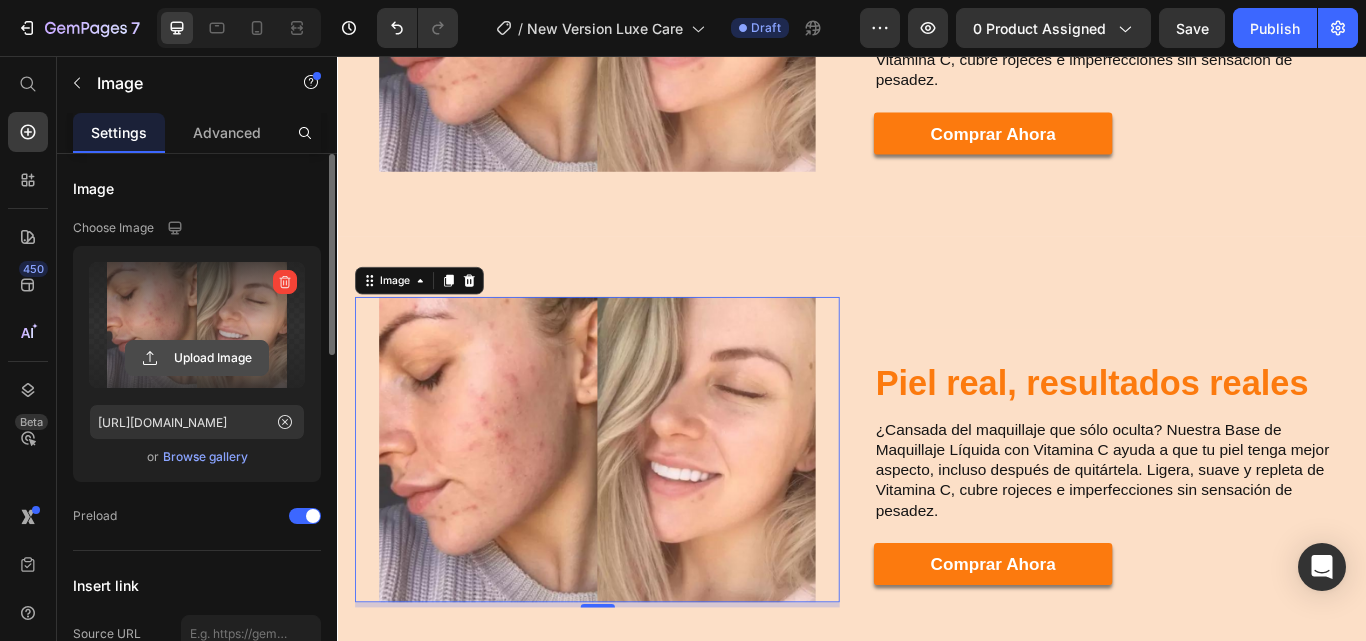 click 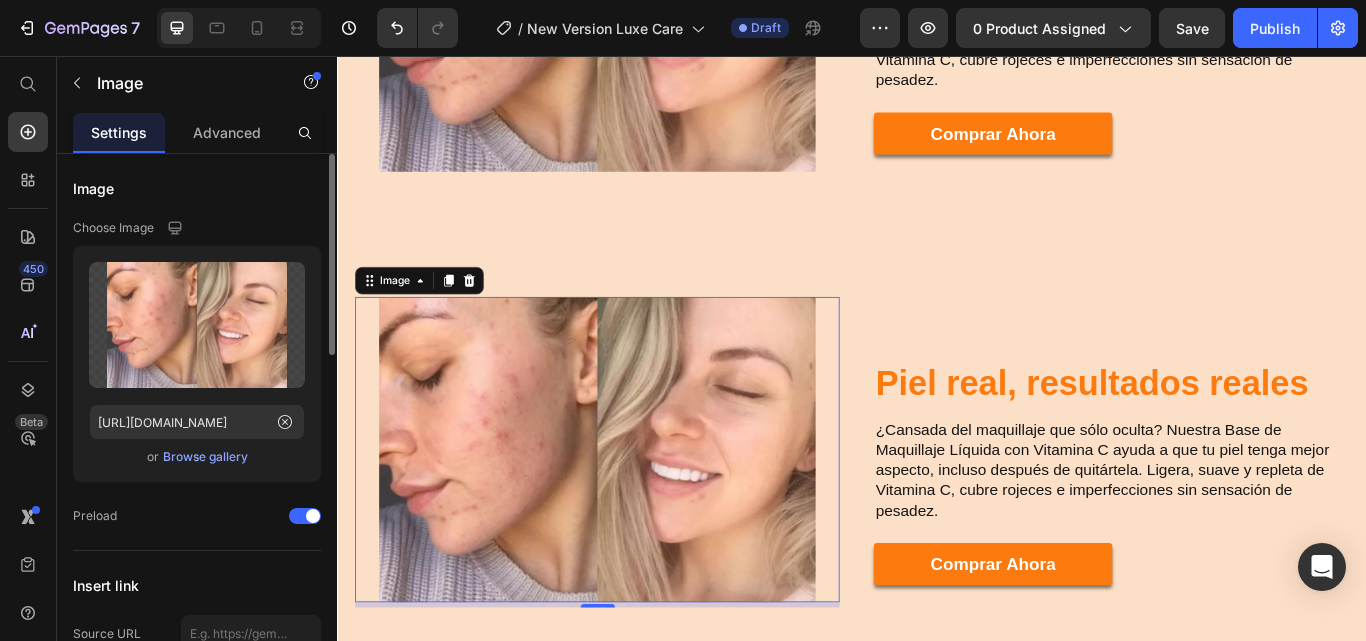 click on "Browse gallery" at bounding box center [205, 457] 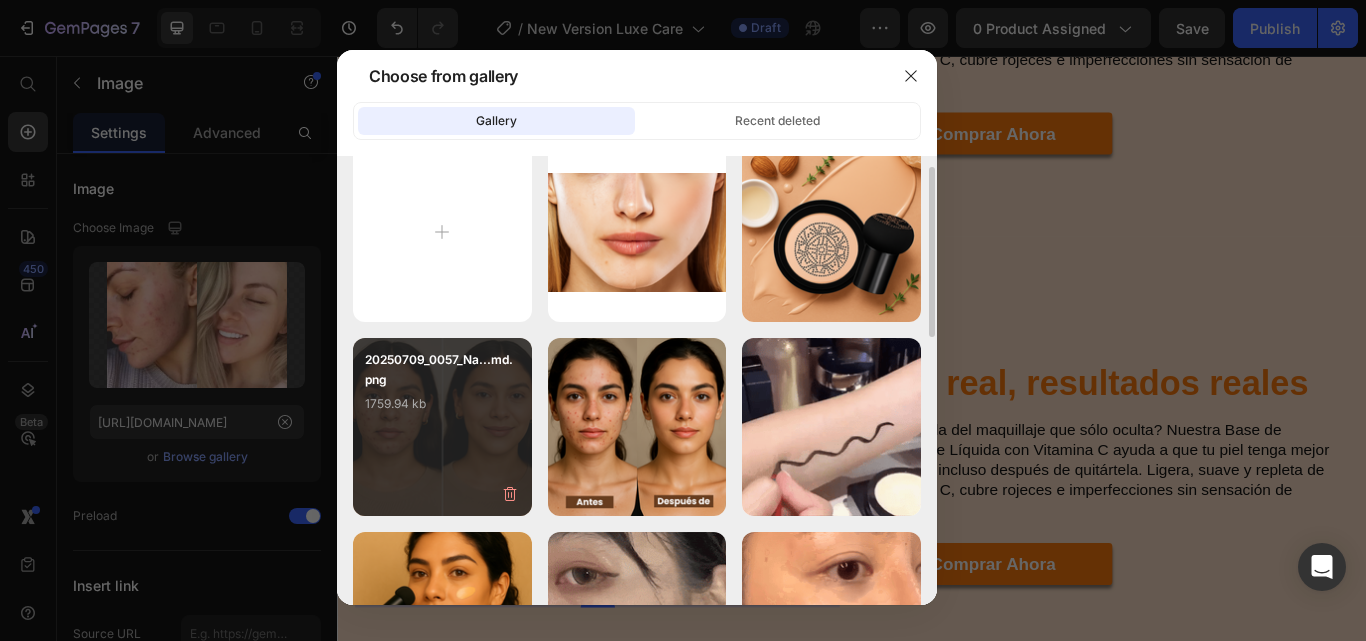scroll, scrollTop: 28, scrollLeft: 0, axis: vertical 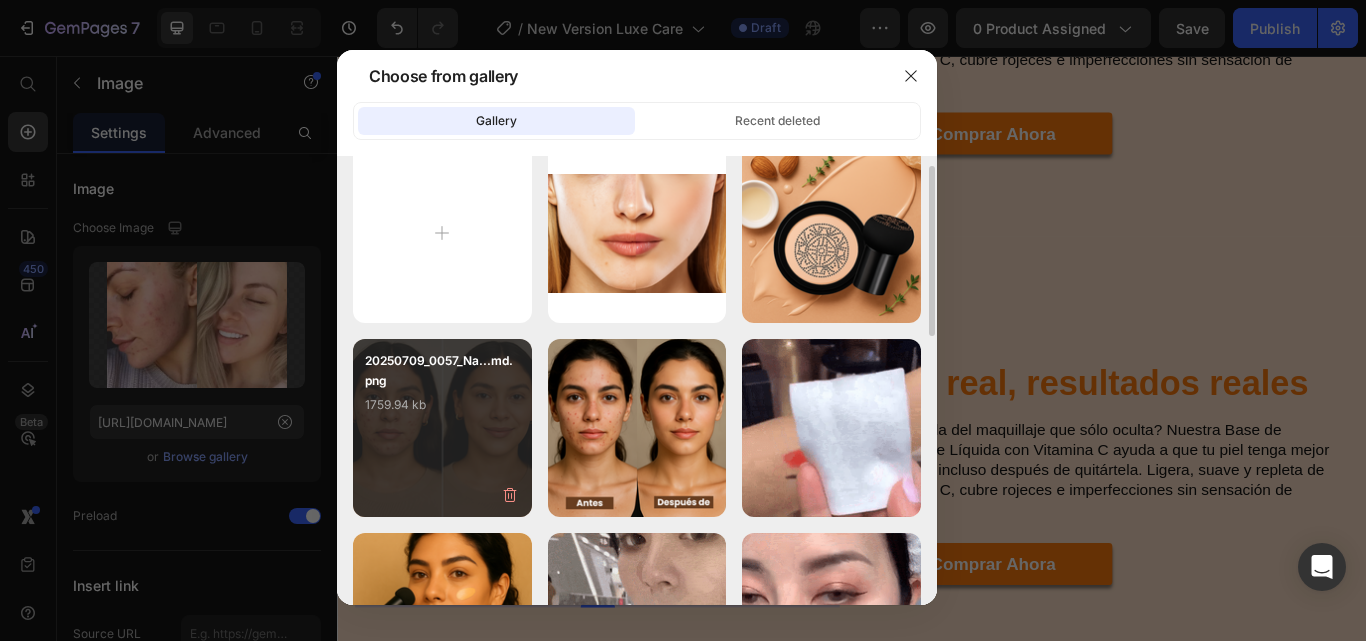 click on "20250709_0057_Na...md.png 1759.94 kb" at bounding box center [442, 391] 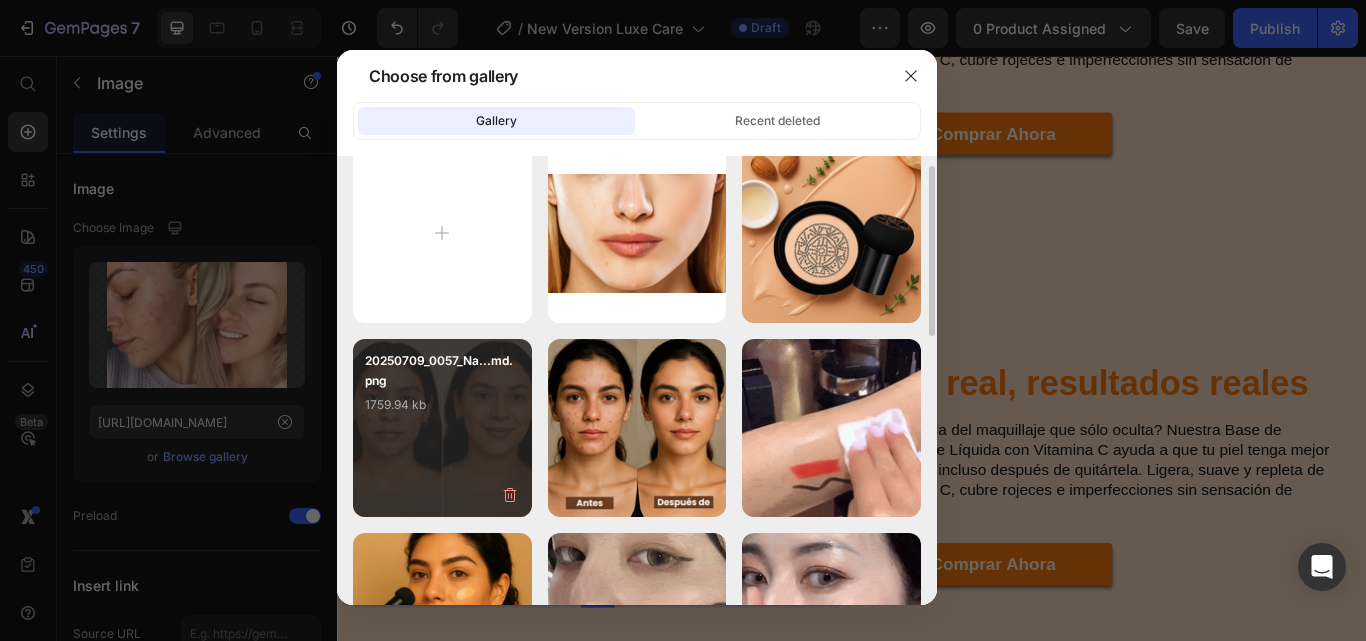 type on "[URL][DOMAIN_NAME]" 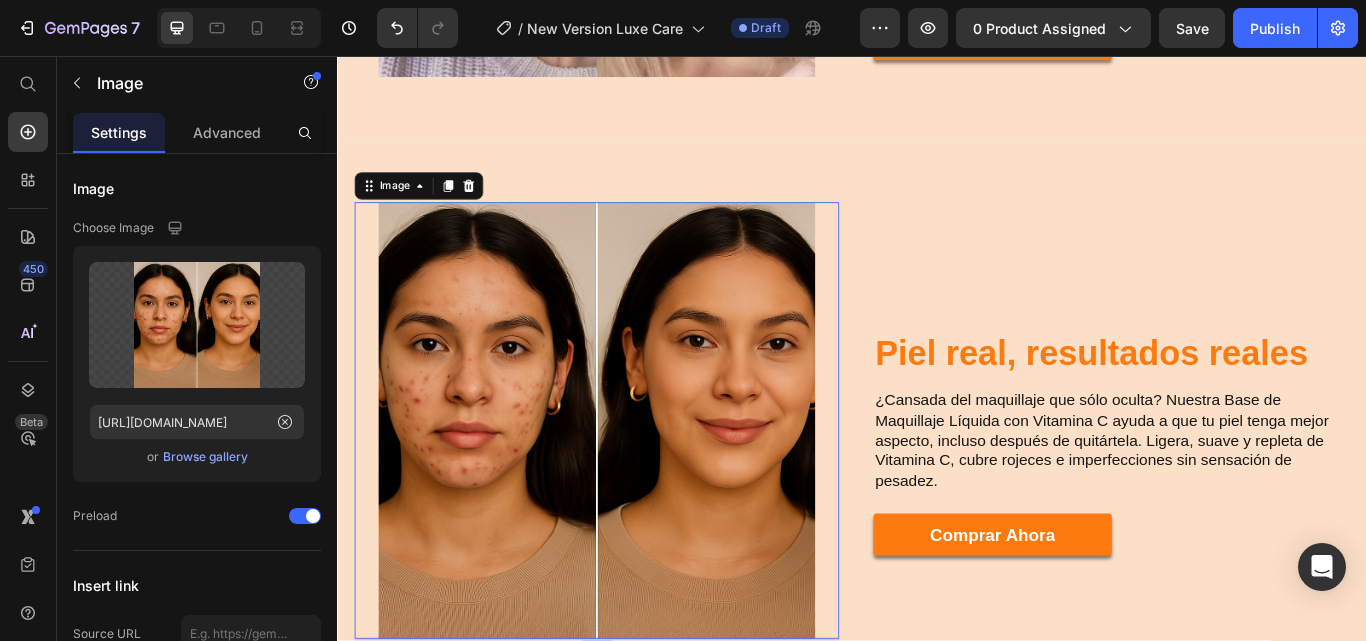 scroll, scrollTop: 1725, scrollLeft: 0, axis: vertical 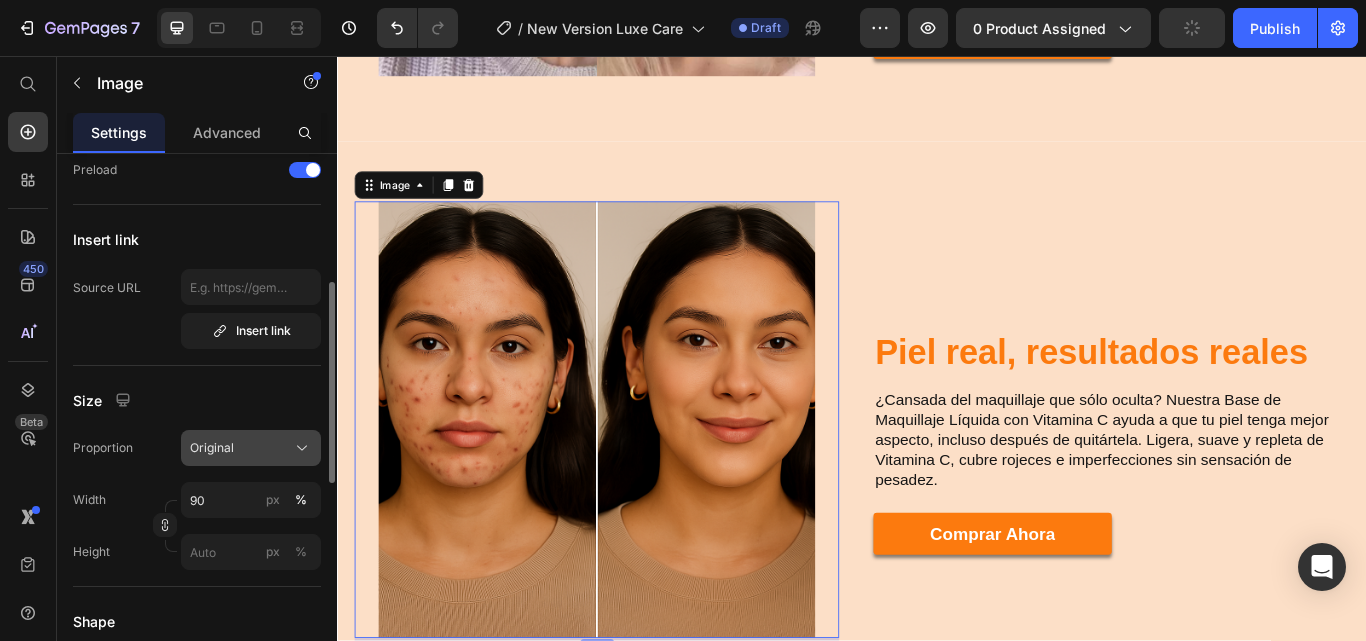 click on "Original" 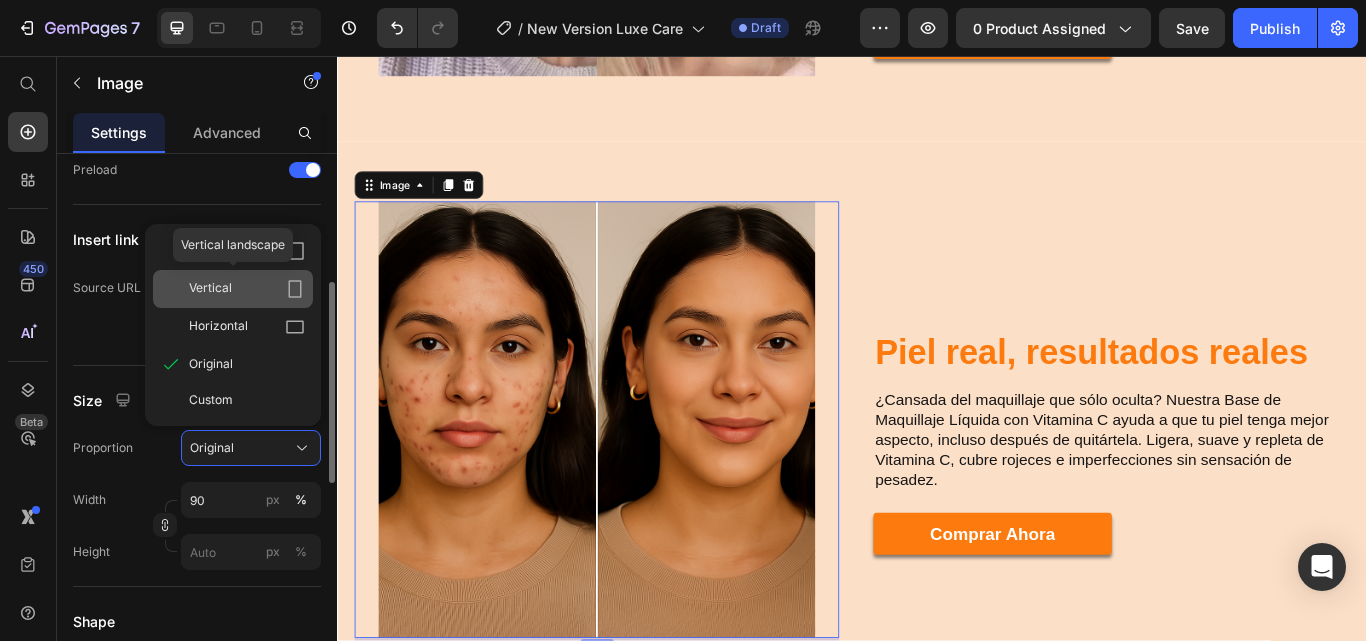 click on "Vertical" 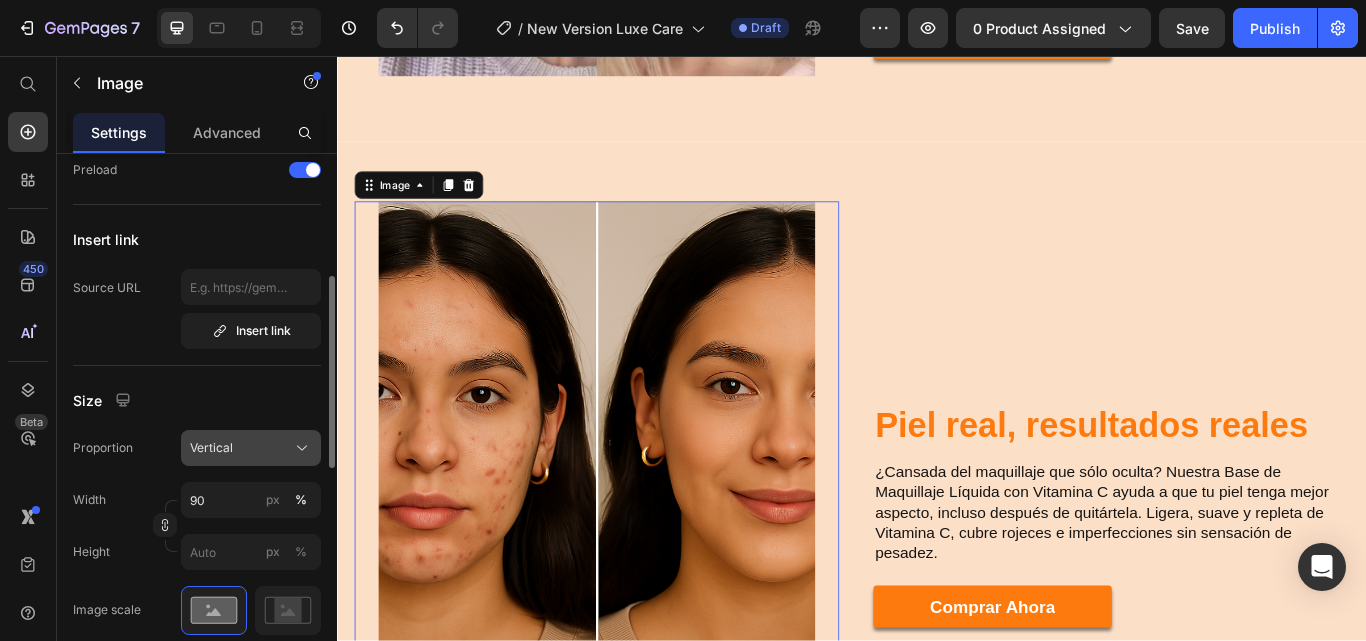 click 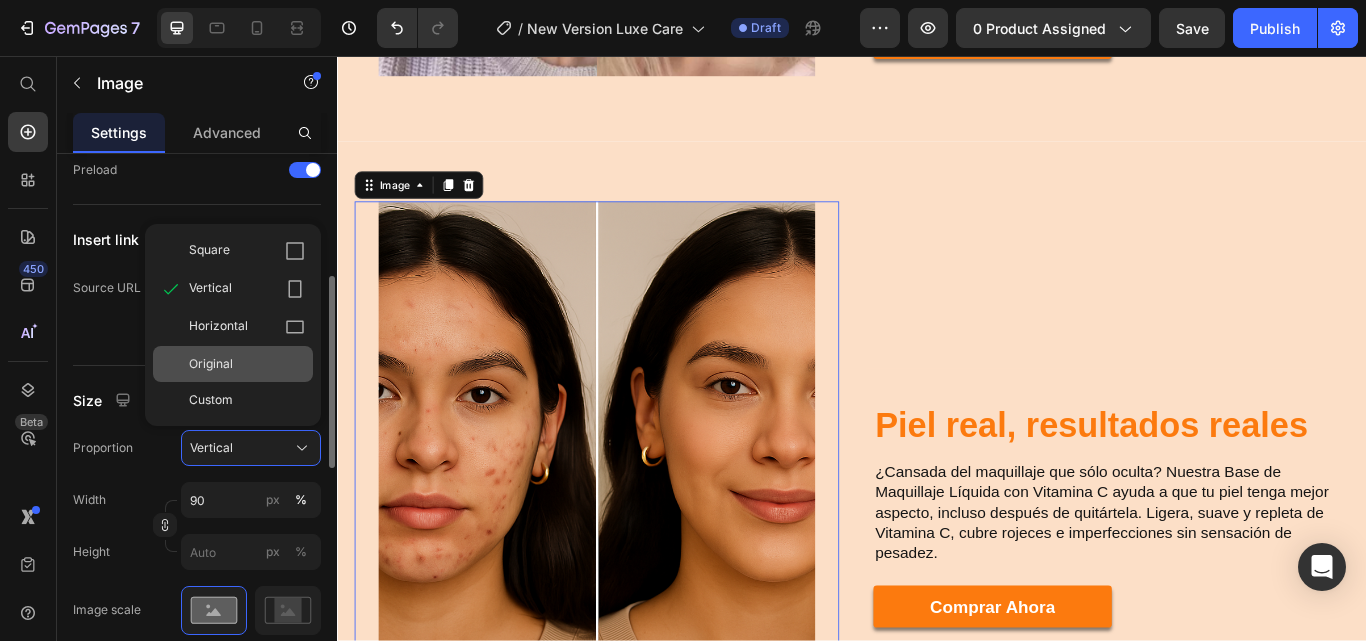 click on "Original" at bounding box center [247, 364] 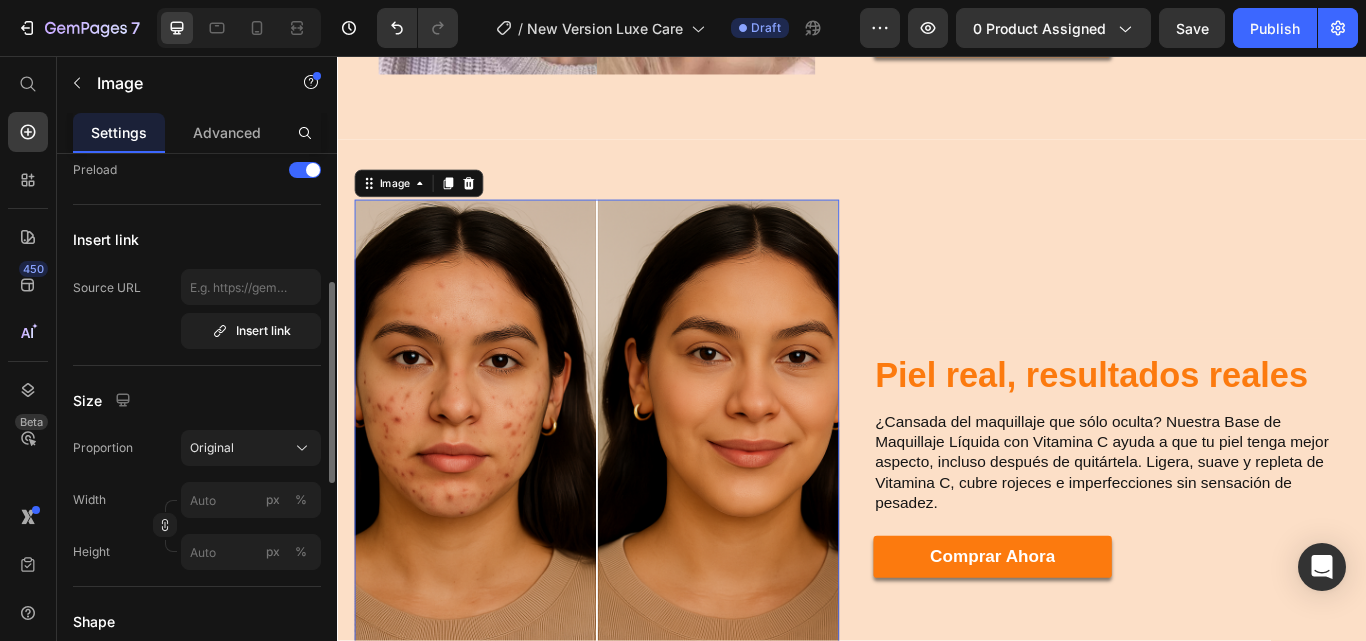 scroll, scrollTop: 1812, scrollLeft: 0, axis: vertical 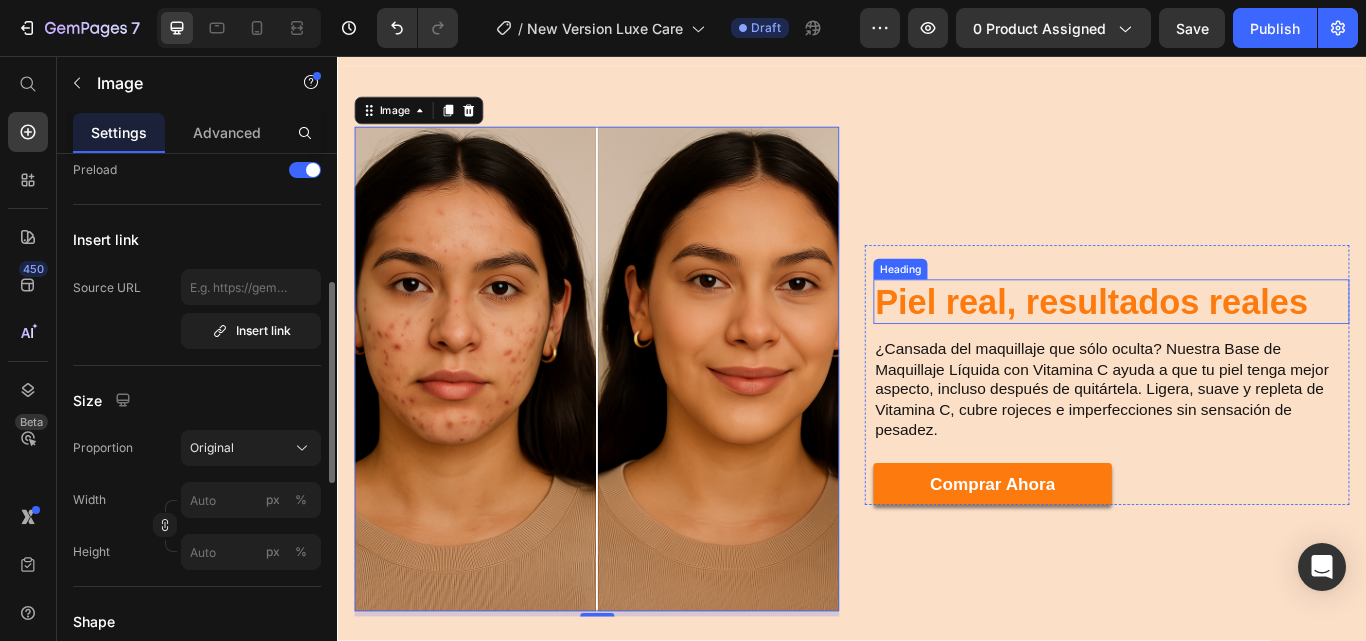 click on "Piel real, resultados reales" at bounding box center (1239, 343) 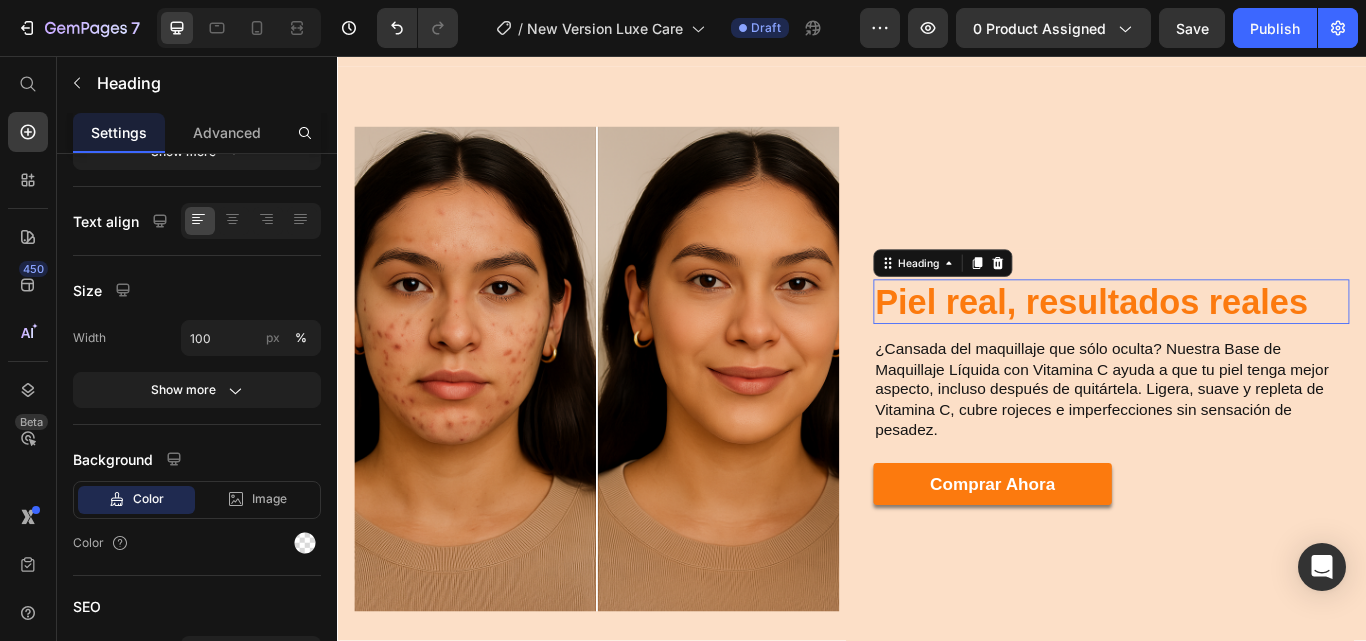 scroll, scrollTop: 0, scrollLeft: 0, axis: both 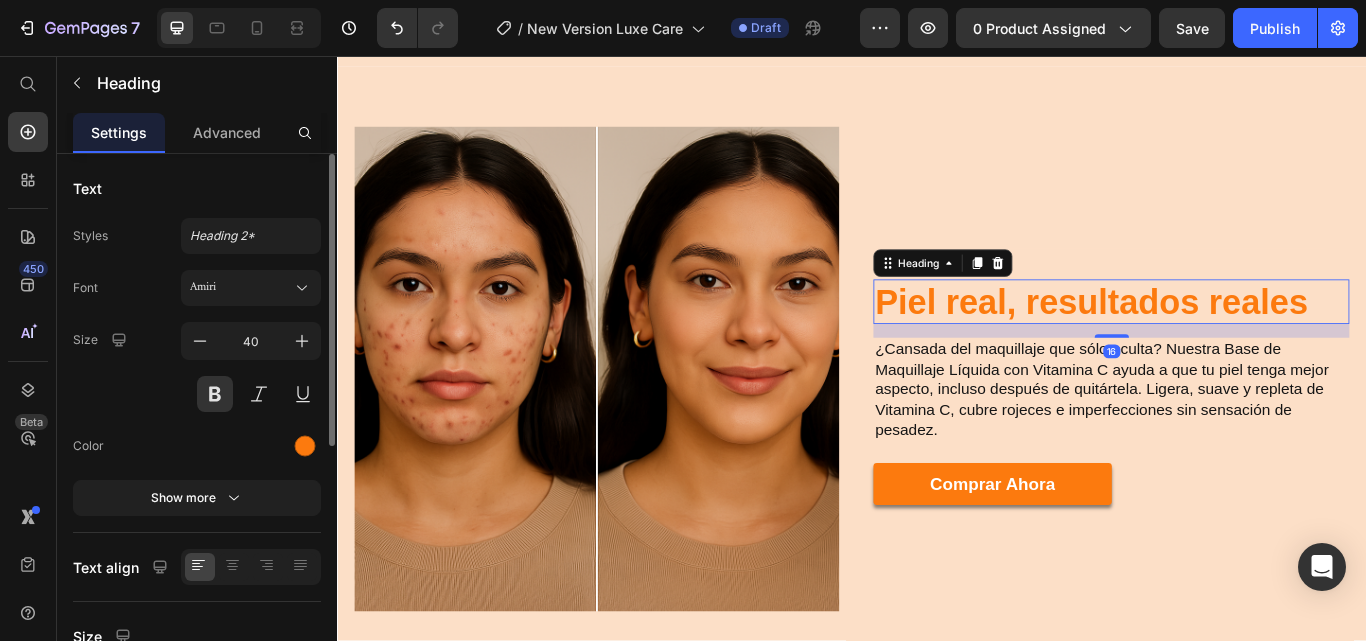click on "Piel real, resultados reales" at bounding box center [1239, 343] 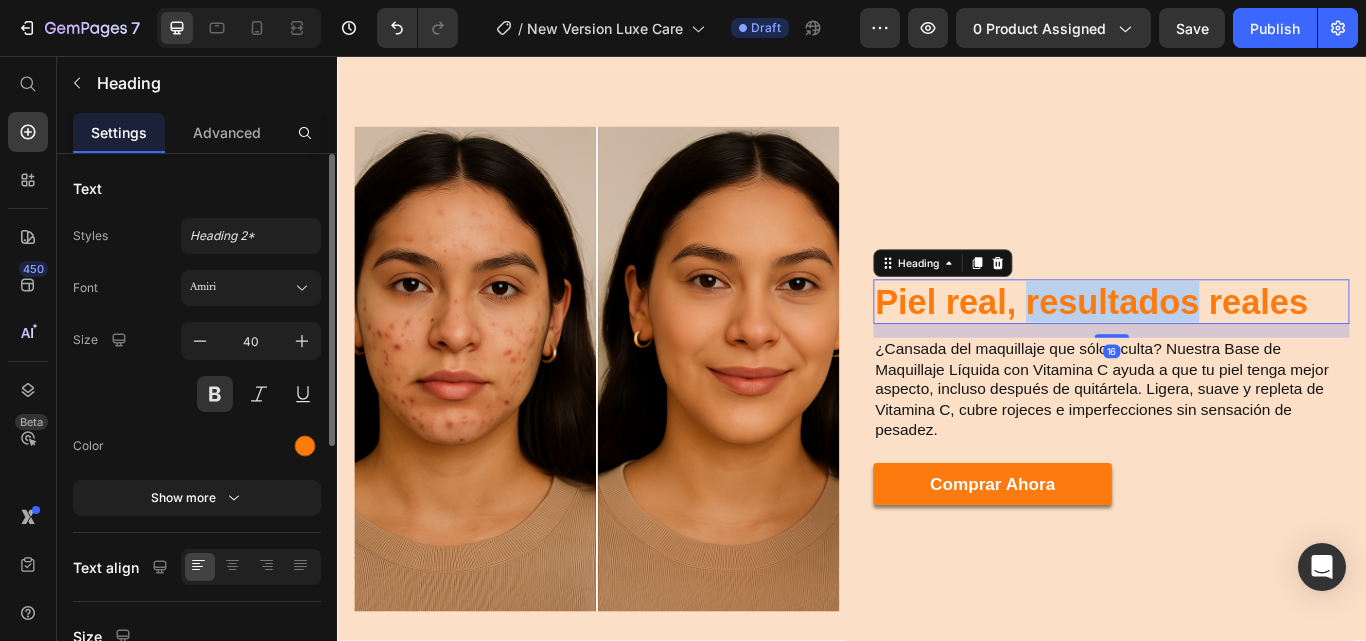 click on "Piel real, resultados reales" at bounding box center [1239, 343] 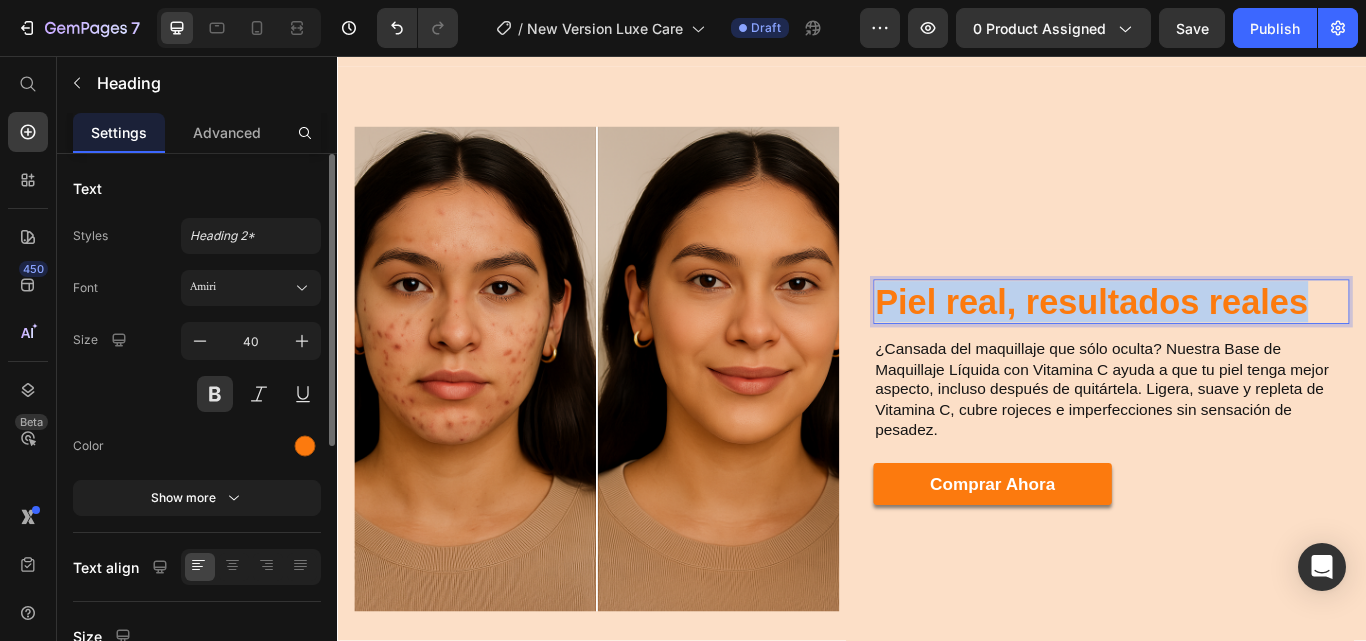 click on "Piel real, resultados reales" at bounding box center (1239, 343) 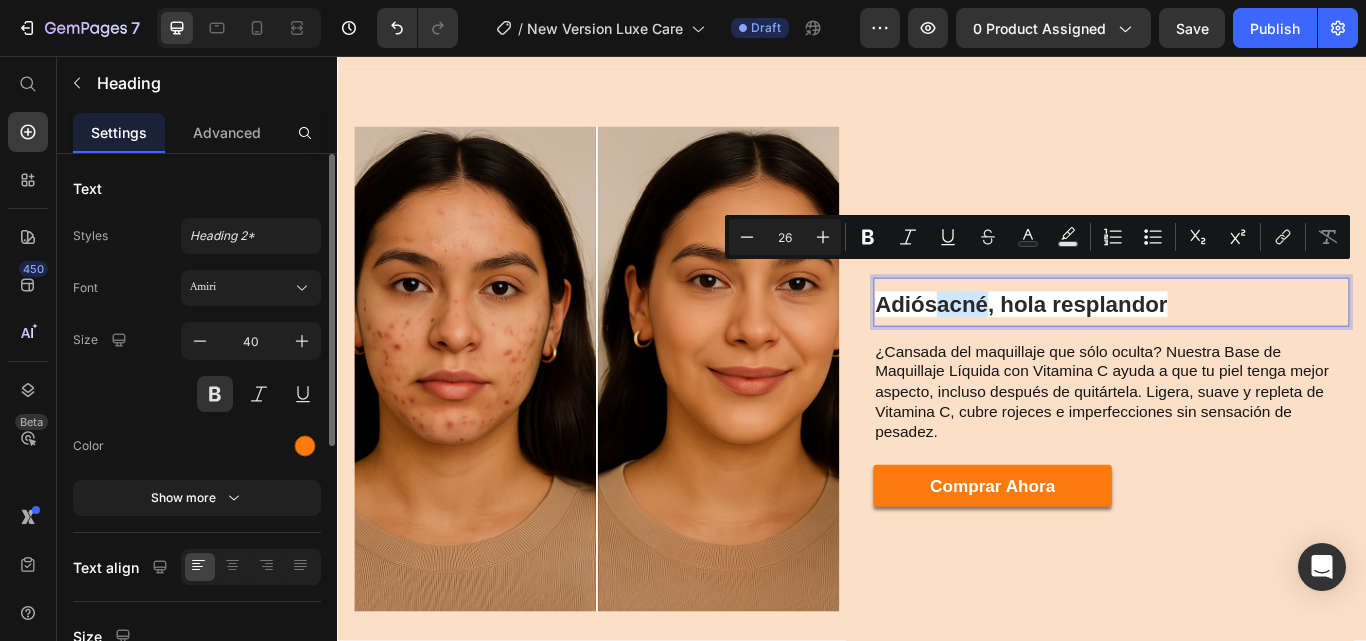 scroll, scrollTop: 1810, scrollLeft: 0, axis: vertical 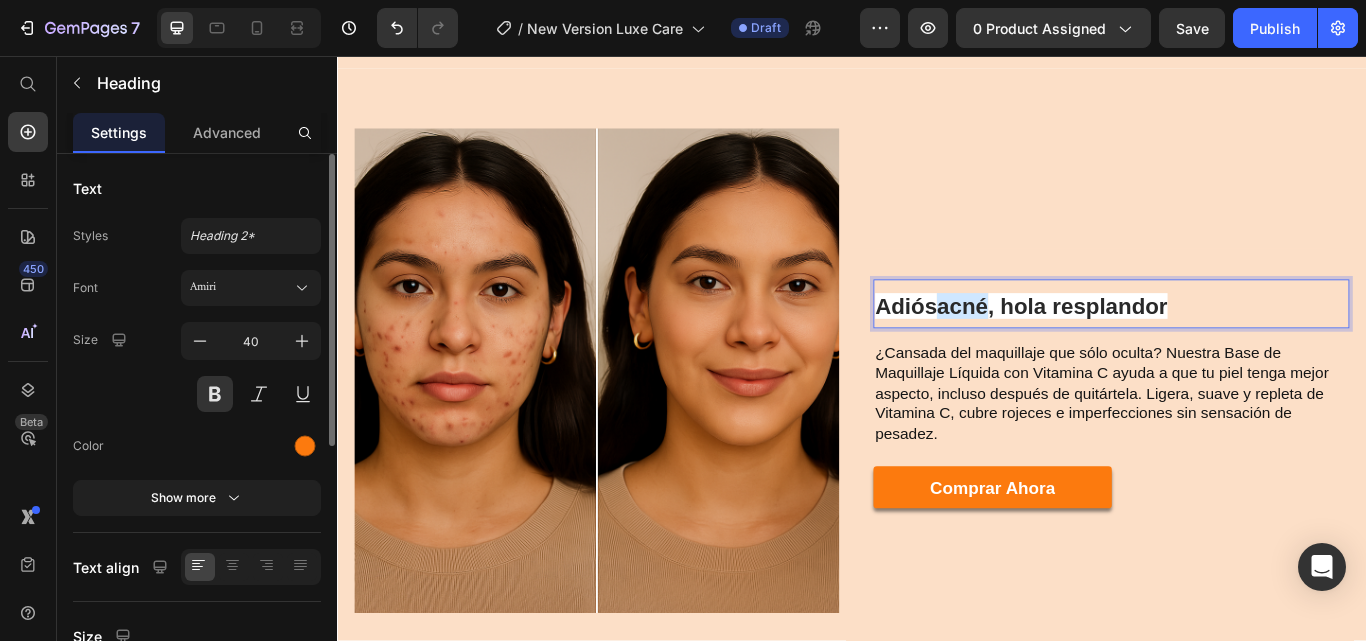 click on "Adiós  acné , hola resplandor" at bounding box center (1239, 345) 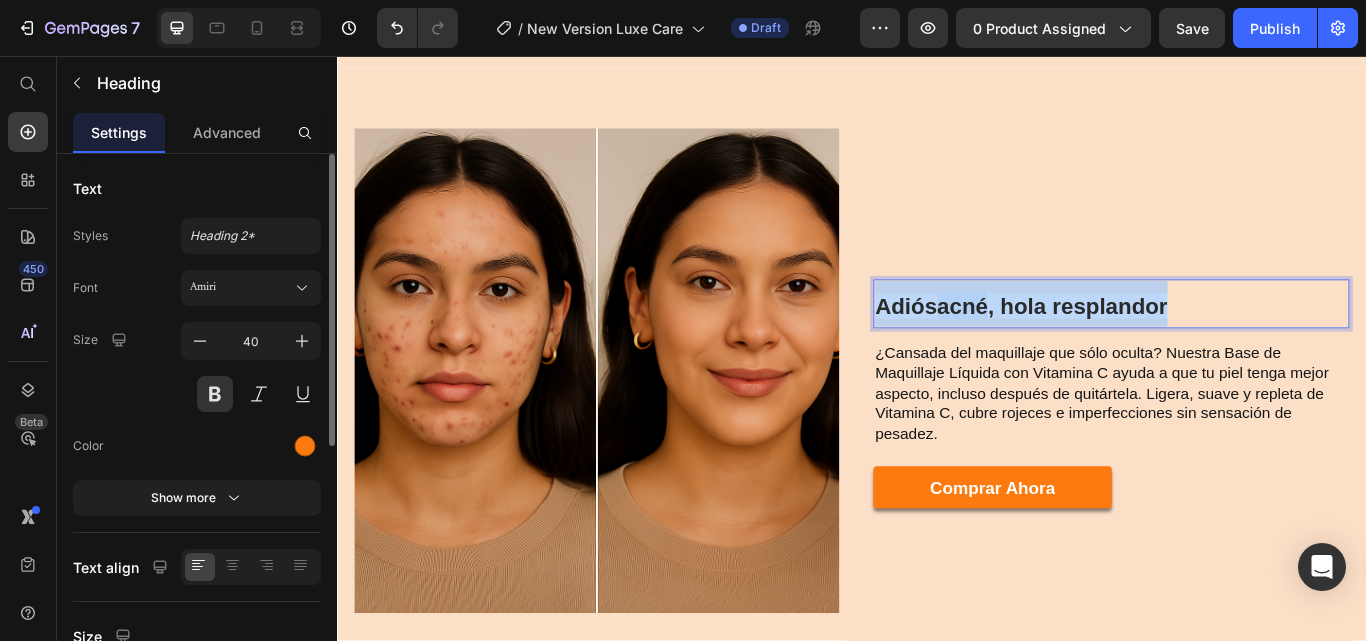 click on "Adiós  acné , hola resplandor" at bounding box center [1239, 345] 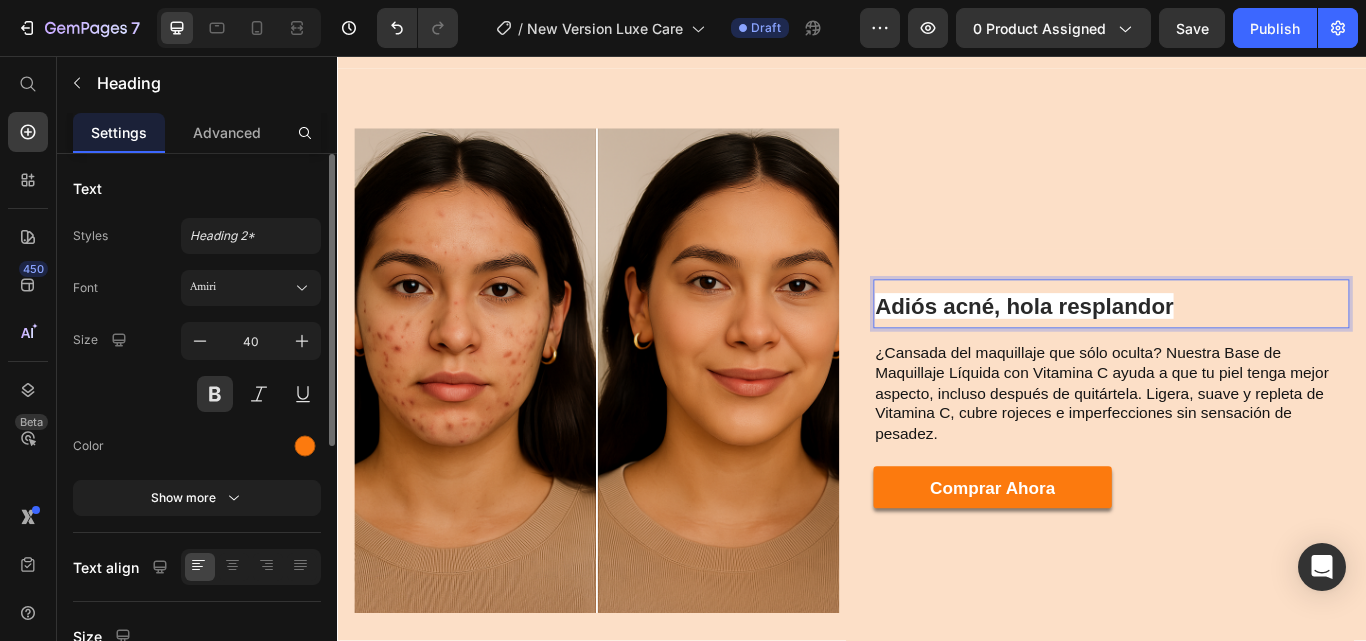 click on "Adiós acné, hola resplandor" at bounding box center (1239, 345) 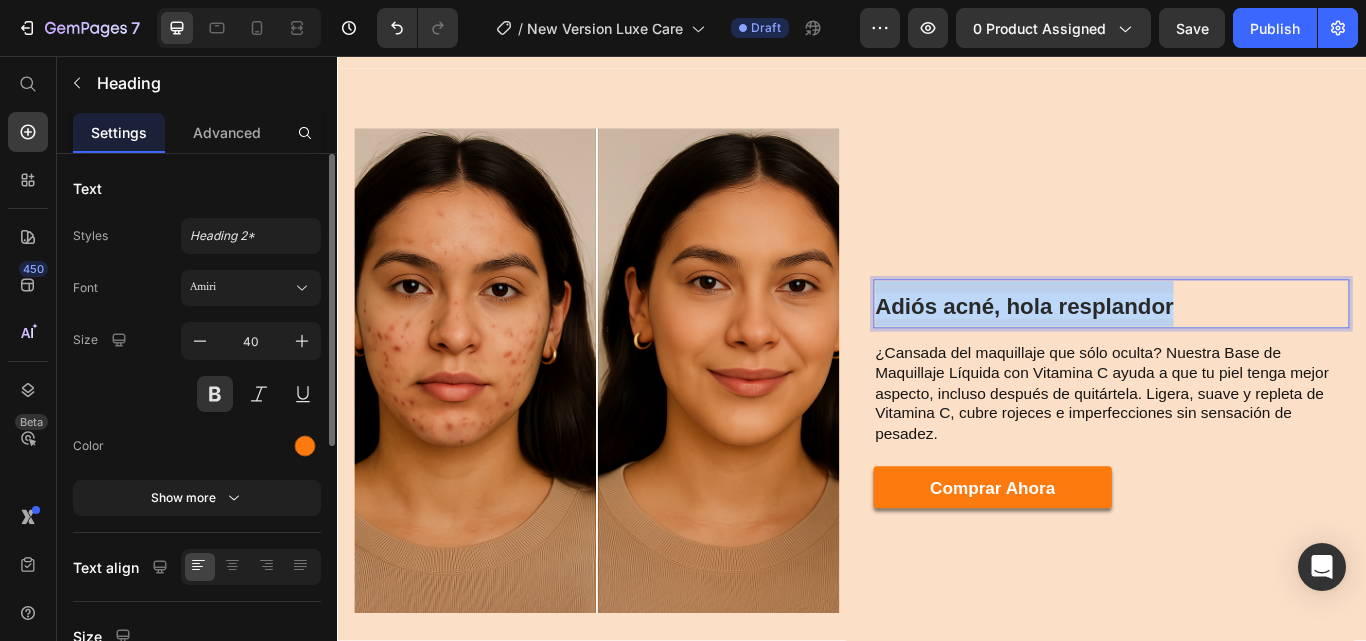 click on "Adiós acné, hola resplandor" at bounding box center [1239, 345] 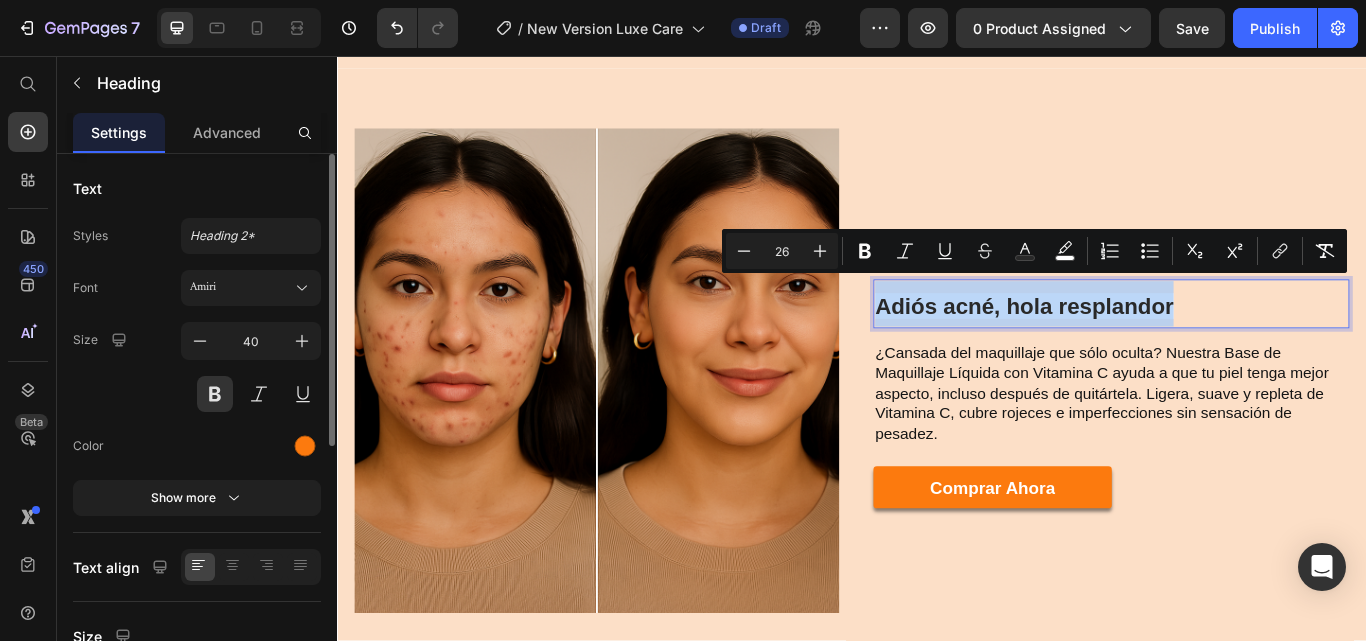 click on "Adiós acné, hola resplandor" at bounding box center [1239, 345] 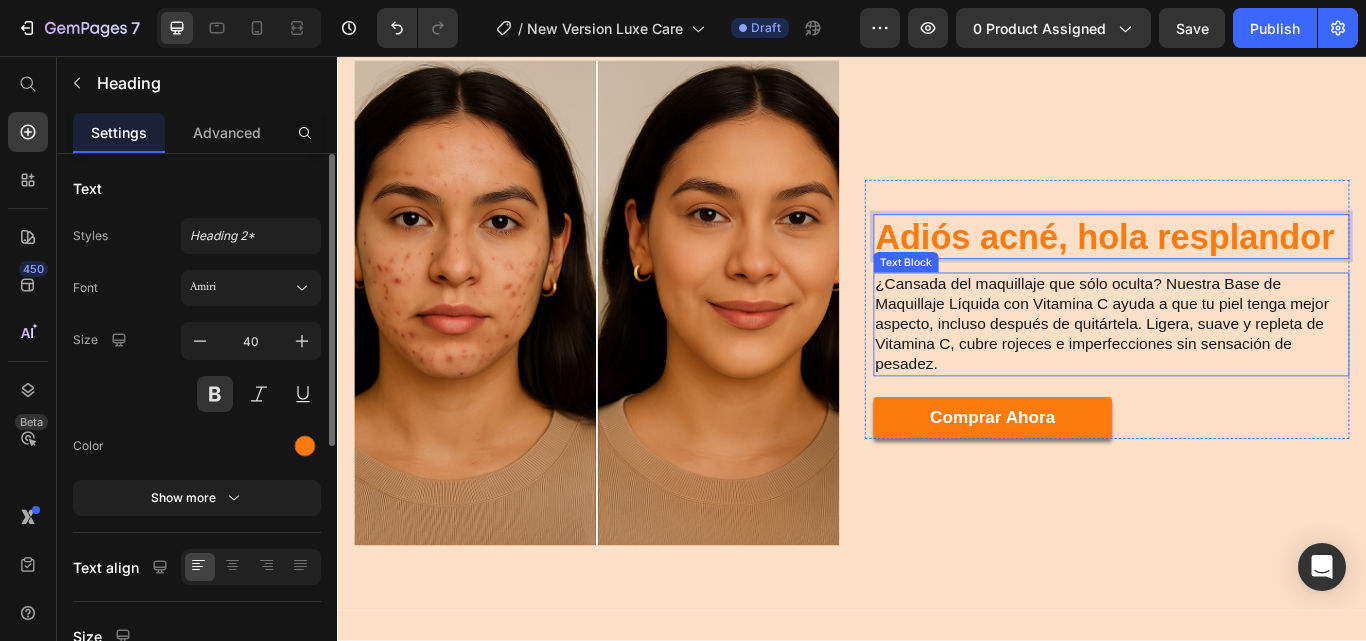 scroll, scrollTop: 1890, scrollLeft: 0, axis: vertical 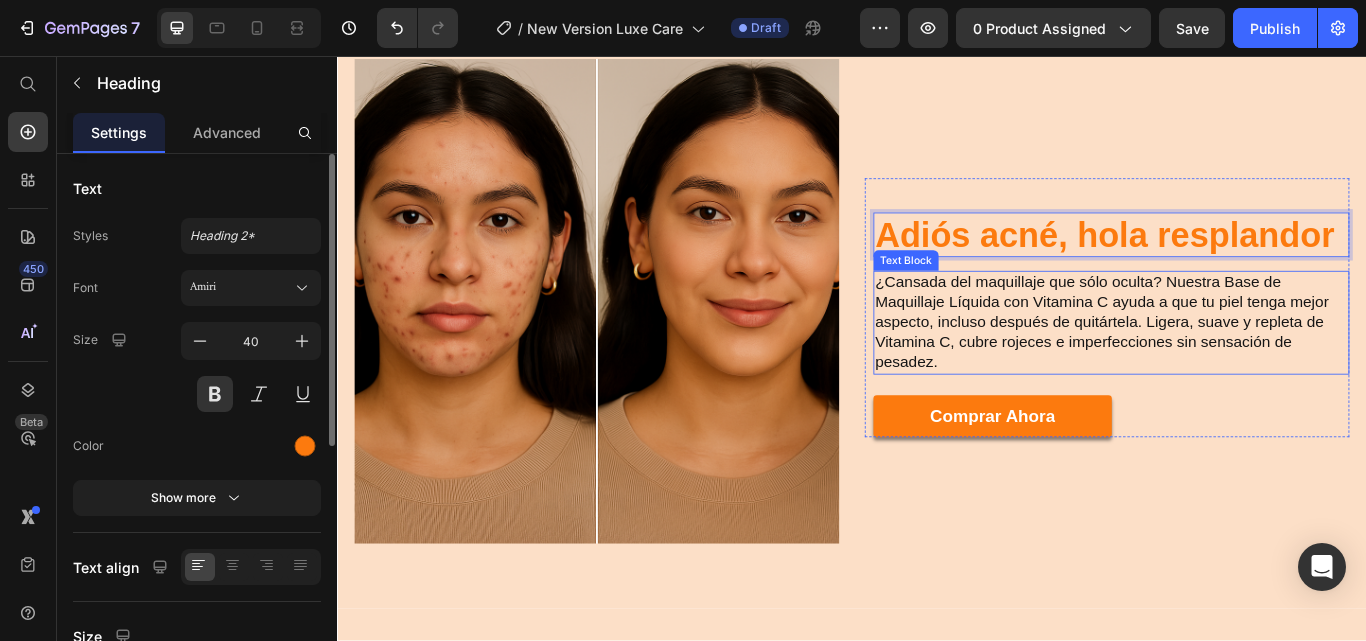 click on "¿Cansada del maquillaje que sólo oculta? Nuestra Base de Maquillaje Líquida con Vitamina C ayuda a que tu piel tenga mejor aspecto, incluso después de quitártela. Ligera, suave y repleta de Vitamina C, cubre rojeces e imperfecciones sin sensación de pesadez." at bounding box center (1239, 367) 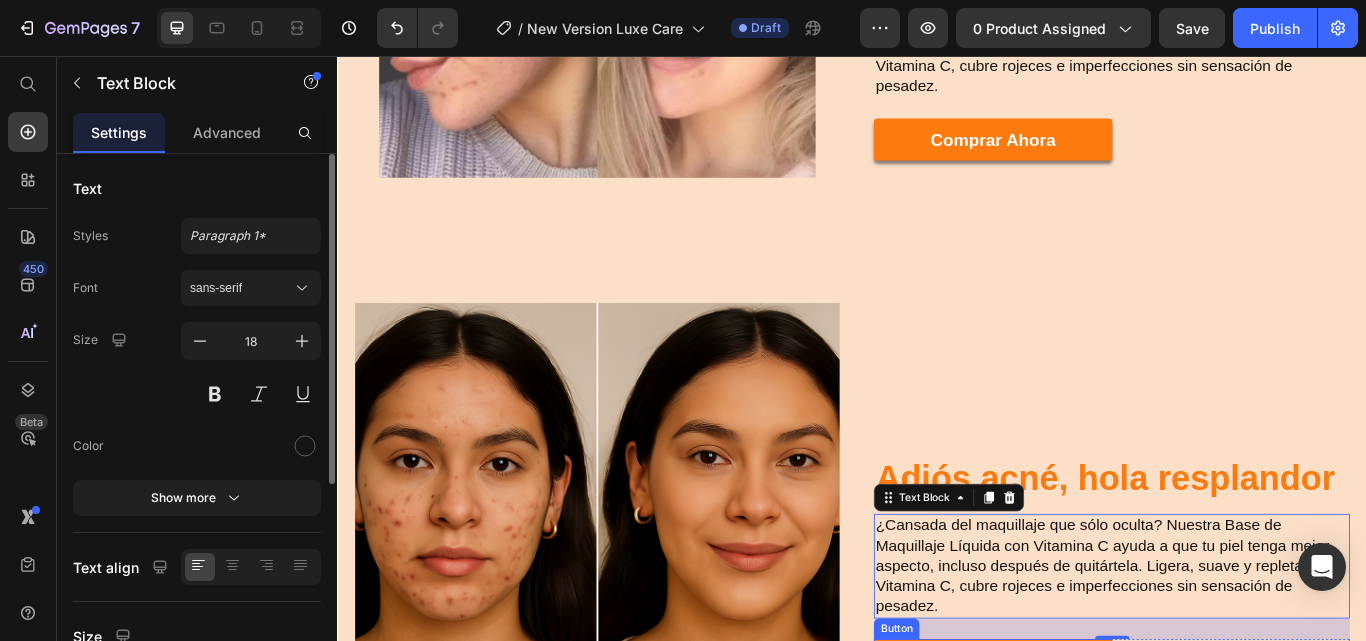 scroll, scrollTop: 1817, scrollLeft: 0, axis: vertical 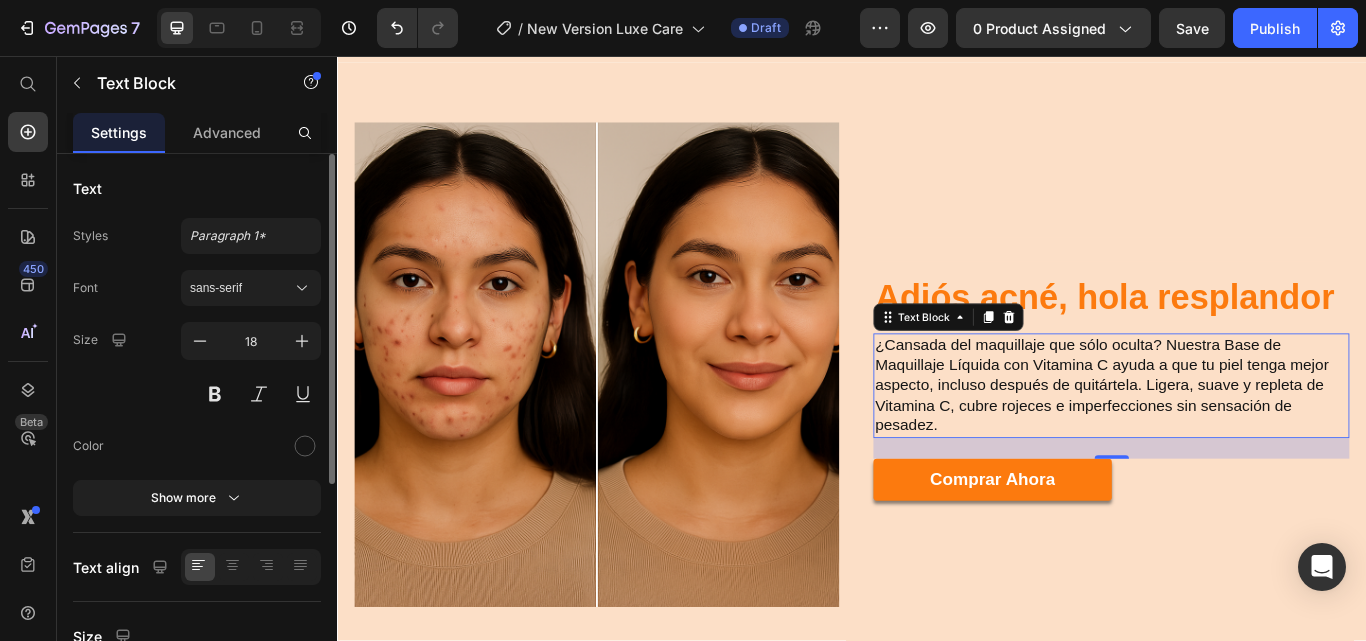 click on "¿Cansada del maquillaje que sólo oculta? Nuestra Base de Maquillaje Líquida con Vitamina C ayuda a que tu piel tenga mejor aspecto, incluso después de quitártela. Ligera, suave y repleta de Vitamina C, cubre rojeces e imperfecciones sin sensación de pesadez." at bounding box center [1239, 440] 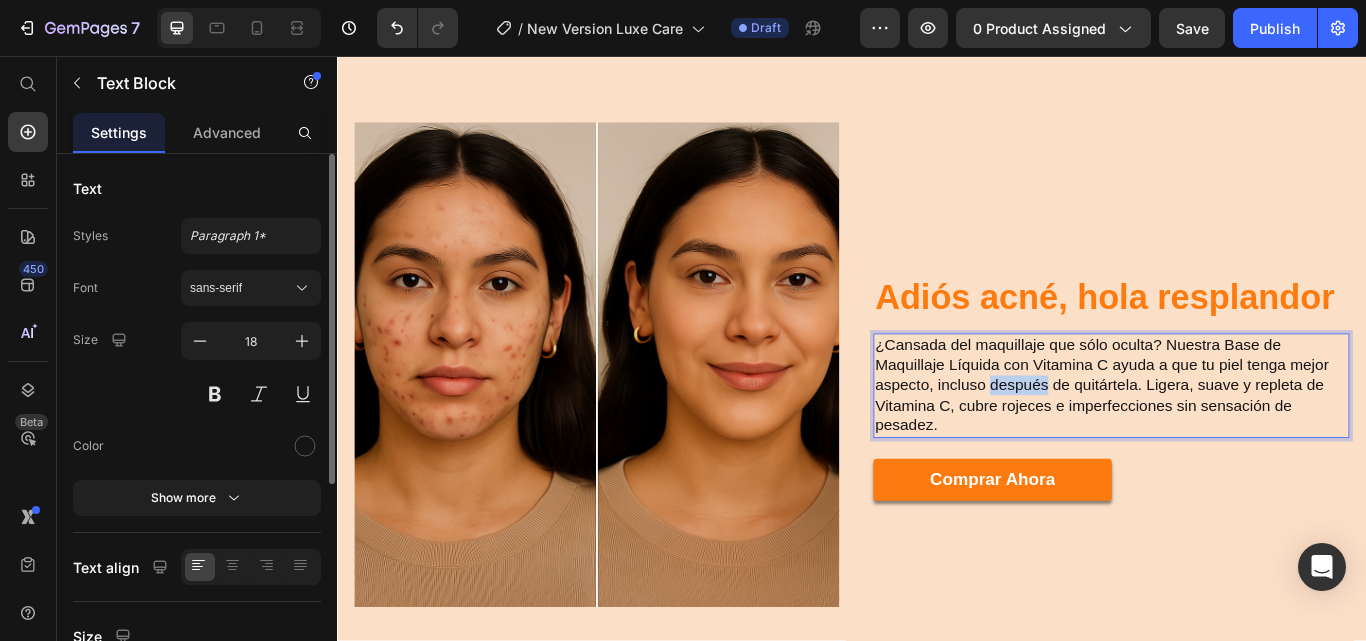 click on "¿Cansada del maquillaje que sólo oculta? Nuestra Base de Maquillaje Líquida con Vitamina C ayuda a que tu piel tenga mejor aspecto, incluso después de quitártela. Ligera, suave y repleta de Vitamina C, cubre rojeces e imperfecciones sin sensación de pesadez." at bounding box center [1239, 440] 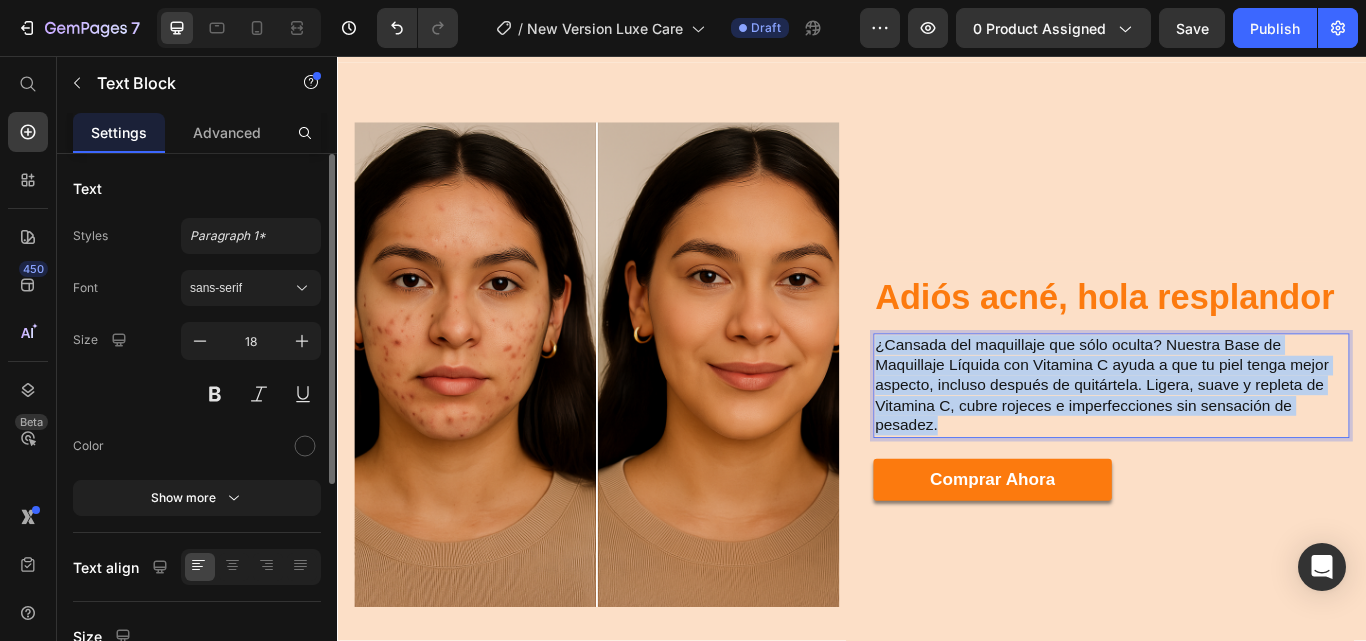 click on "¿Cansada del maquillaje que sólo oculta? Nuestra Base de Maquillaje Líquida con Vitamina C ayuda a que tu piel tenga mejor aspecto, incluso después de quitártela. Ligera, suave y repleta de Vitamina C, cubre rojeces e imperfecciones sin sensación de pesadez." at bounding box center (1239, 440) 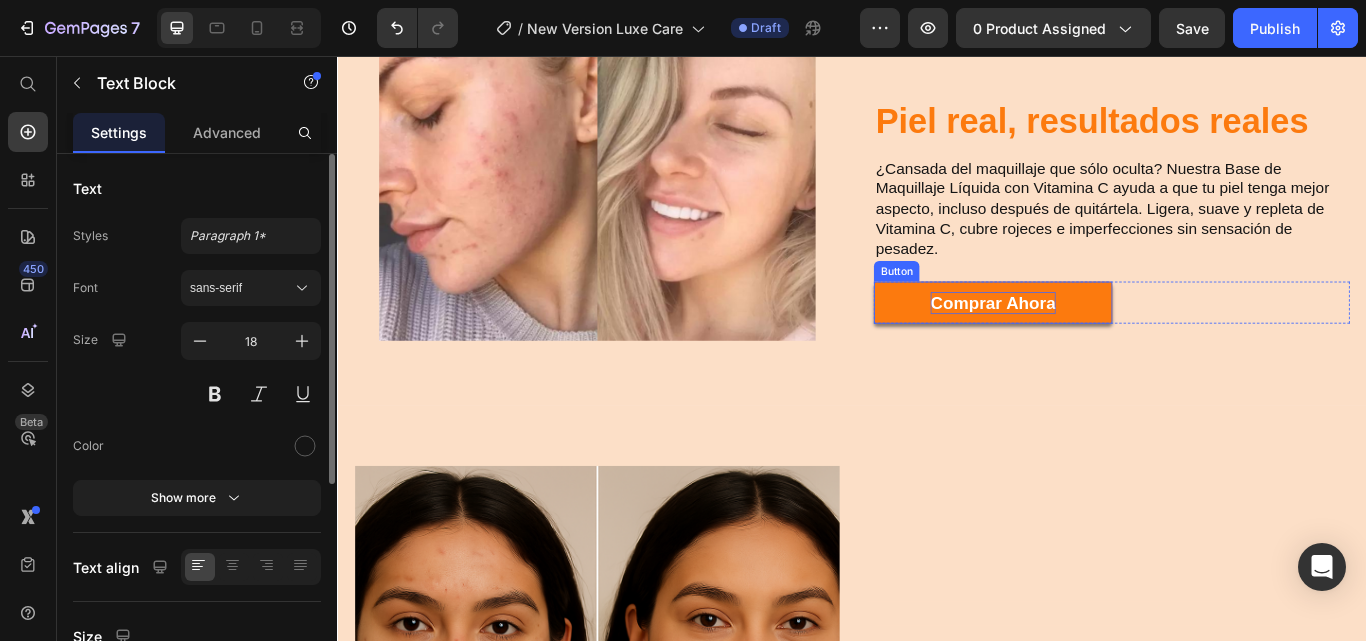 scroll, scrollTop: 1596, scrollLeft: 0, axis: vertical 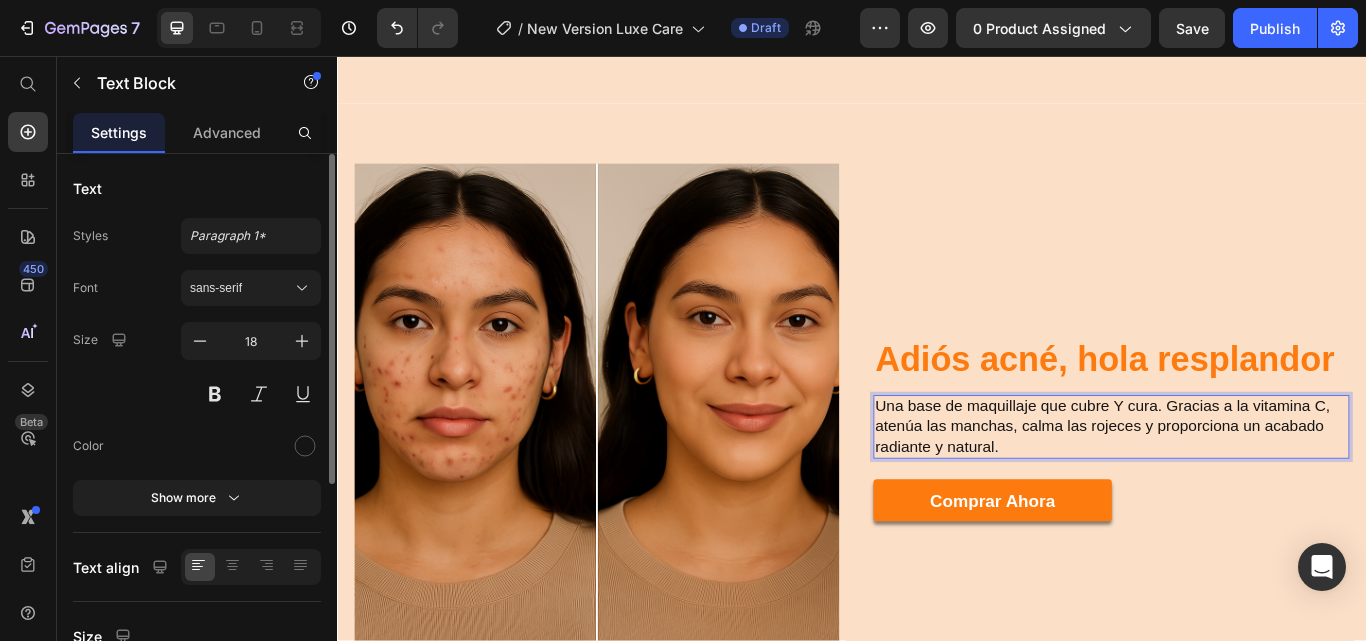 click on "Una base de maquillaje que cubre Y cura. Gracias a la vitamina C, atenúa las manchas, calma las rojeces y proporciona un acabado radiante y natural." at bounding box center (1239, 489) 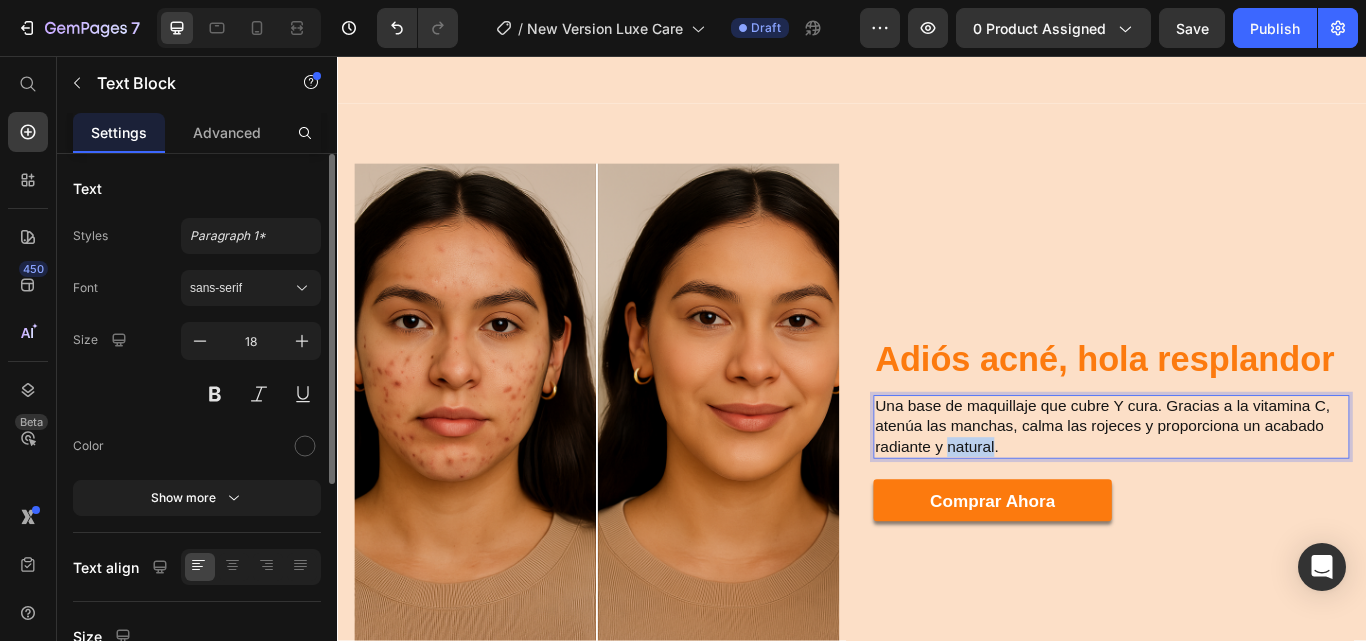 click on "Una base de maquillaje que cubre Y cura. Gracias a la vitamina C, atenúa las manchas, calma las rojeces y proporciona un acabado radiante y natural." at bounding box center [1239, 489] 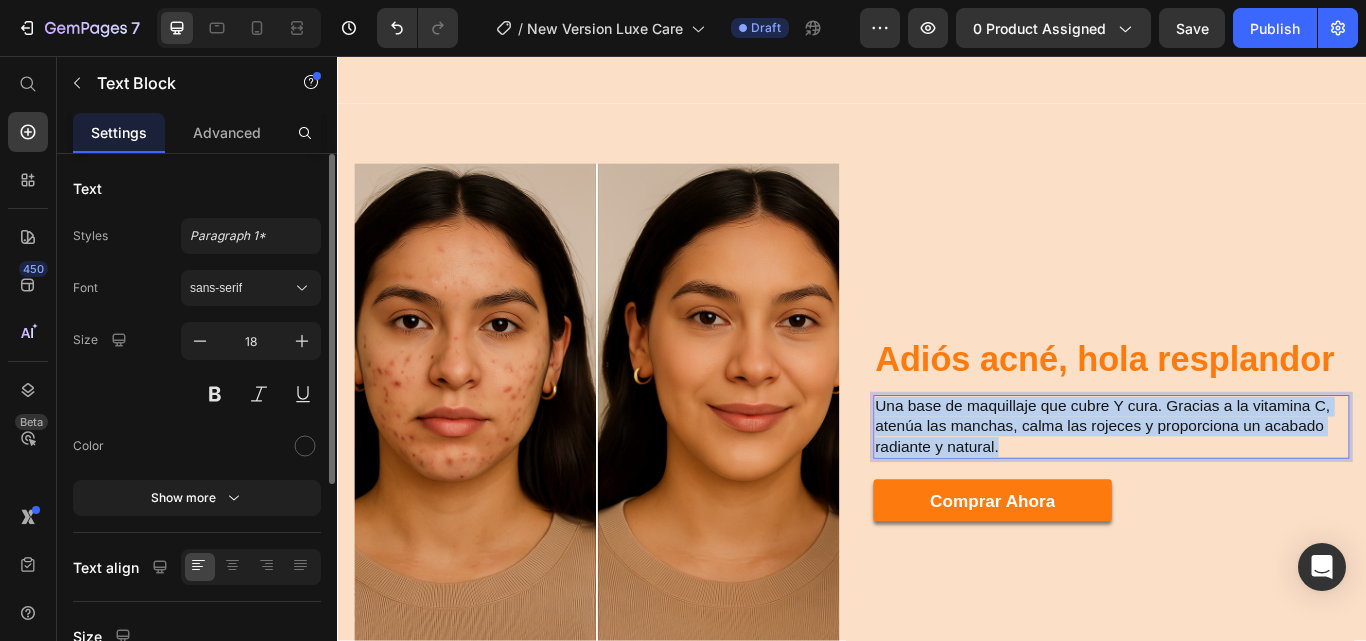 click on "Una base de maquillaje que cubre Y cura. Gracias a la vitamina C, atenúa las manchas, calma las rojeces y proporciona un acabado radiante y natural." at bounding box center [1239, 489] 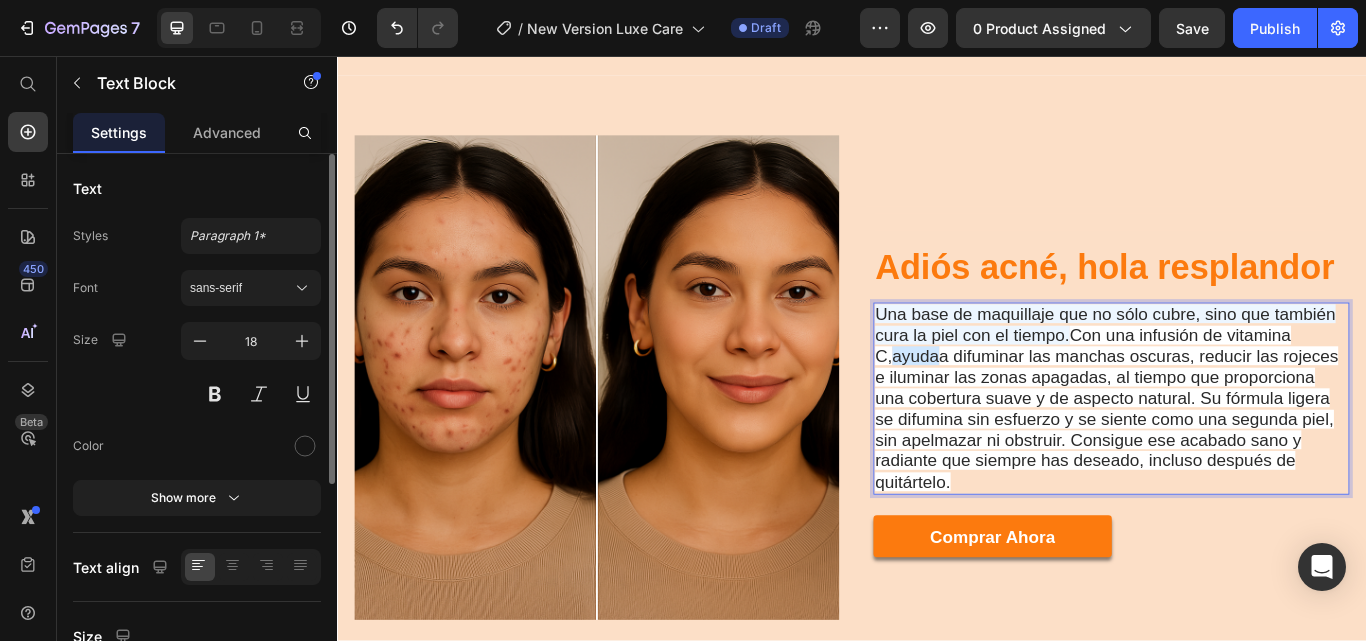 scroll, scrollTop: 1831, scrollLeft: 0, axis: vertical 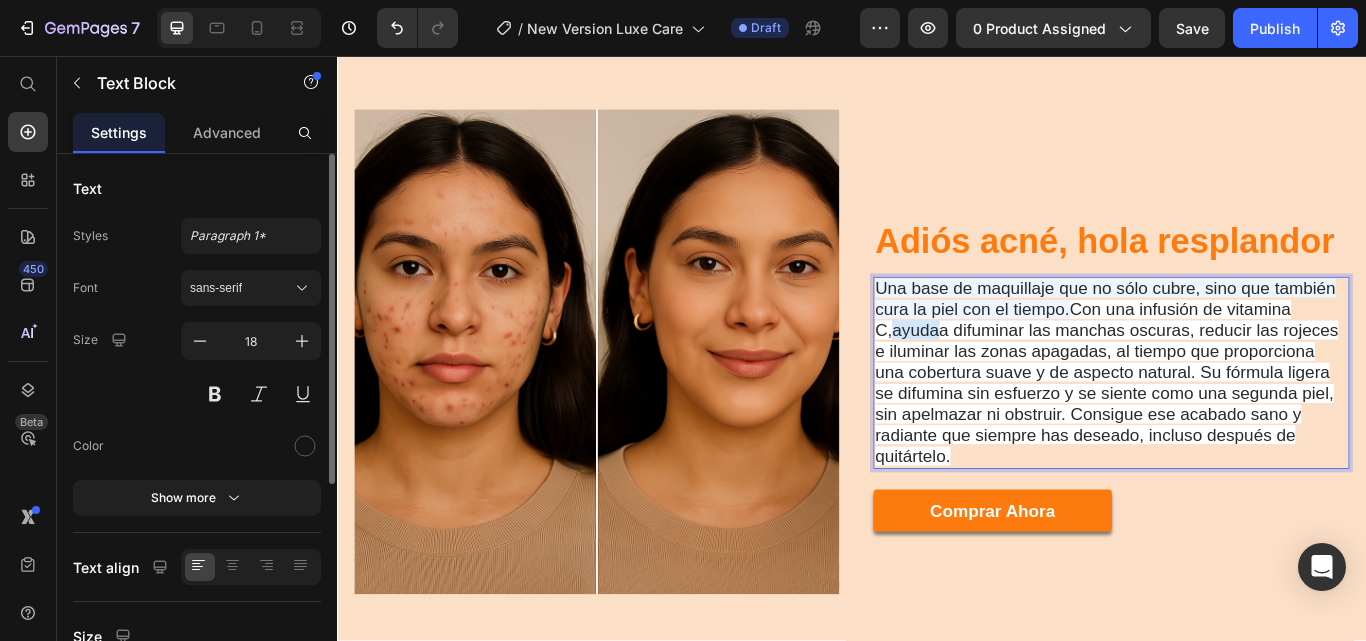 click on "a difuminar las manchas oscuras, reducir las rojeces e iluminar las zonas apagadas, al tiempo que proporciona una cobertura suave y de aspecto natural. Su fórmula ligera se difumina sin esfuerzo y se siente como una segunda piel, sin apelmazar ni obstruir. Consigue ese acabado sano y radiante que siempre has deseado, incluso después de quitártelo." at bounding box center (1234, 449) 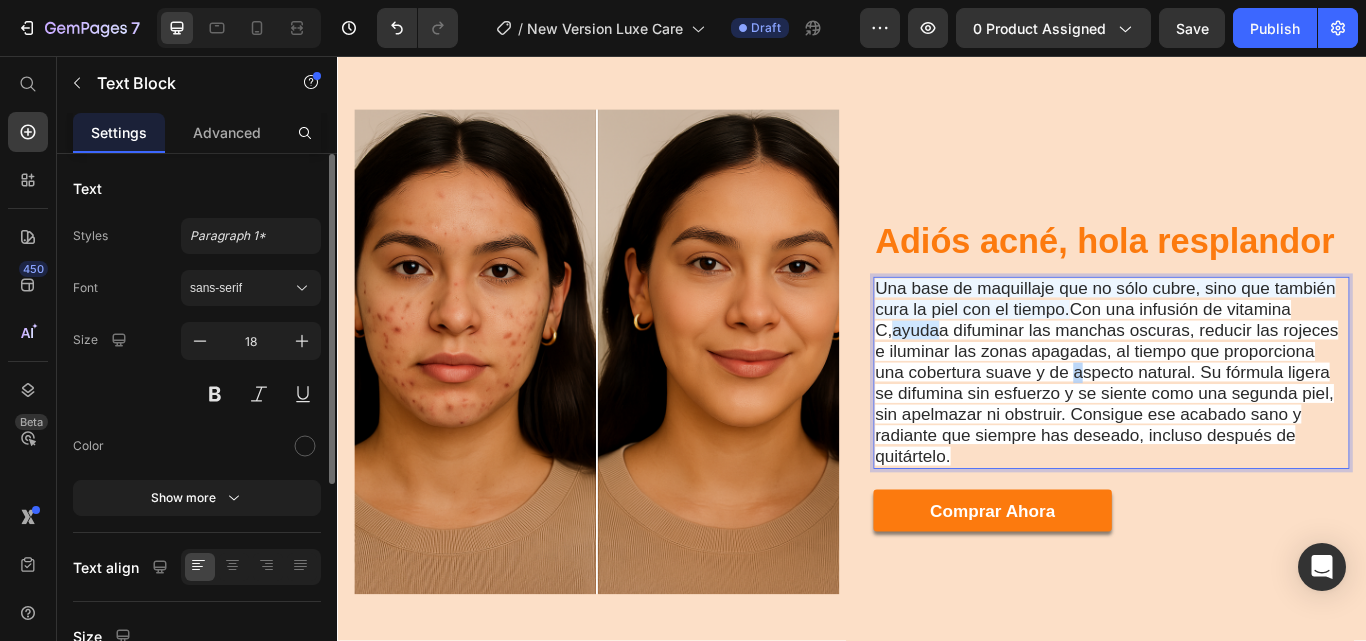 click on "a difuminar las manchas oscuras, reducir las rojeces e iluminar las zonas apagadas, al tiempo que proporciona una cobertura suave y de aspecto natural. Su fórmula ligera se difumina sin esfuerzo y se siente como una segunda piel, sin apelmazar ni obstruir. Consigue ese acabado sano y radiante que siempre has deseado, incluso después de quitártelo." at bounding box center (1234, 449) 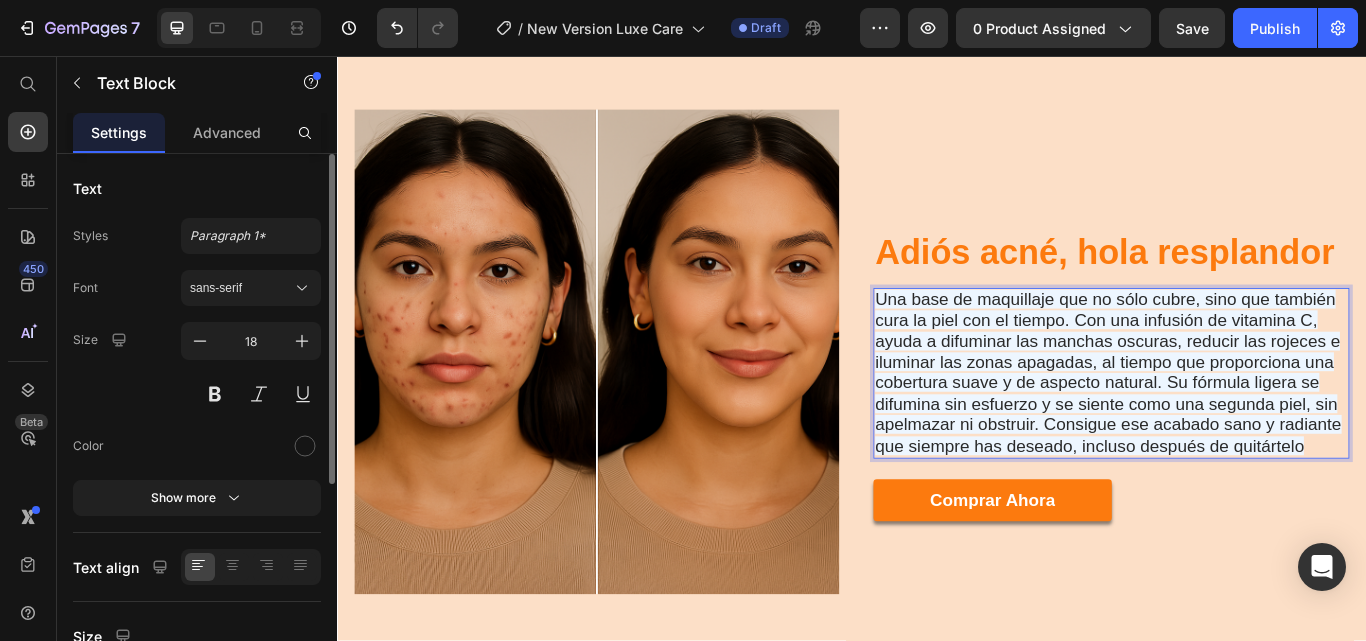 click on "Una base de maquillaje que no sólo cubre, sino que también cura la piel con el tiempo. Con una infusión de vitamina C, ayuda a difuminar las manchas oscuras, reducir las rojeces e iluminar las zonas apagadas, al tiempo que proporciona una cobertura suave y de aspecto natural. Su fórmula ligera se difumina sin esfuerzo y se siente como una segunda piel, sin apelmazar ni obstruir. Consigue ese acabado sano y radiante que siempre has deseado, incluso después de quitártelo" at bounding box center [1236, 425] 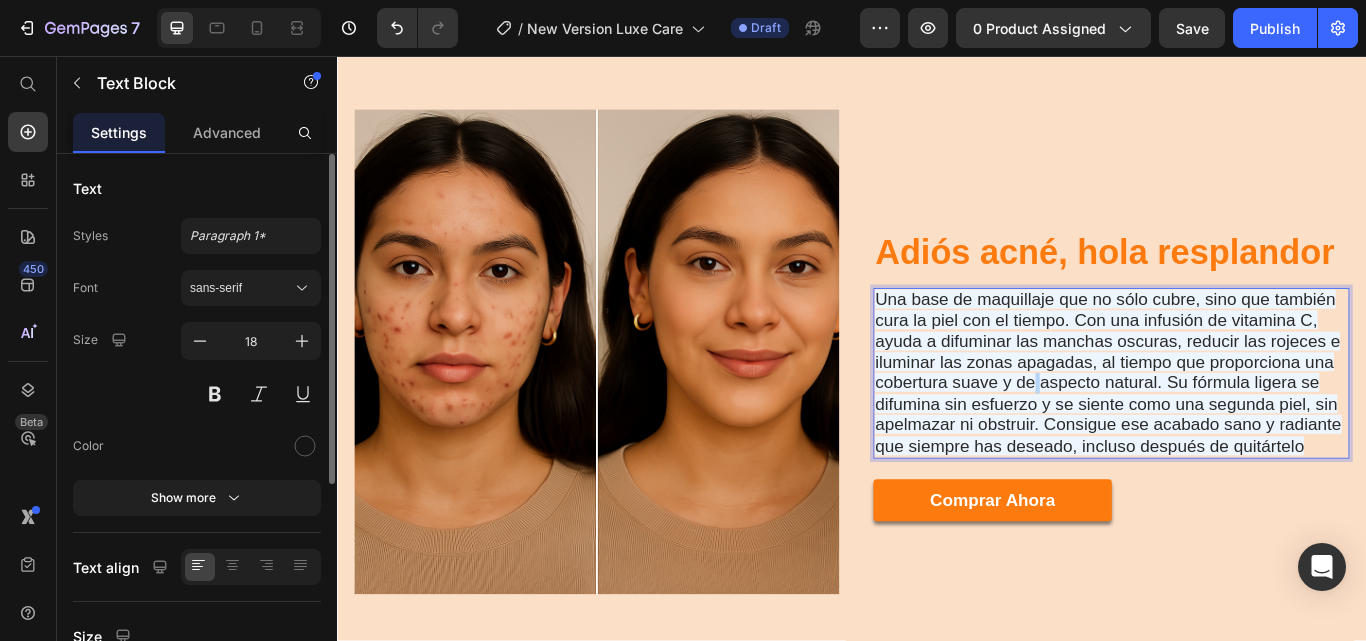 click on "Una base de maquillaje que no sólo cubre, sino que también cura la piel con el tiempo. Con una infusión de vitamina C, ayuda a difuminar las manchas oscuras, reducir las rojeces e iluminar las zonas apagadas, al tiempo que proporciona una cobertura suave y de aspecto natural. Su fórmula ligera se difumina sin esfuerzo y se siente como una segunda piel, sin apelmazar ni obstruir. Consigue ese acabado sano y radiante que siempre has deseado, incluso después de quitártelo" at bounding box center [1236, 425] 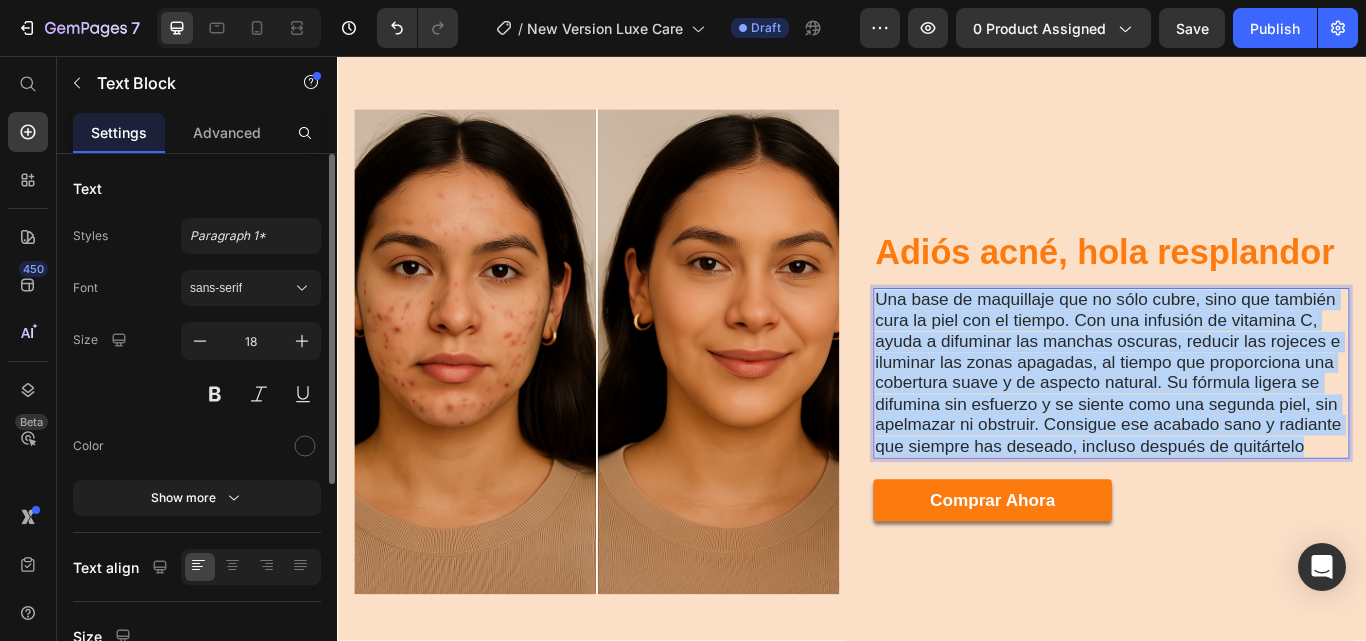 click on "Una base de maquillaje que no sólo cubre, sino que también cura la piel con el tiempo. Con una infusión de vitamina C, ayuda a difuminar las manchas oscuras, reducir las rojeces e iluminar las zonas apagadas, al tiempo que proporciona una cobertura suave y de aspecto natural. Su fórmula ligera se difumina sin esfuerzo y se siente como una segunda piel, sin apelmazar ni obstruir. Consigue ese acabado sano y radiante que siempre has deseado, incluso después de quitártelo" at bounding box center (1236, 425) 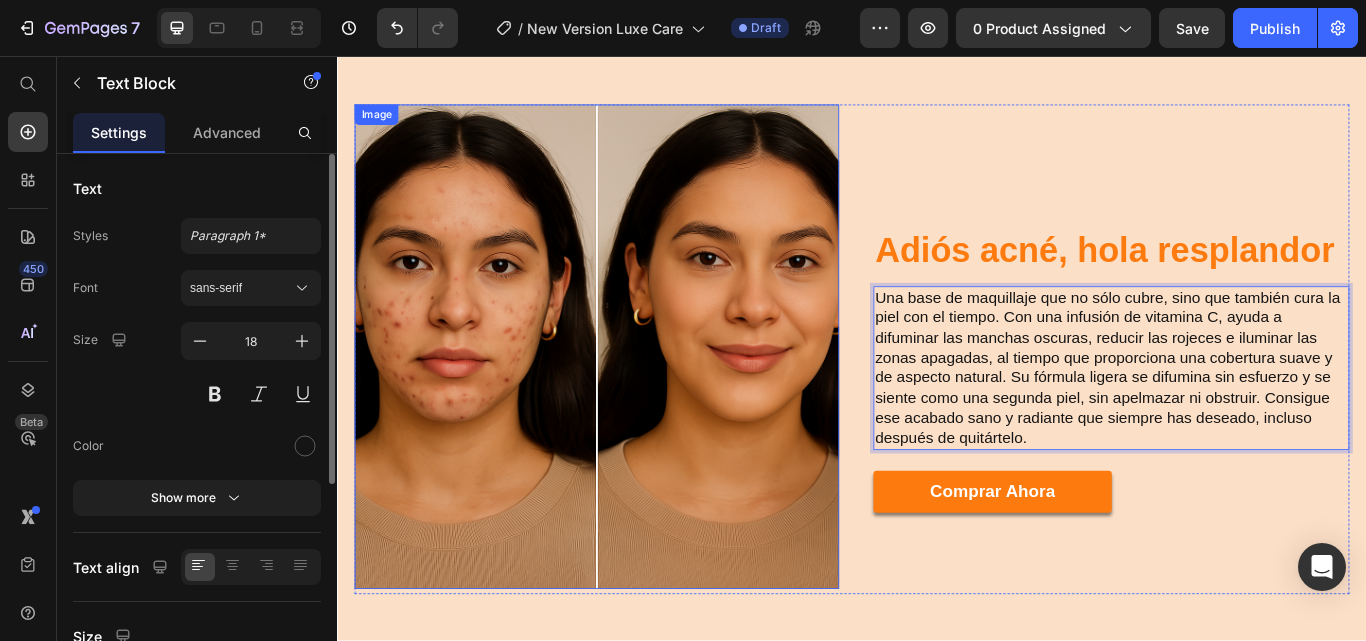 scroll, scrollTop: 1724, scrollLeft: 0, axis: vertical 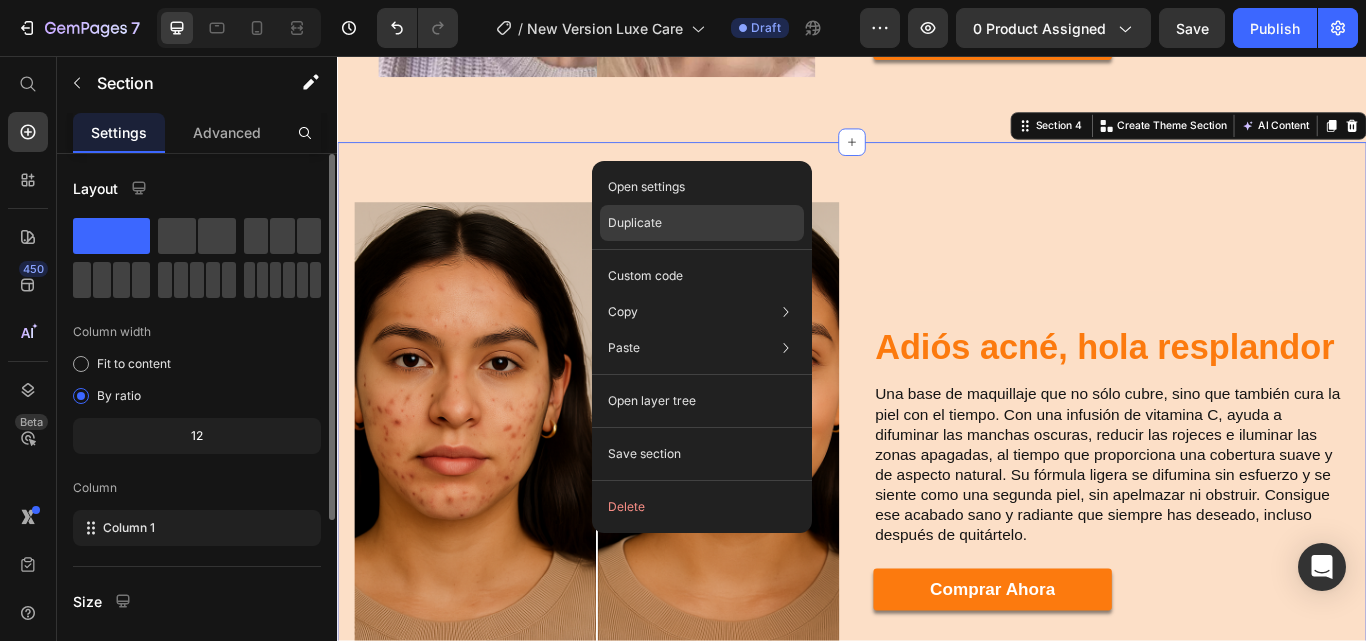 drag, startPoint x: 638, startPoint y: 216, endPoint x: 379, endPoint y: 187, distance: 260.6185 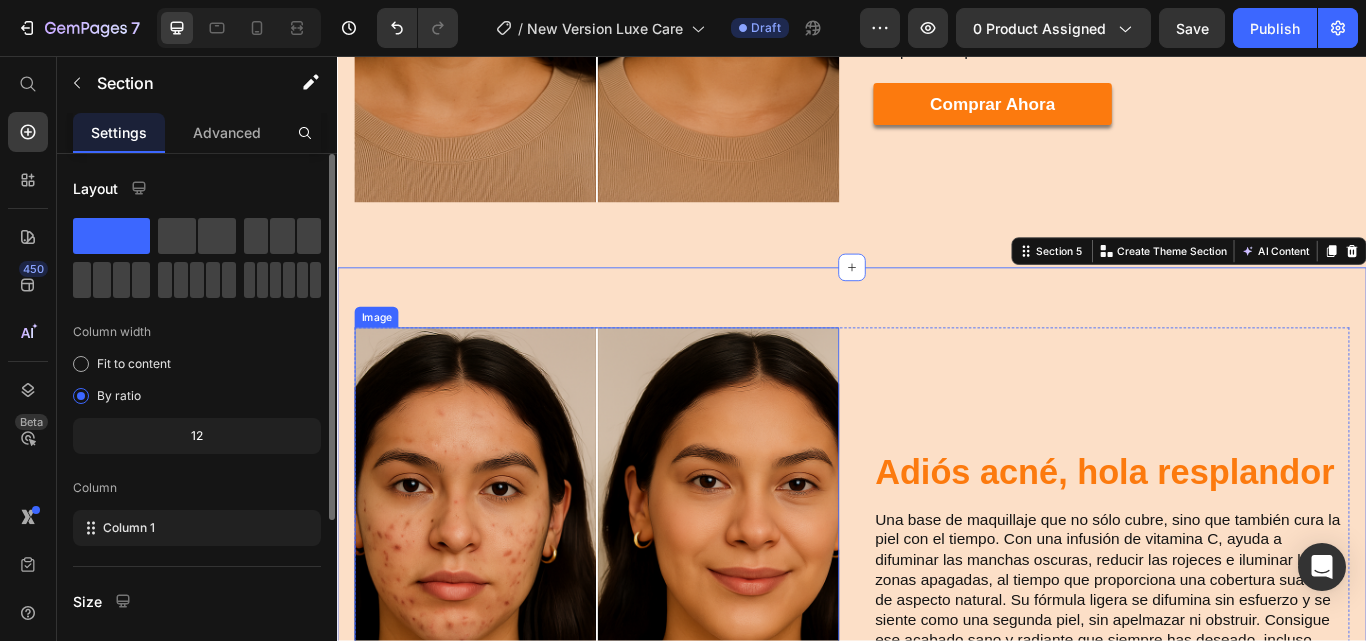 scroll, scrollTop: 2476, scrollLeft: 0, axis: vertical 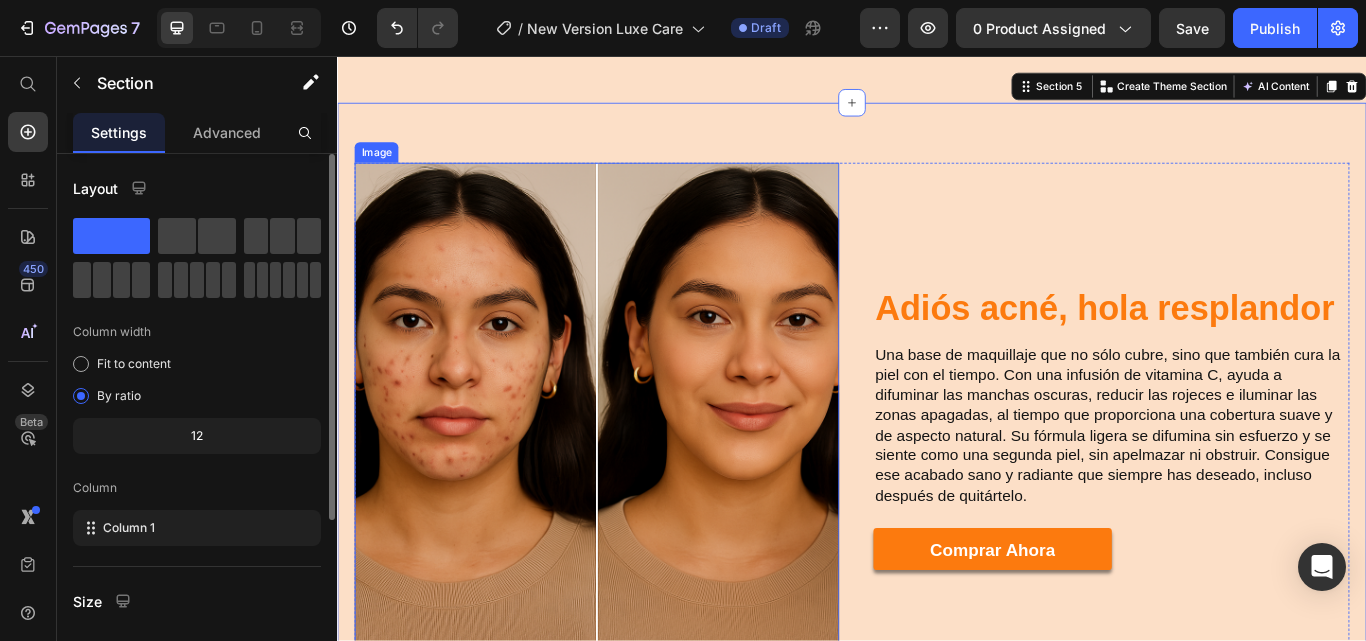 click at bounding box center [639, 463] 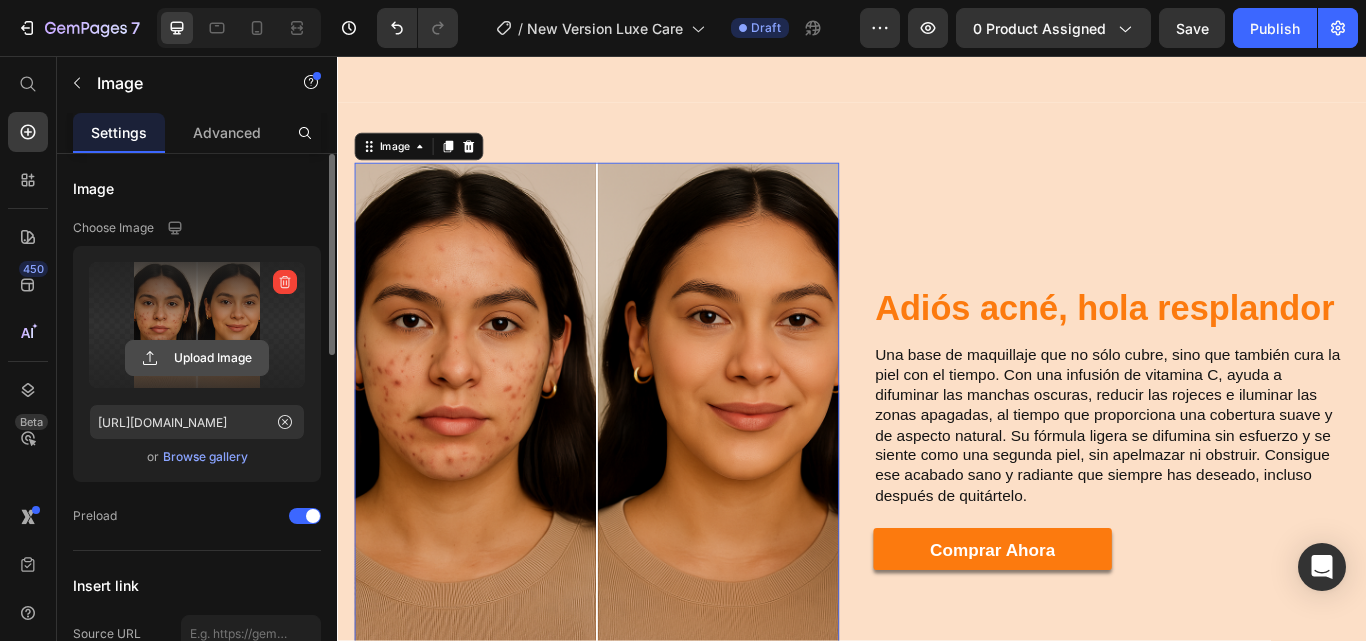 click 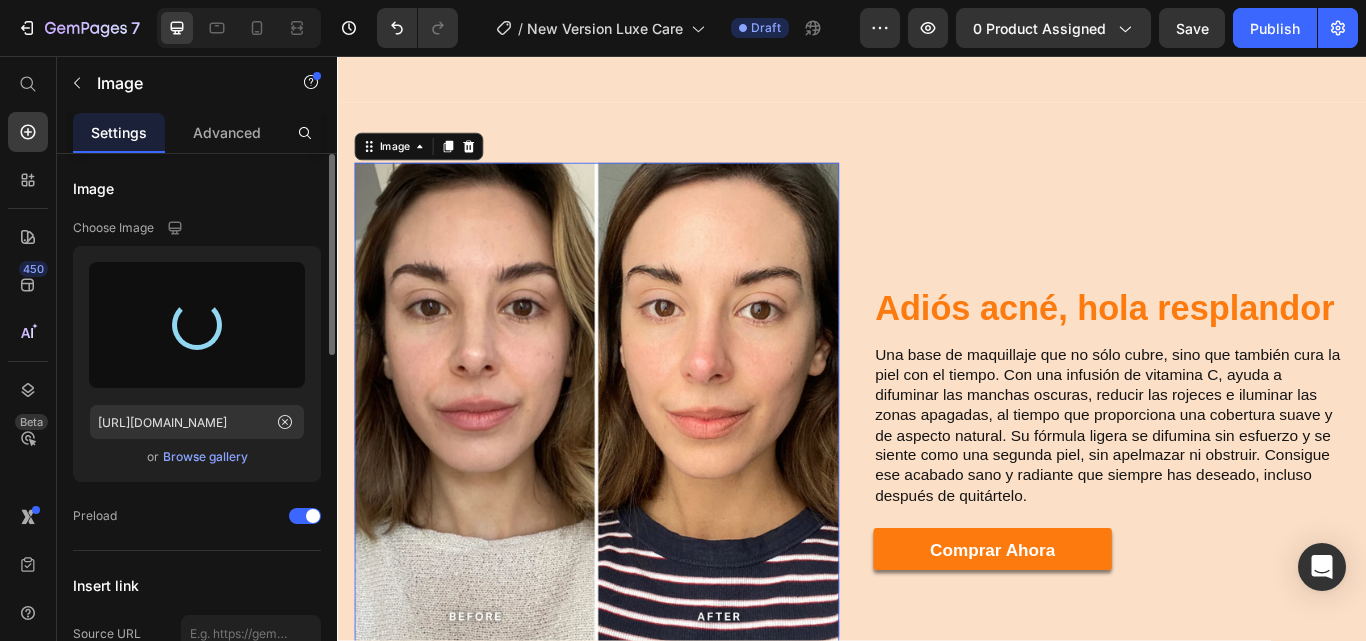 type on "[URL][DOMAIN_NAME]" 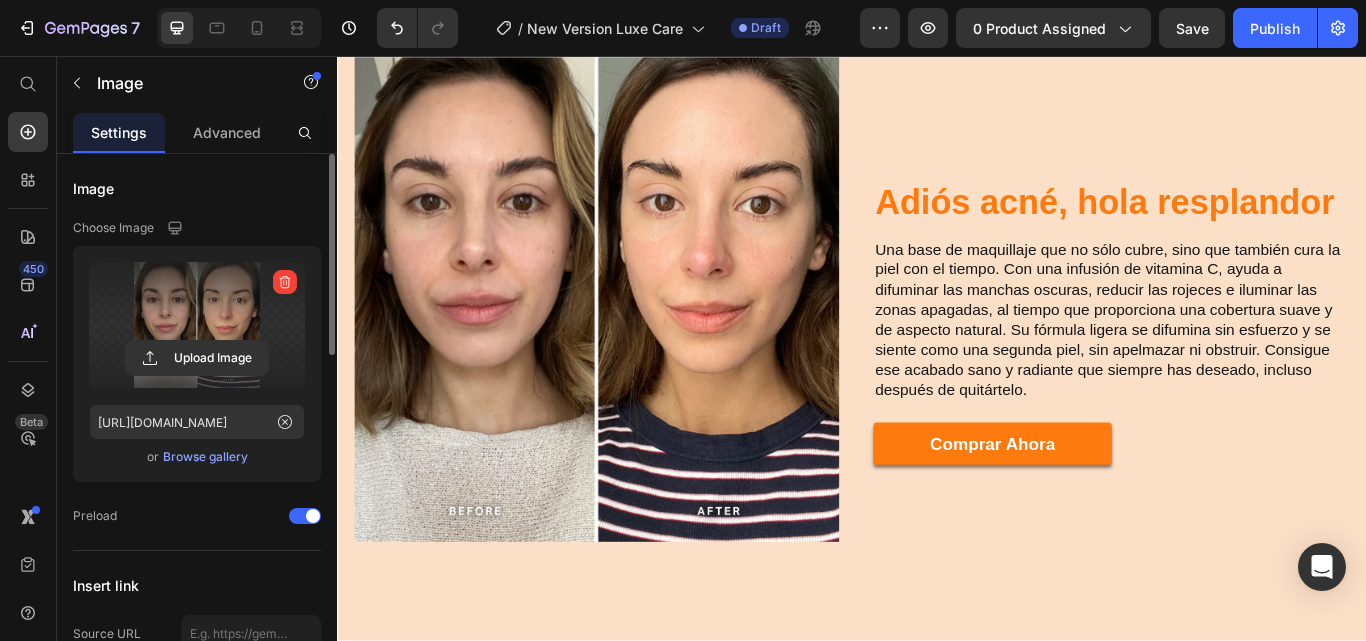 scroll, scrollTop: 2634, scrollLeft: 0, axis: vertical 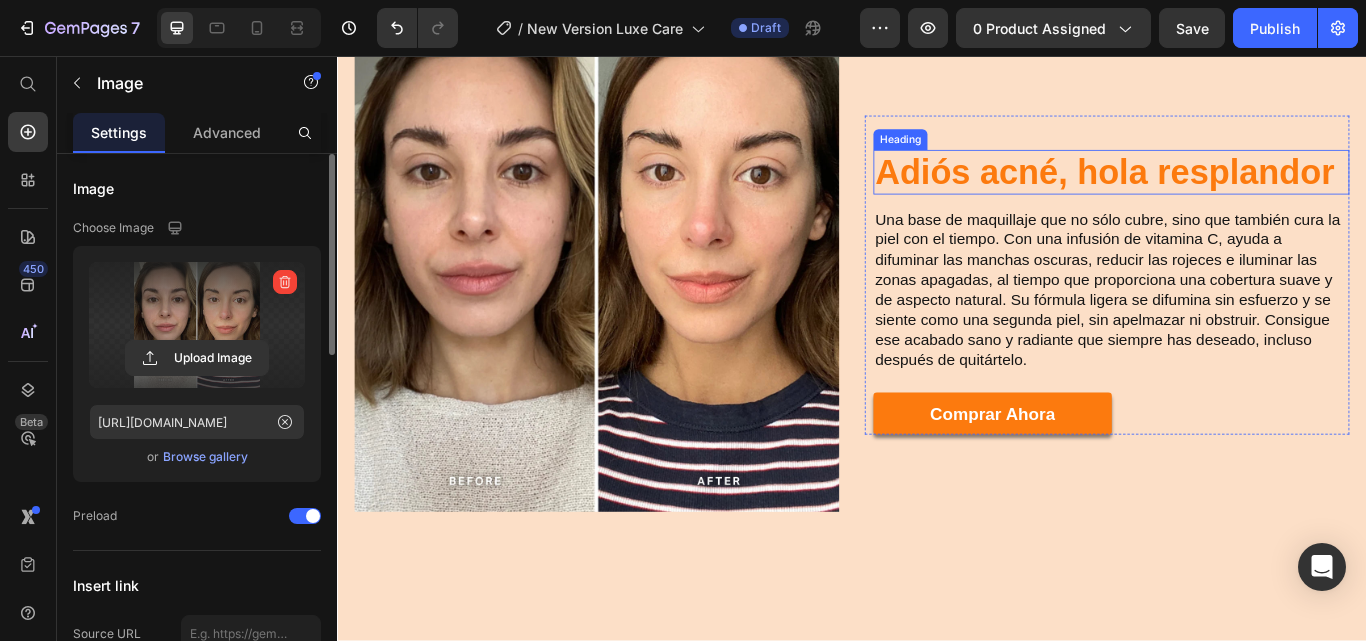 click on "Adiós acné, hola resplandor" at bounding box center [1239, 192] 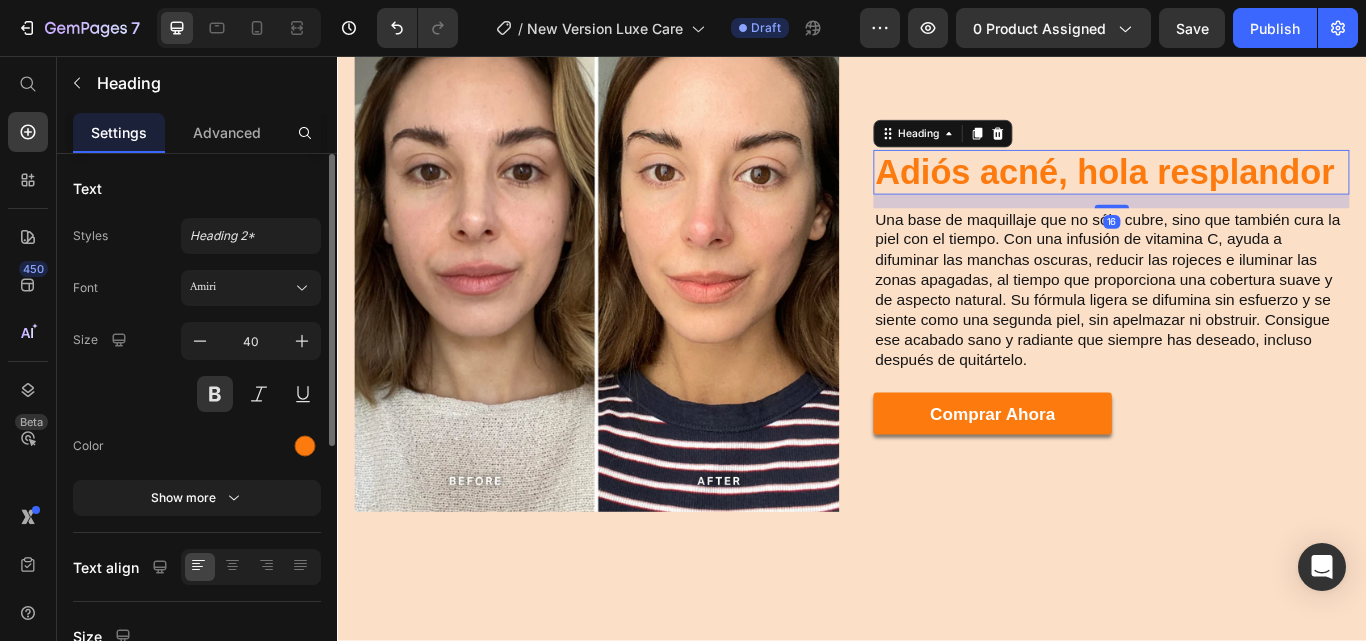 click on "Adiós acné, hola resplandor" at bounding box center [1239, 192] 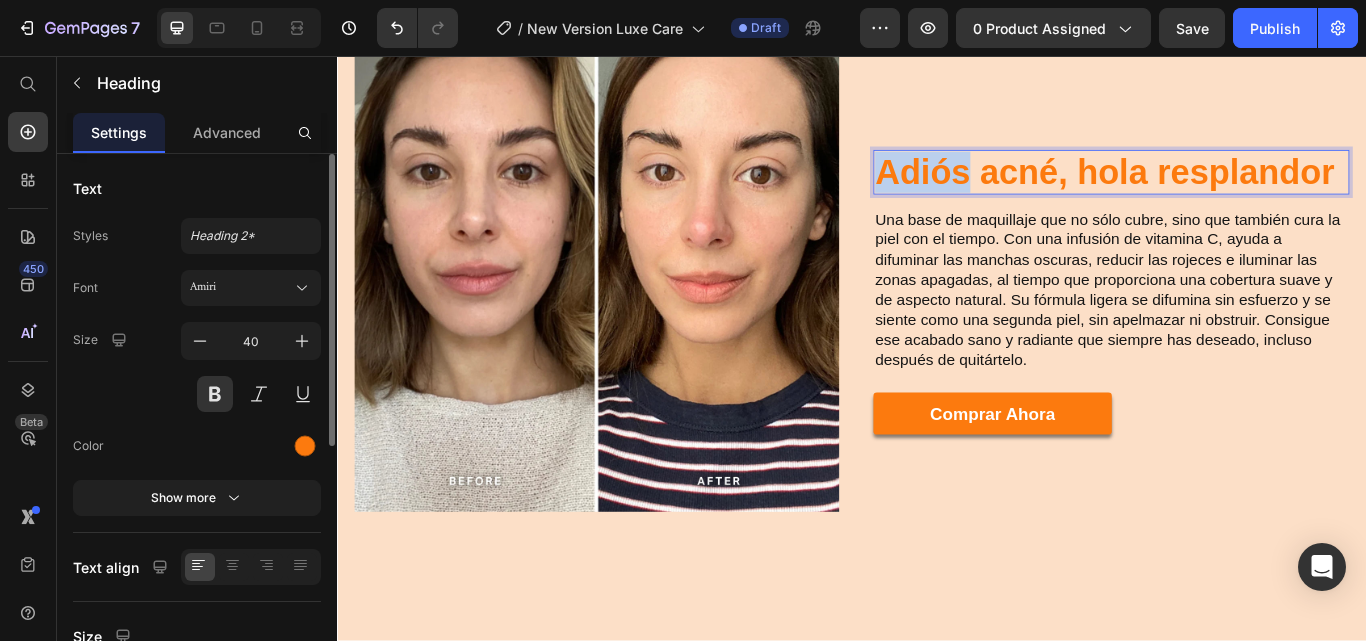 click on "Adiós acné, hola resplandor" at bounding box center (1239, 192) 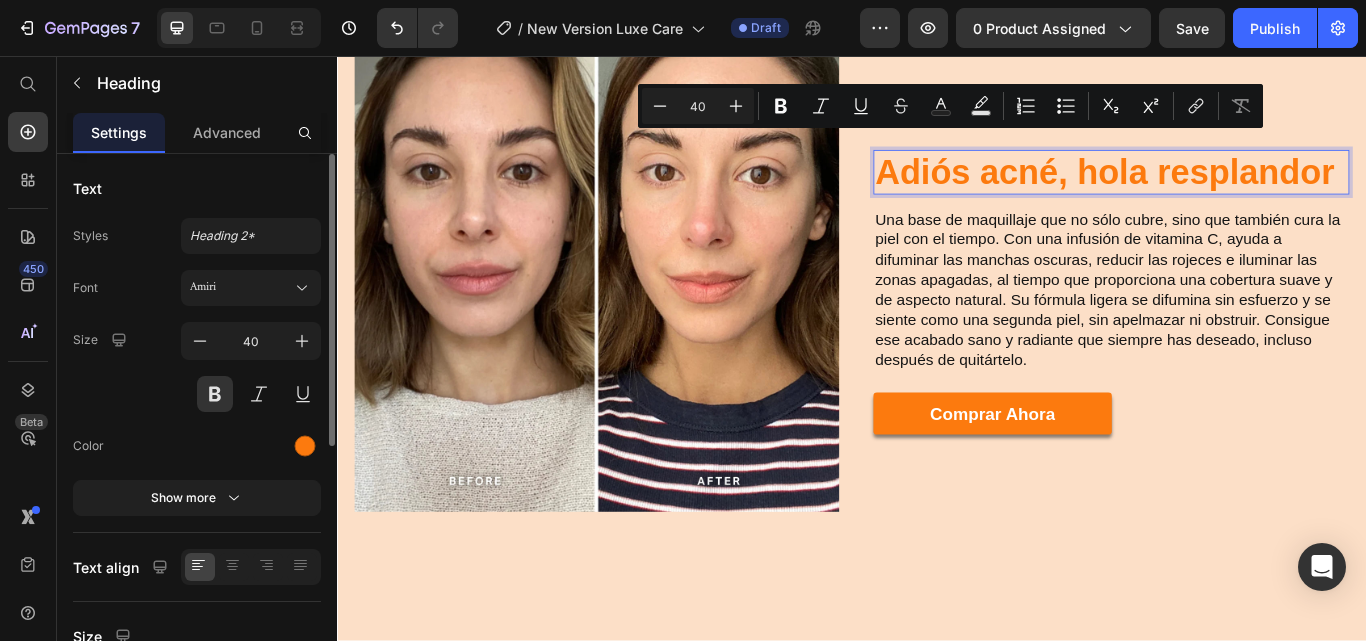click on "Adiós acné, hola resplandor" at bounding box center (1239, 192) 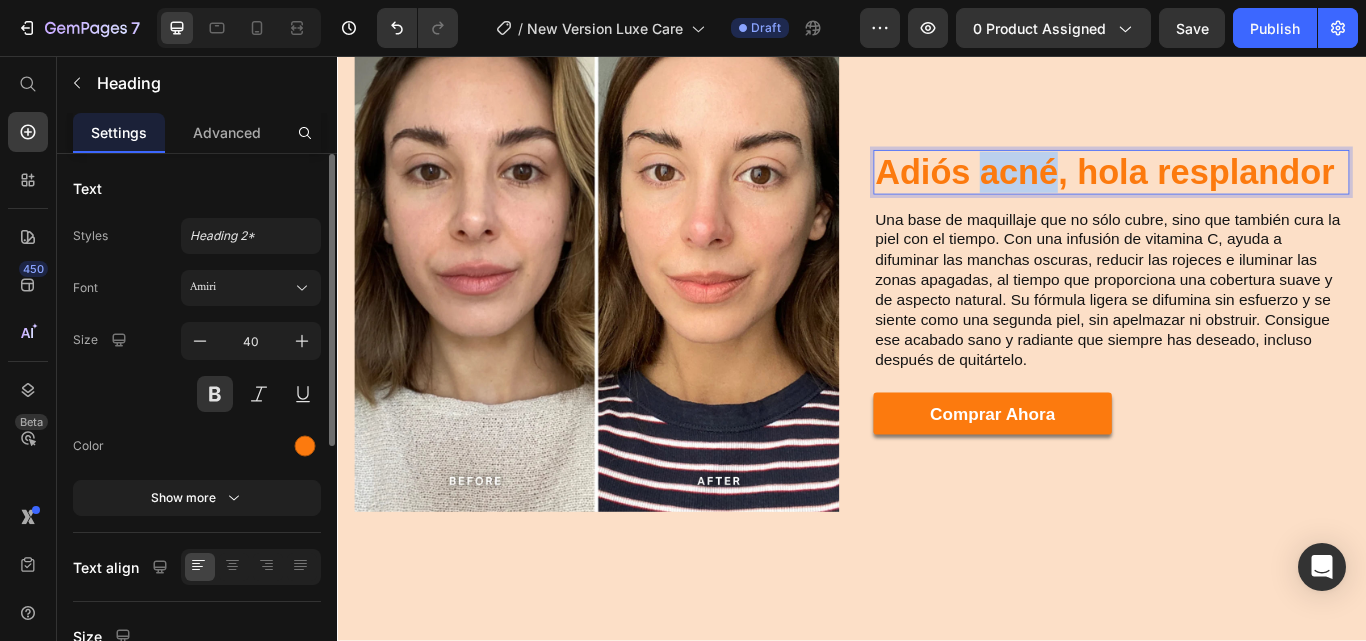 click on "Adiós acné, hola resplandor" at bounding box center [1239, 192] 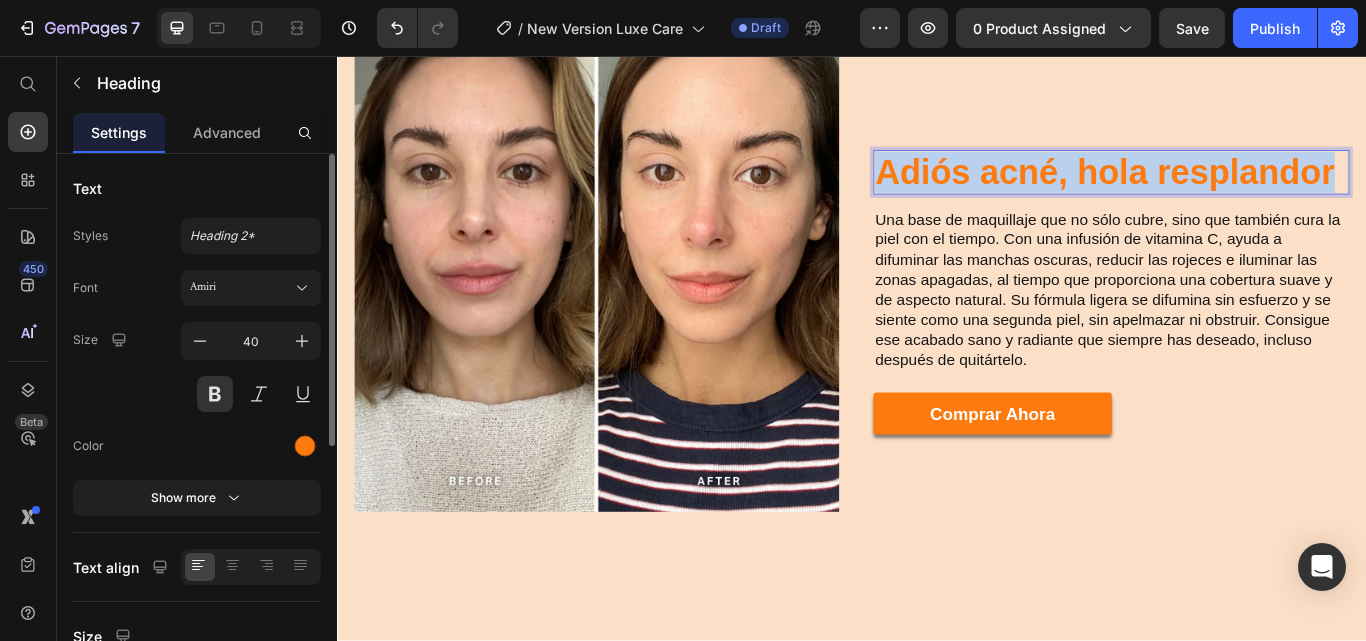 click on "Adiós acné, hola resplandor" at bounding box center [1239, 192] 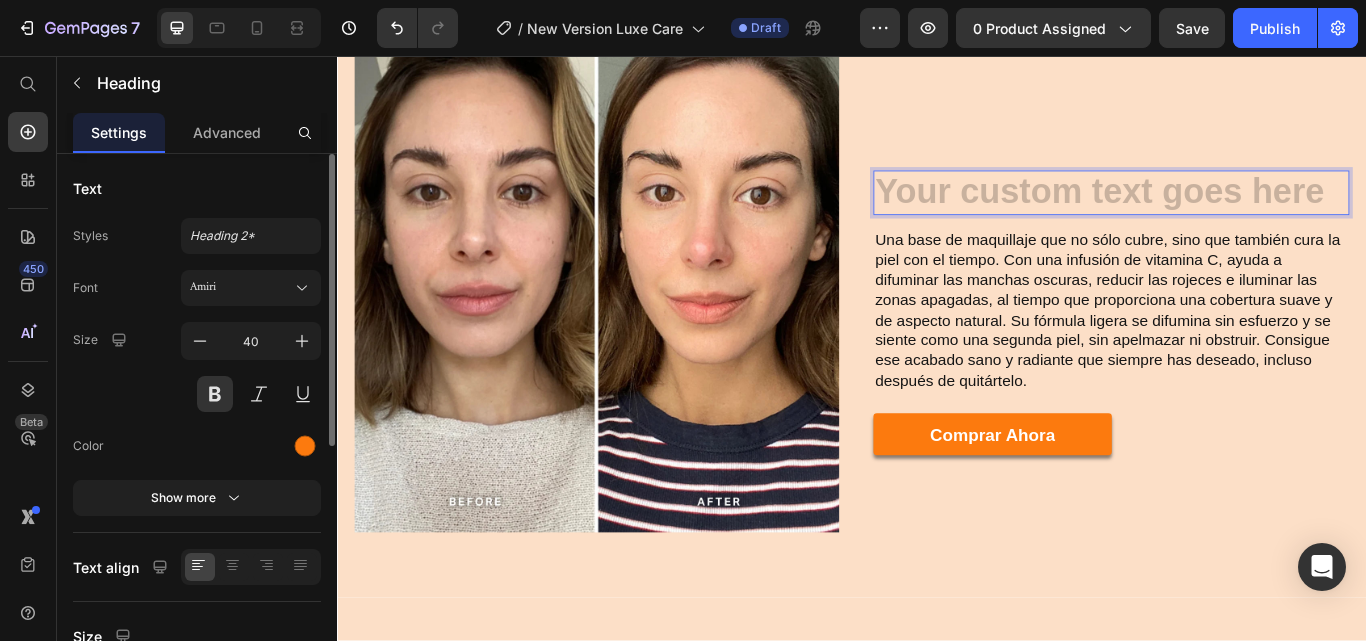 scroll, scrollTop: 2608, scrollLeft: 0, axis: vertical 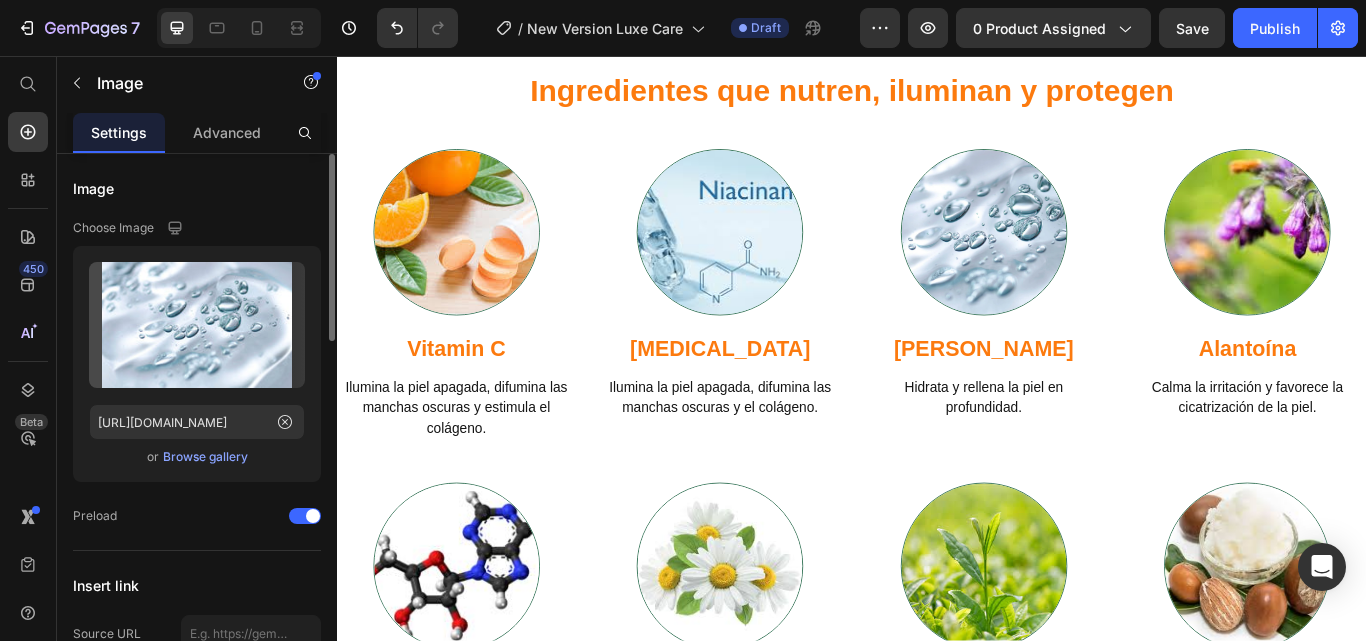 drag, startPoint x: 1004, startPoint y: 129, endPoint x: 1019, endPoint y: -111, distance: 240.46829 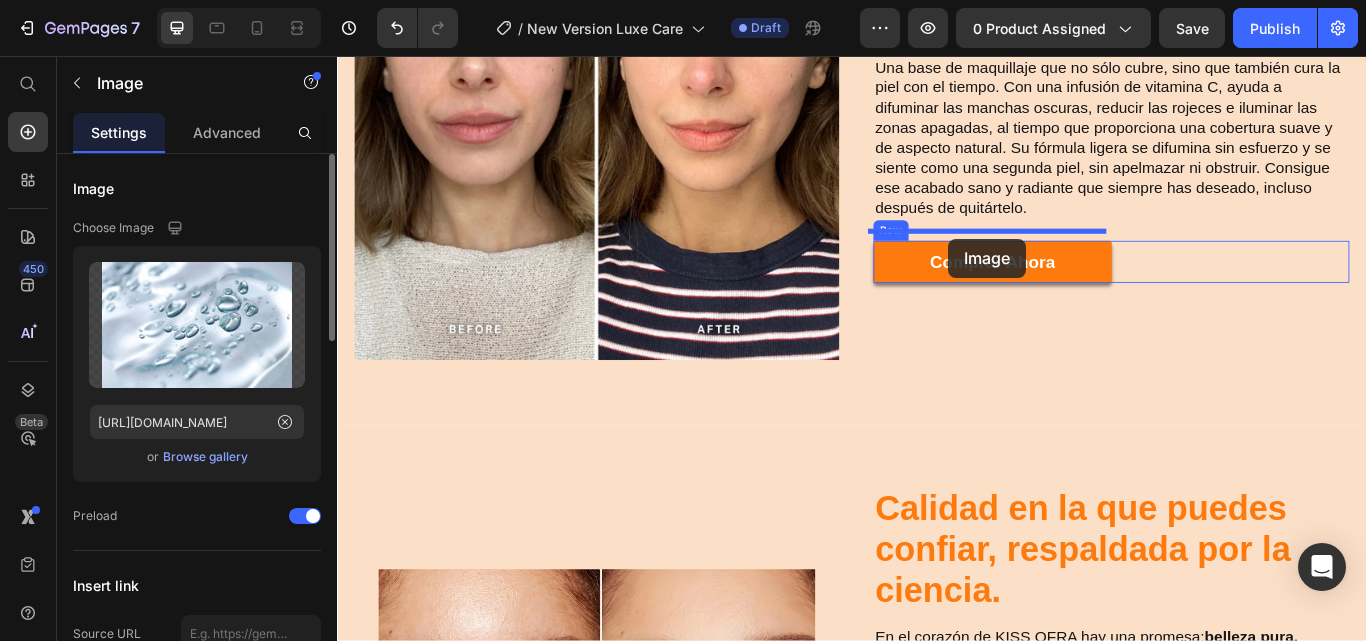 scroll, scrollTop: 2600, scrollLeft: 0, axis: vertical 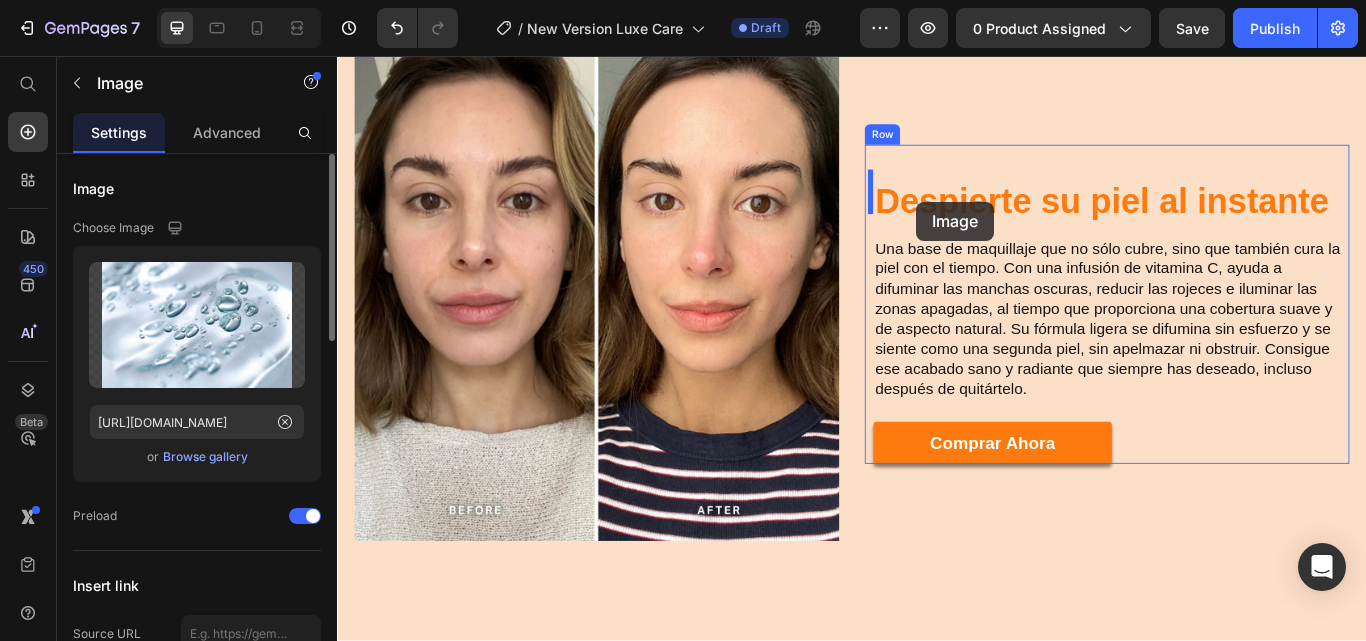 click at bounding box center (937, 2513) 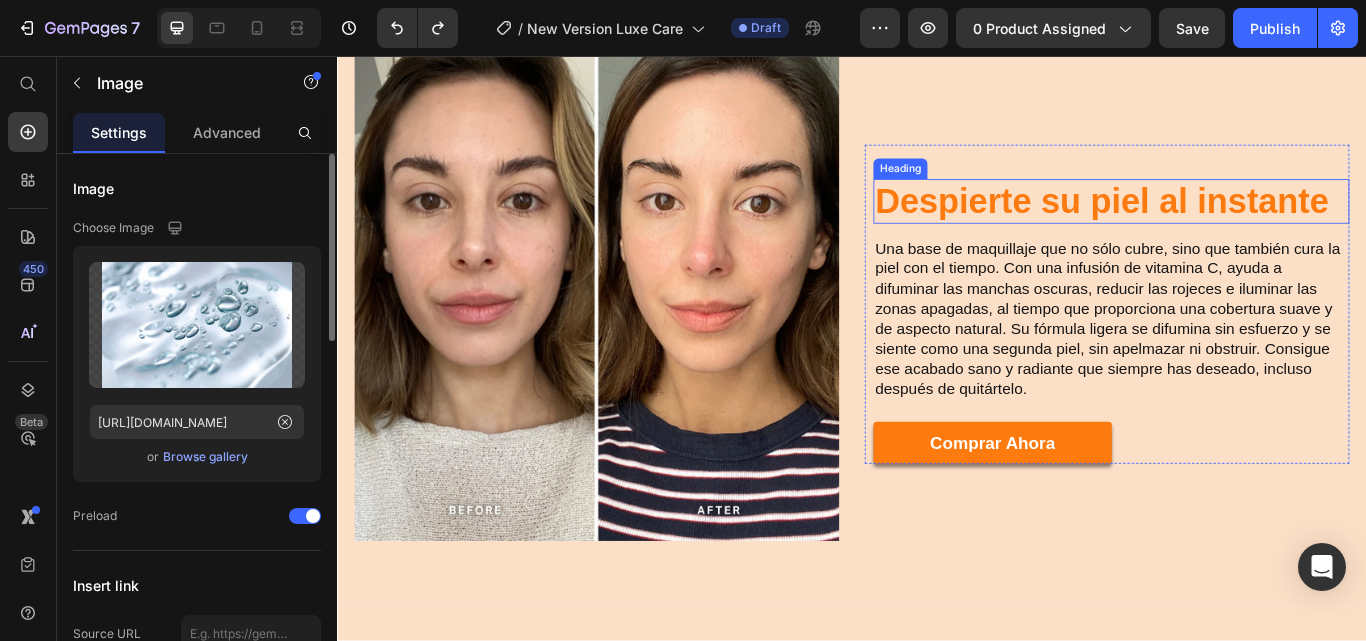 click on "Despierte su piel al instante" at bounding box center (1239, 226) 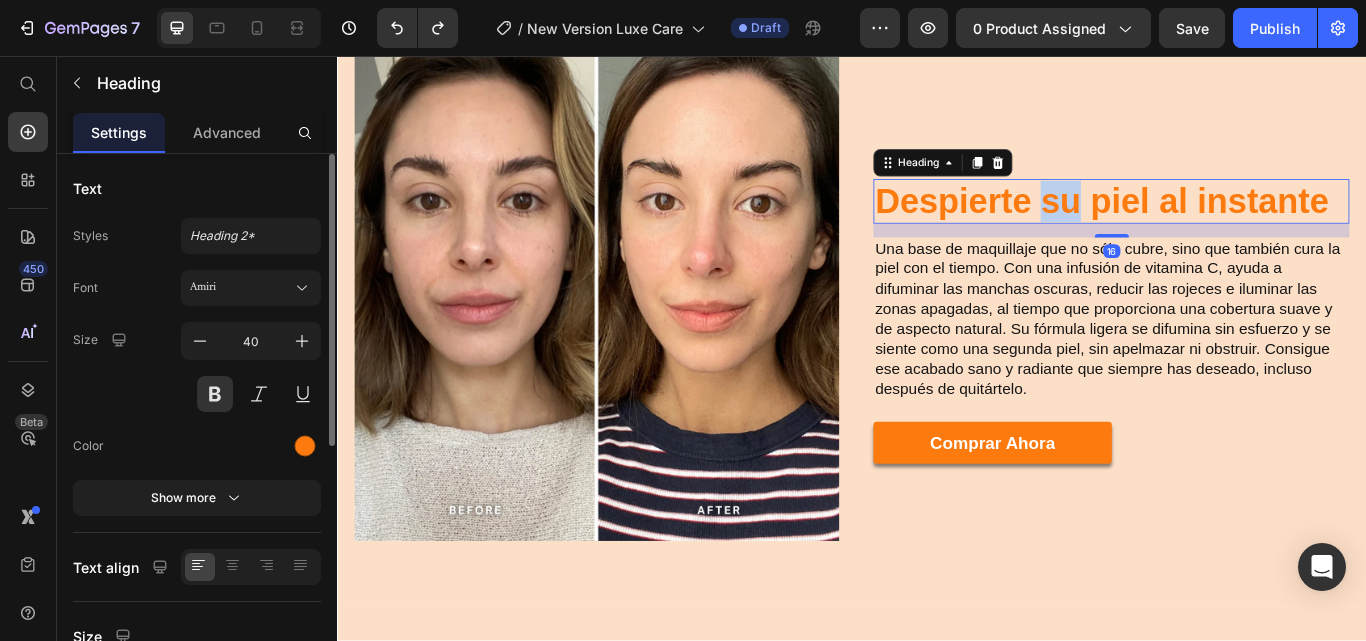 click on "Despierte su piel al instante" at bounding box center (1239, 226) 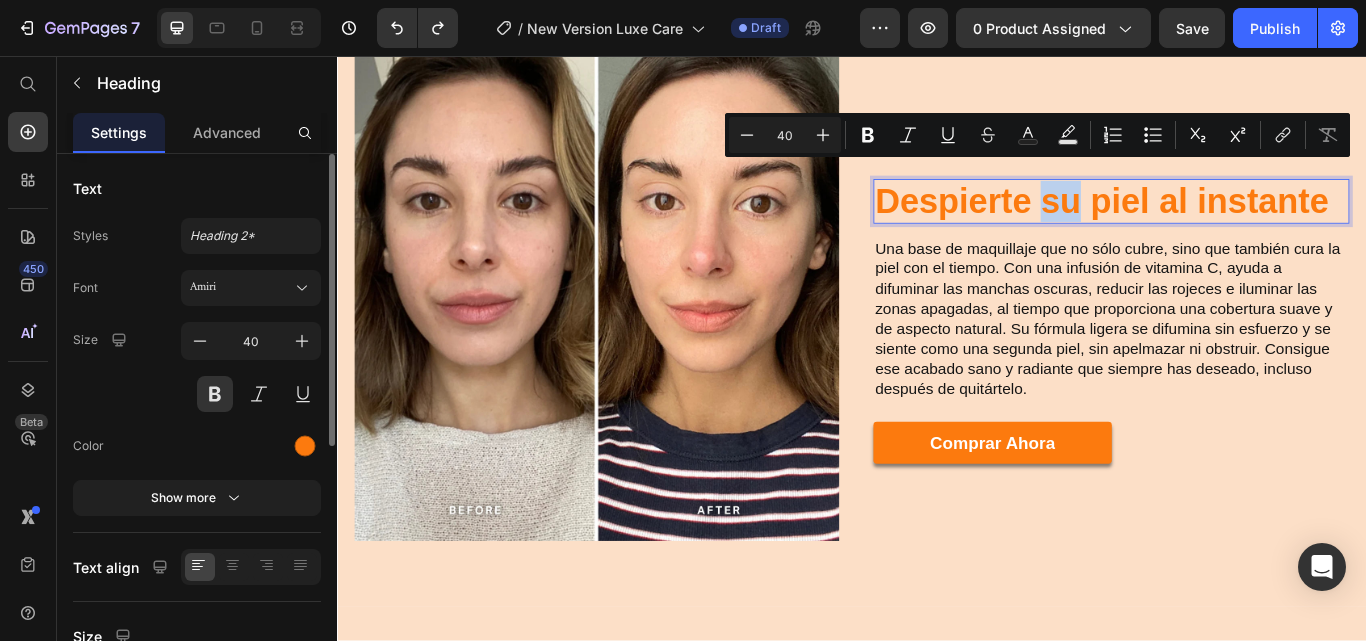 click on "Despierte su piel al instante" at bounding box center [1239, 226] 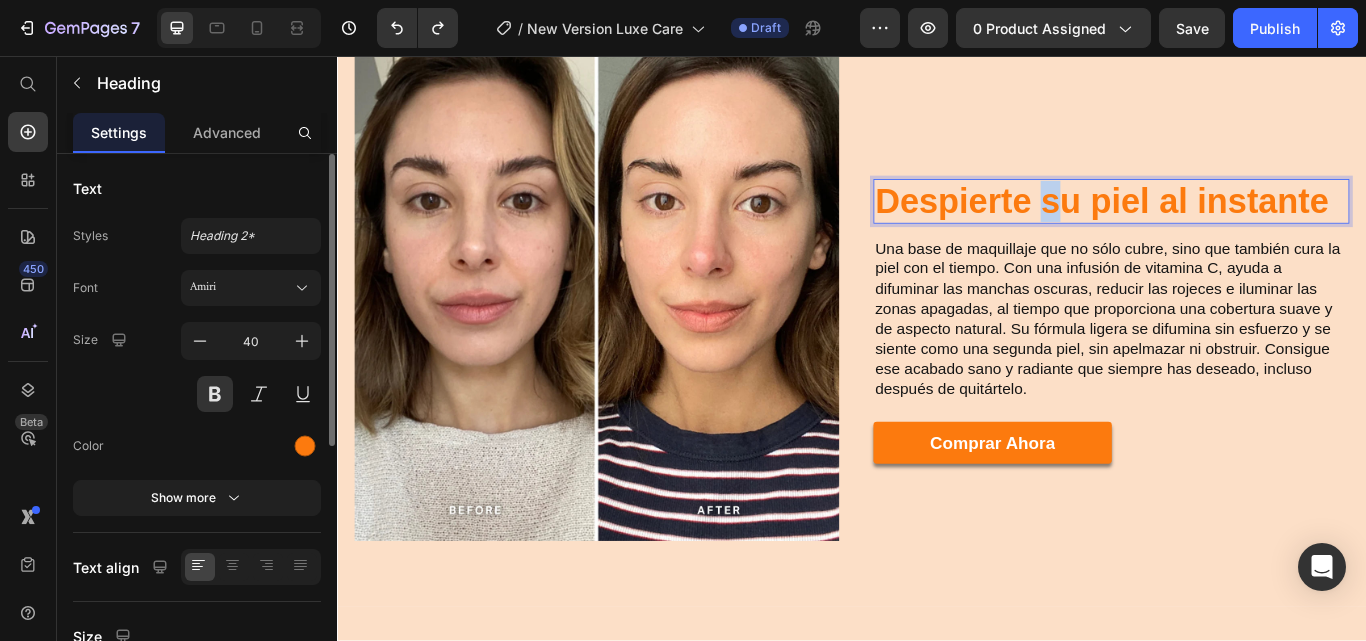 click on "Despierte su piel al instante" at bounding box center [1239, 226] 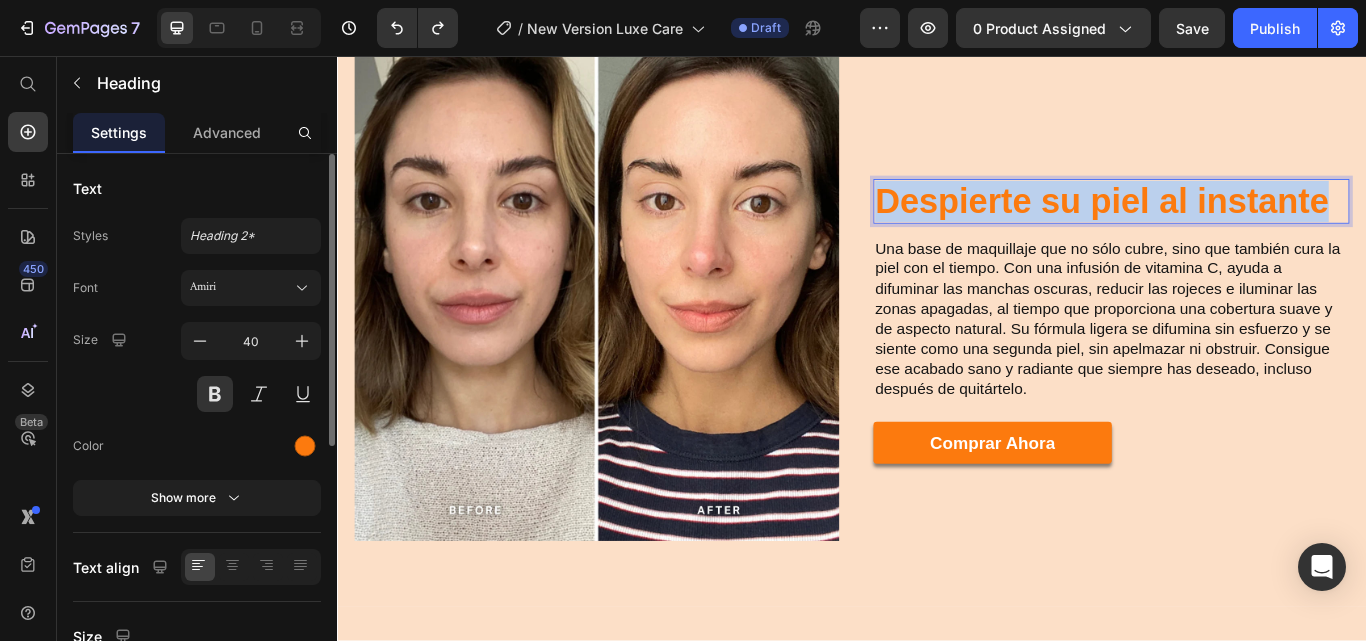 click on "Despierte su piel al instante" at bounding box center (1239, 226) 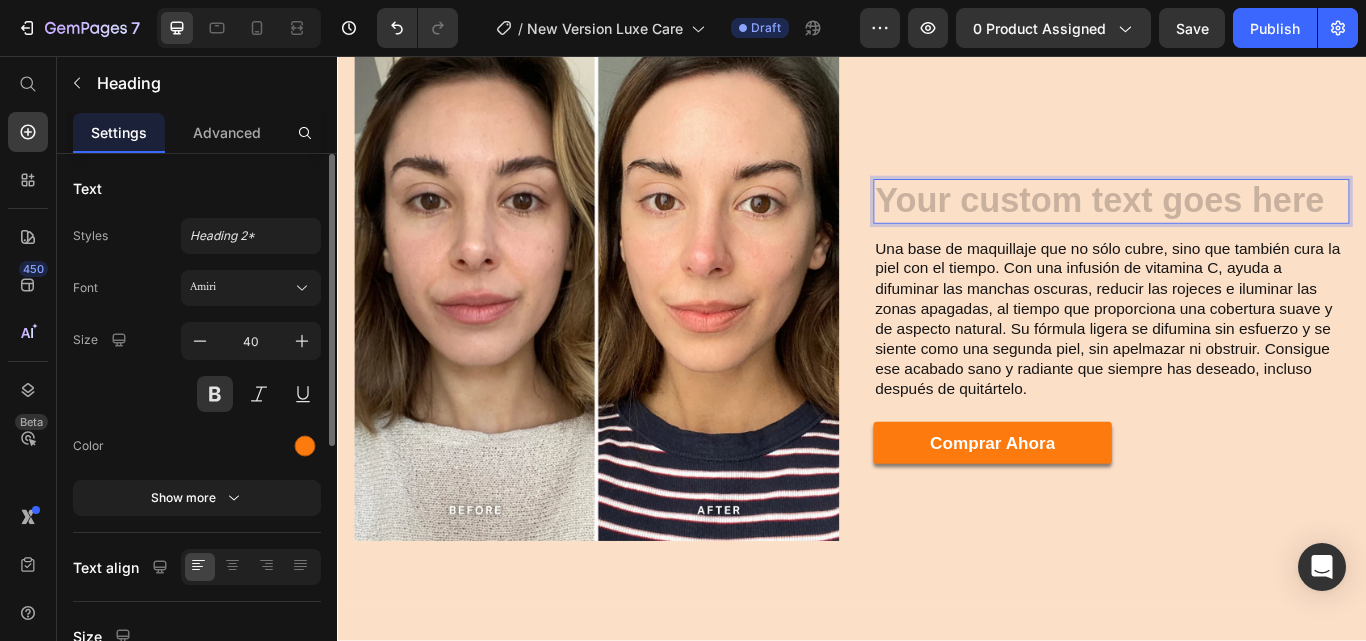 scroll, scrollTop: 2576, scrollLeft: 0, axis: vertical 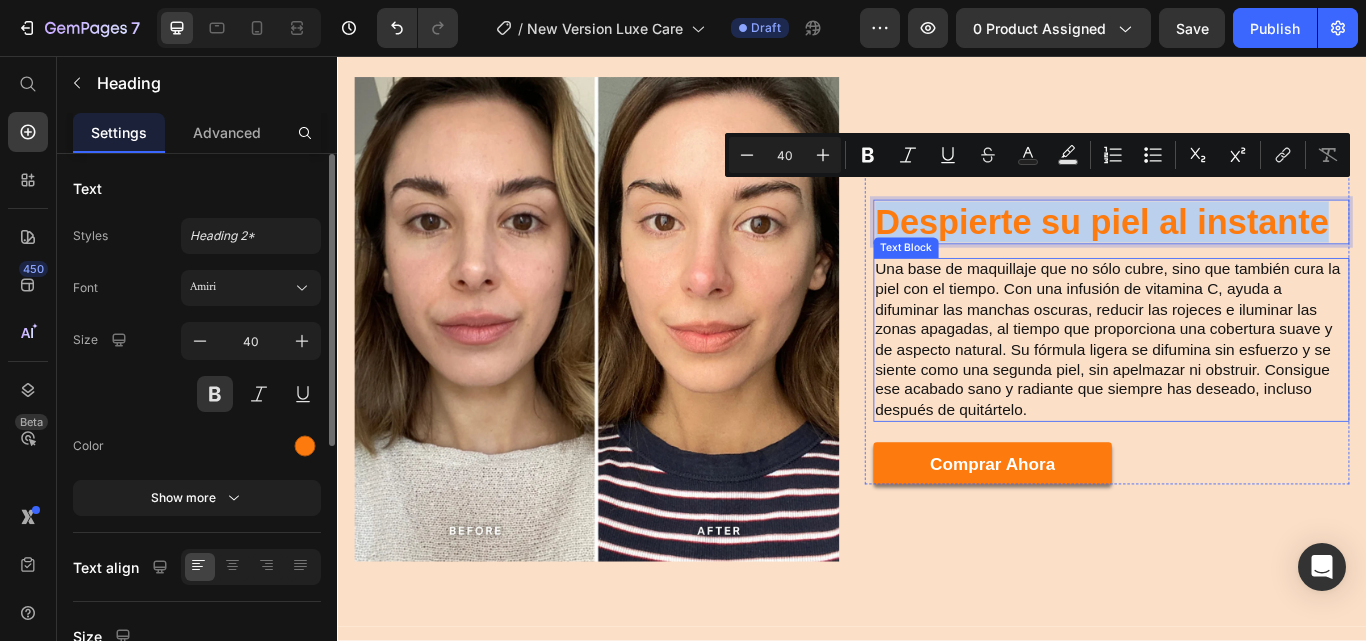 click on "Una base de maquillaje que no sólo cubre, sino que también cura la piel con el tiempo. Con una infusión de vitamina C, ayuda a difuminar las manchas oscuras, reducir las rojeces e iluminar las zonas apagadas, al tiempo que proporciona una cobertura suave y de aspecto natural. Su fórmula ligera se difumina sin esfuerzo y se siente como una segunda piel, sin apelmazar ni obstruir. Consigue ese acabado sano y radiante que siempre has deseado, incluso después de quitártelo." at bounding box center [1239, 387] 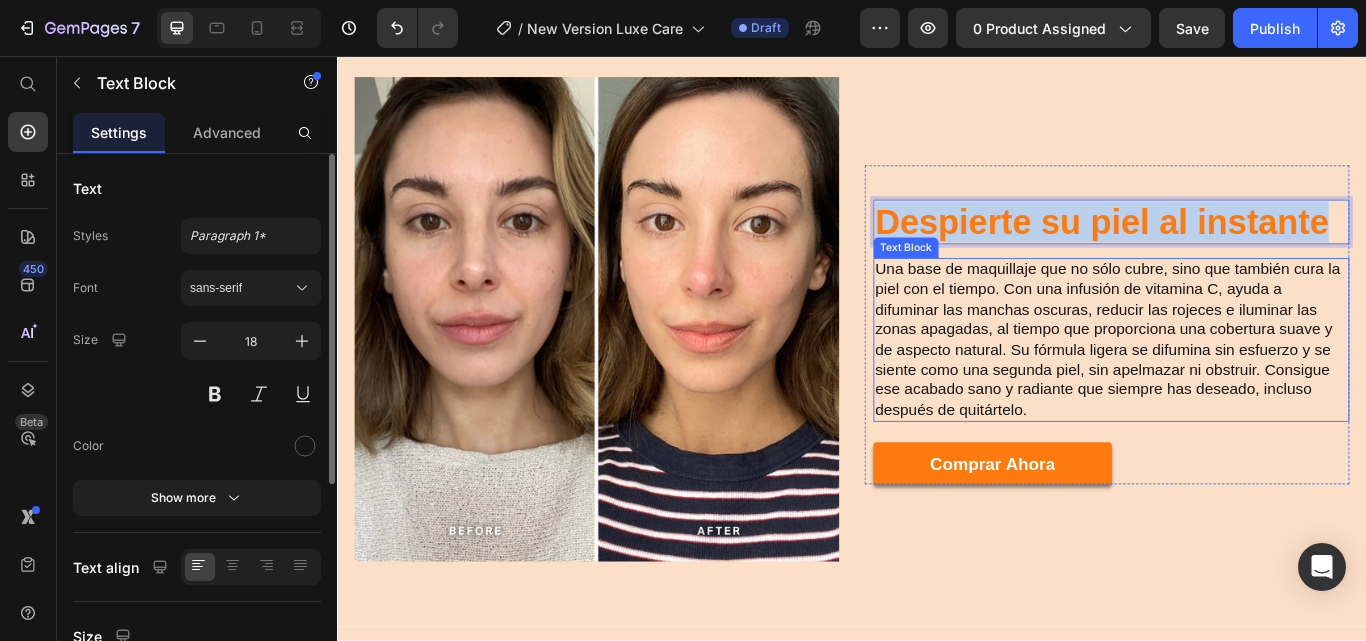 click on "Una base de maquillaje que no sólo cubre, sino que también cura la piel con el tiempo. Con una infusión de vitamina C, ayuda a difuminar las manchas oscuras, reducir las rojeces e iluminar las zonas apagadas, al tiempo que proporciona una cobertura suave y de aspecto natural. Su fórmula ligera se difumina sin esfuerzo y se siente como una segunda piel, sin apelmazar ni obstruir. Consigue ese acabado sano y radiante que siempre has deseado, incluso después de quitártelo." at bounding box center [1239, 387] 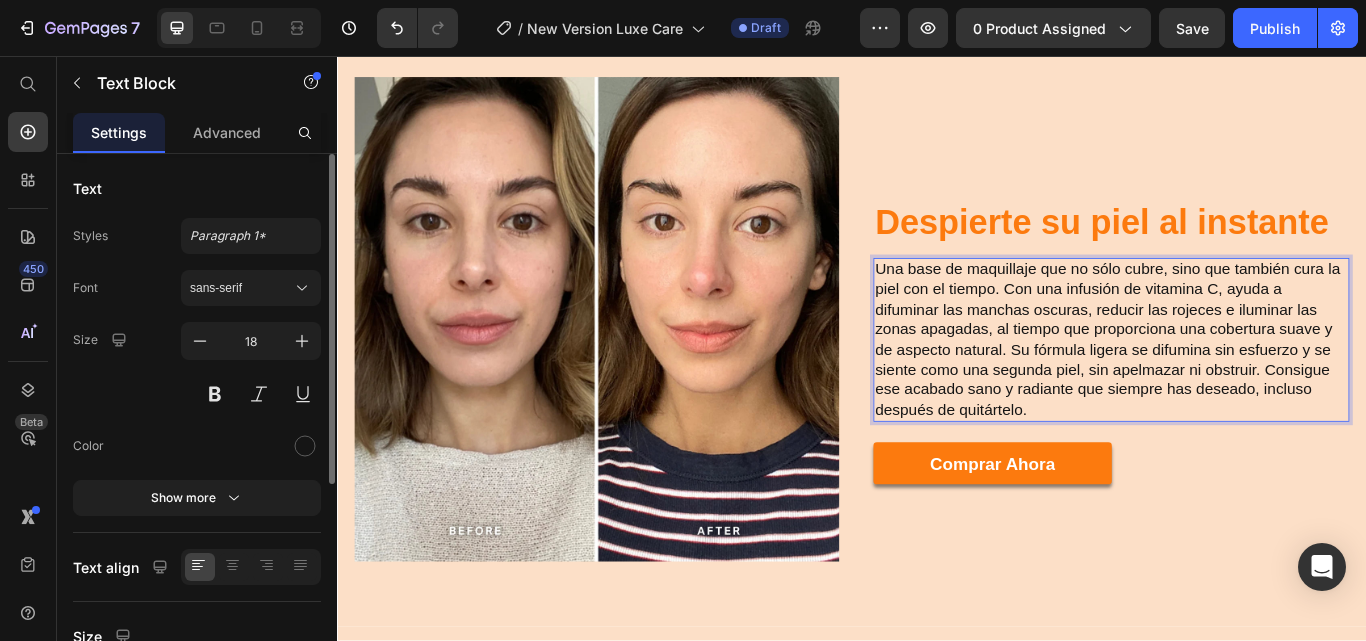 click on "Una base de maquillaje que no sólo cubre, sino que también cura la piel con el tiempo. Con una infusión de vitamina C, ayuda a difuminar las manchas oscuras, reducir las rojeces e iluminar las zonas apagadas, al tiempo que proporciona una cobertura suave y de aspecto natural. Su fórmula ligera se difumina sin esfuerzo y se siente como una segunda piel, sin apelmazar ni obstruir. Consigue ese acabado sano y radiante que siempre has deseado, incluso después de quitártelo." at bounding box center [1239, 387] 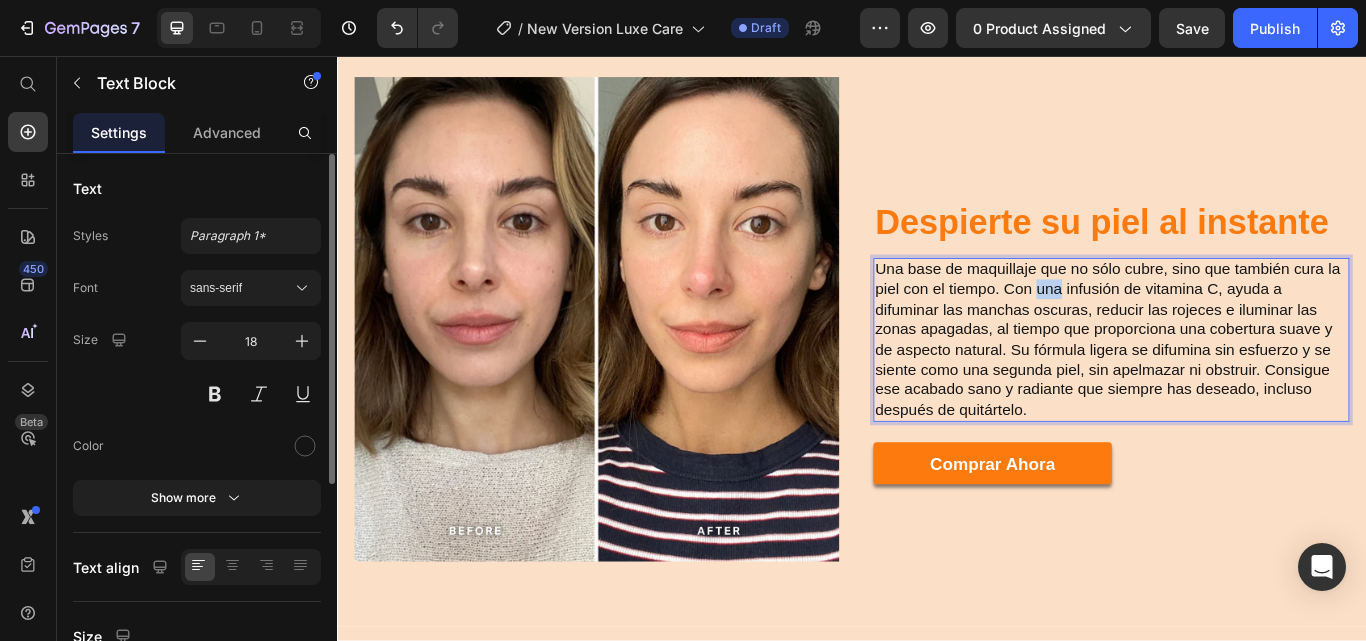 click on "Una base de maquillaje que no sólo cubre, sino que también cura la piel con el tiempo. Con una infusión de vitamina C, ayuda a difuminar las manchas oscuras, reducir las rojeces e iluminar las zonas apagadas, al tiempo que proporciona una cobertura suave y de aspecto natural. Su fórmula ligera se difumina sin esfuerzo y se siente como una segunda piel, sin apelmazar ni obstruir. Consigue ese acabado sano y radiante que siempre has deseado, incluso después de quitártelo." at bounding box center (1239, 387) 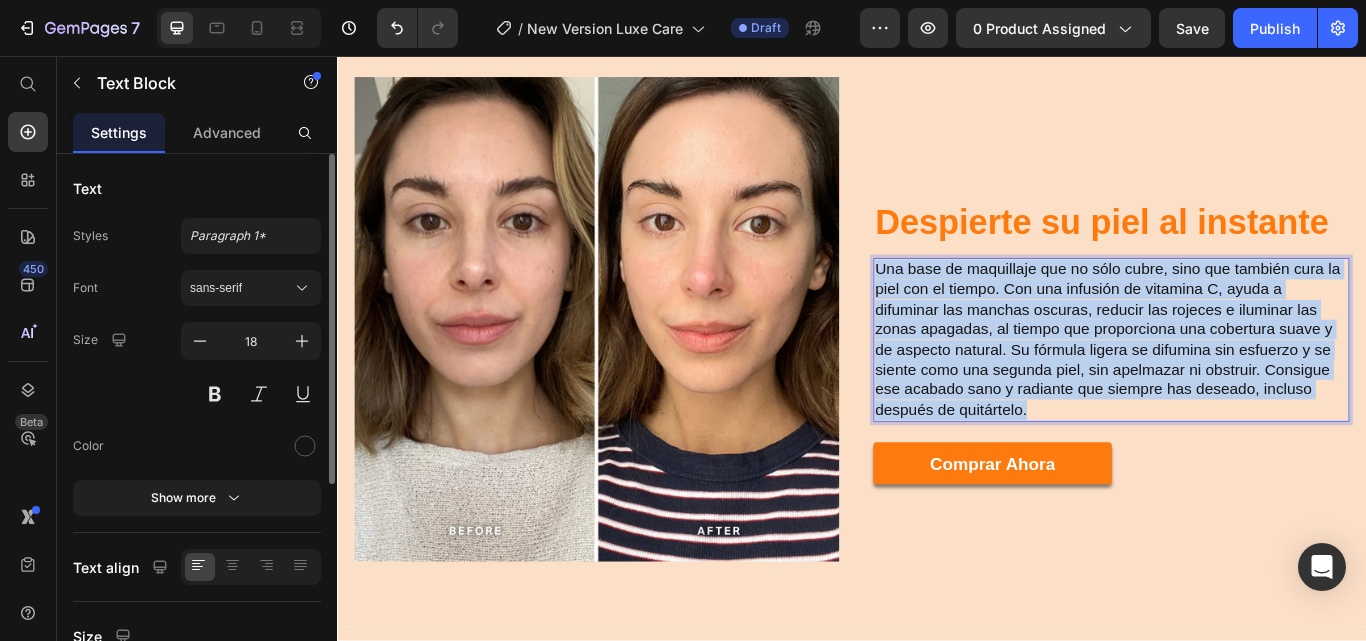 click on "Una base de maquillaje que no sólo cubre, sino que también cura la piel con el tiempo. Con una infusión de vitamina C, ayuda a difuminar las manchas oscuras, reducir las rojeces e iluminar las zonas apagadas, al tiempo que proporciona una cobertura suave y de aspecto natural. Su fórmula ligera se difumina sin esfuerzo y se siente como una segunda piel, sin apelmazar ni obstruir. Consigue ese acabado sano y radiante que siempre has deseado, incluso después de quitártelo." at bounding box center [1239, 387] 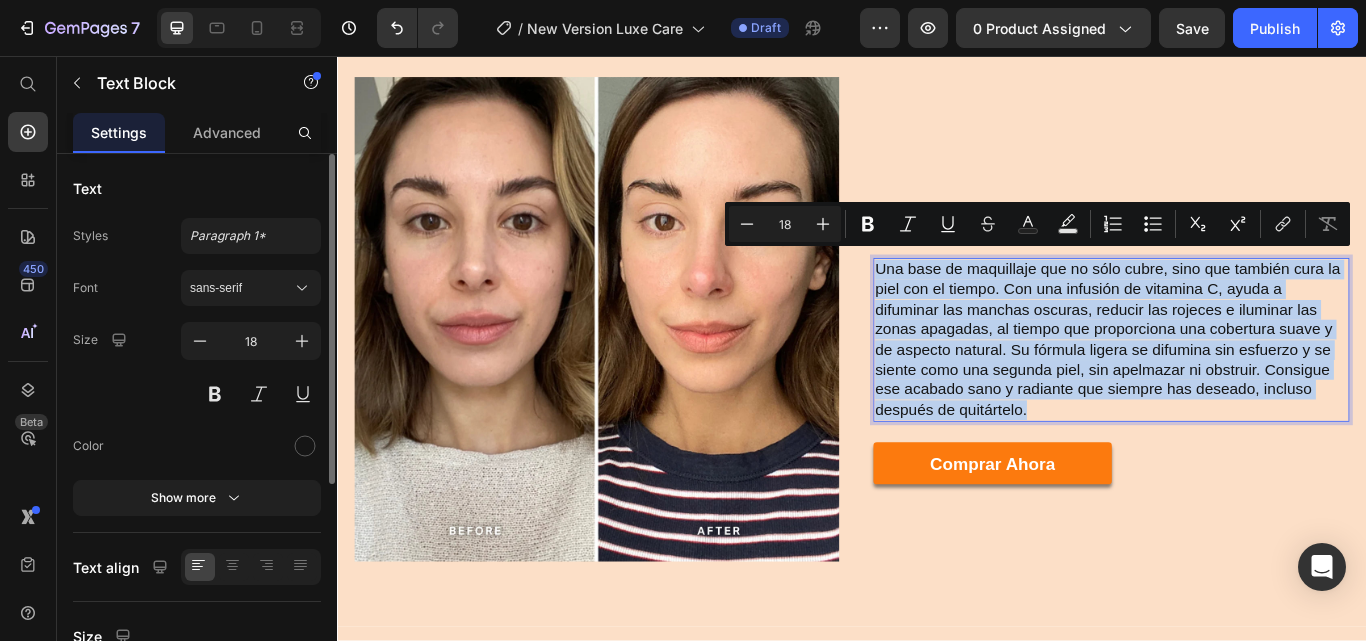 click on "Una base de maquillaje que no sólo cubre, sino que también cura la piel con el tiempo. Con una infusión de vitamina C, ayuda a difuminar las manchas oscuras, reducir las rojeces e iluminar las zonas apagadas, al tiempo que proporciona una cobertura suave y de aspecto natural. Su fórmula ligera se difumina sin esfuerzo y se siente como una segunda piel, sin apelmazar ni obstruir. Consigue ese acabado sano y radiante que siempre has deseado, incluso después de quitártelo." at bounding box center [1239, 387] 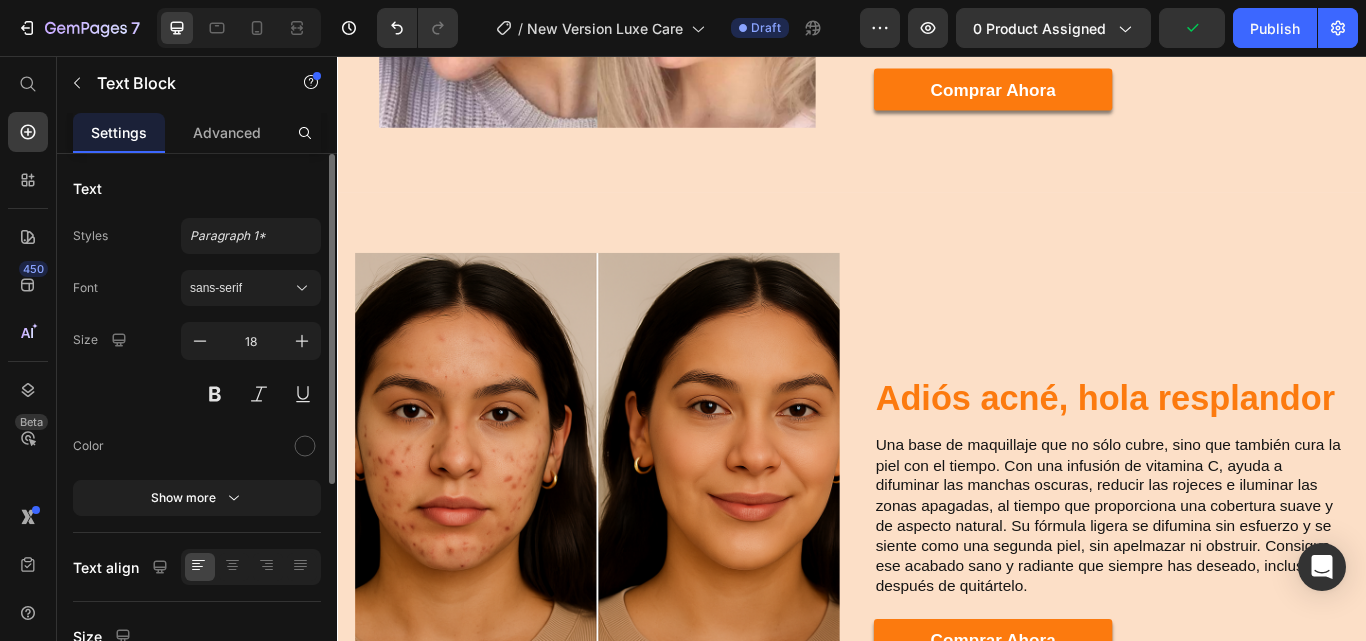 scroll, scrollTop: 1182, scrollLeft: 0, axis: vertical 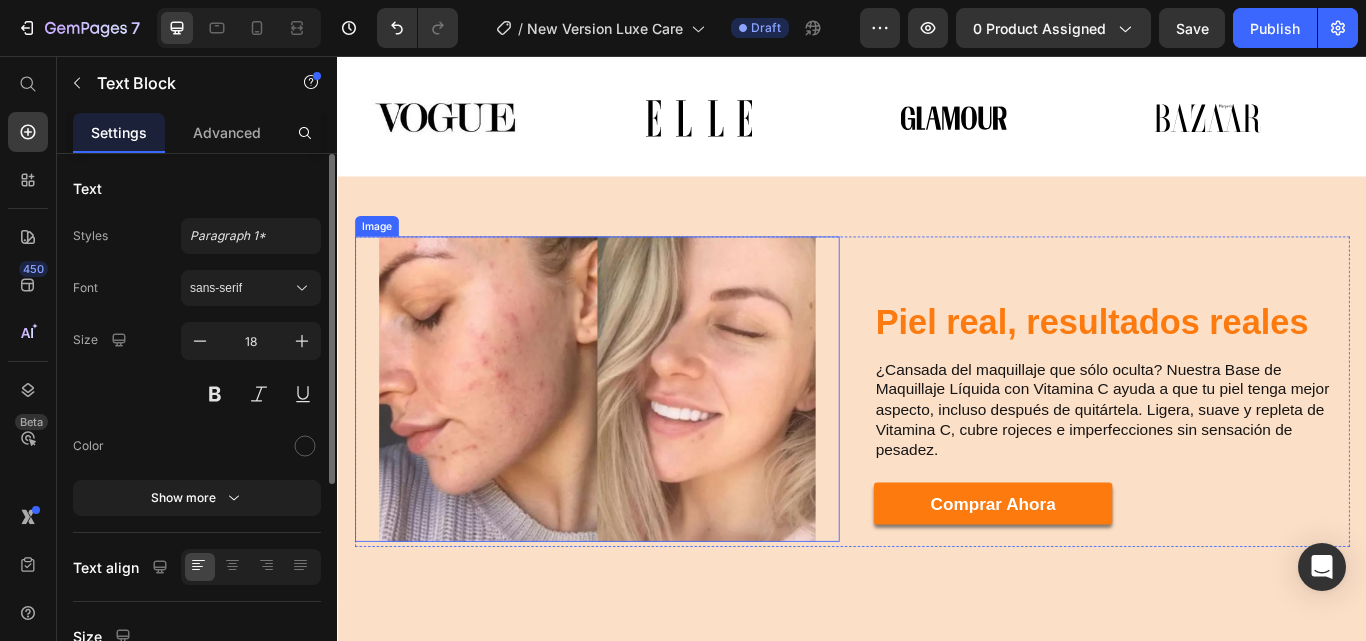 click at bounding box center [639, 445] 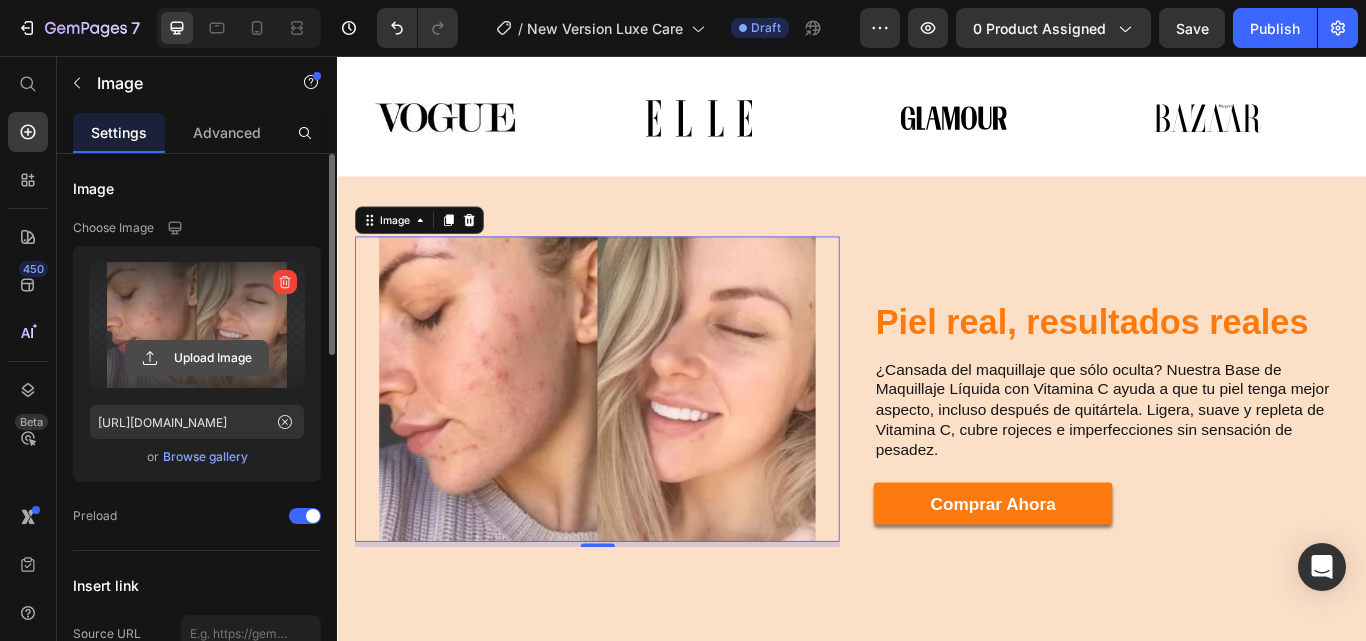 click 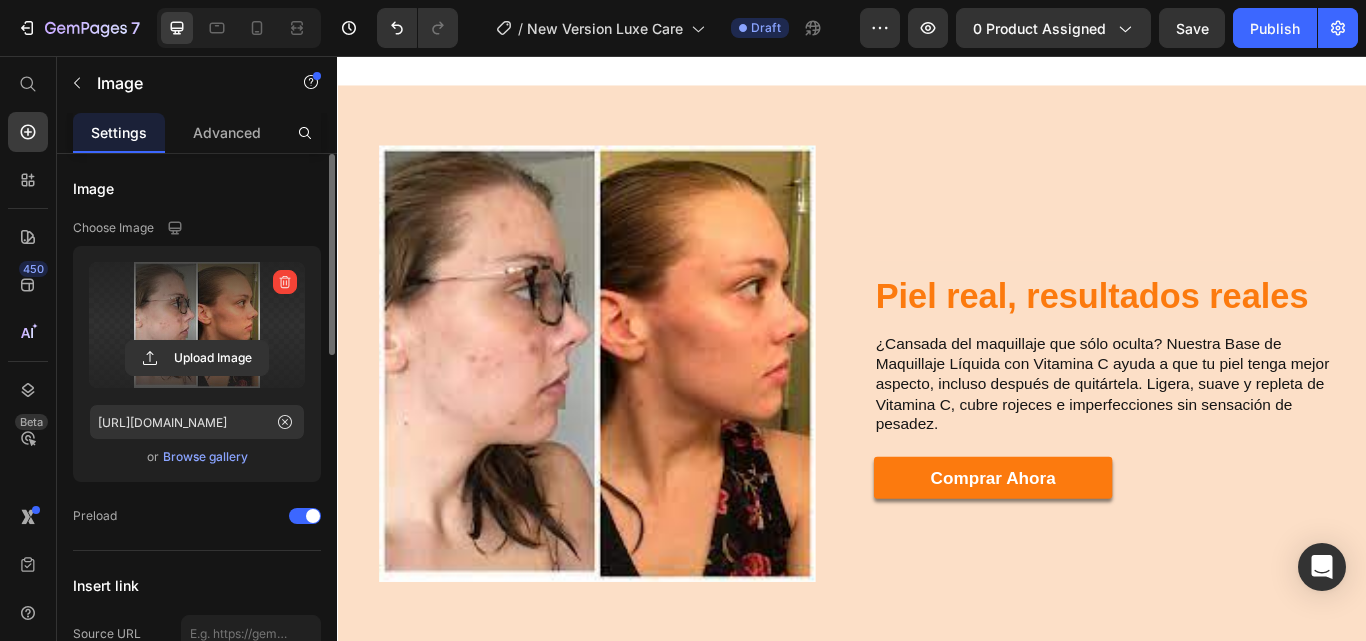 scroll, scrollTop: 1347, scrollLeft: 0, axis: vertical 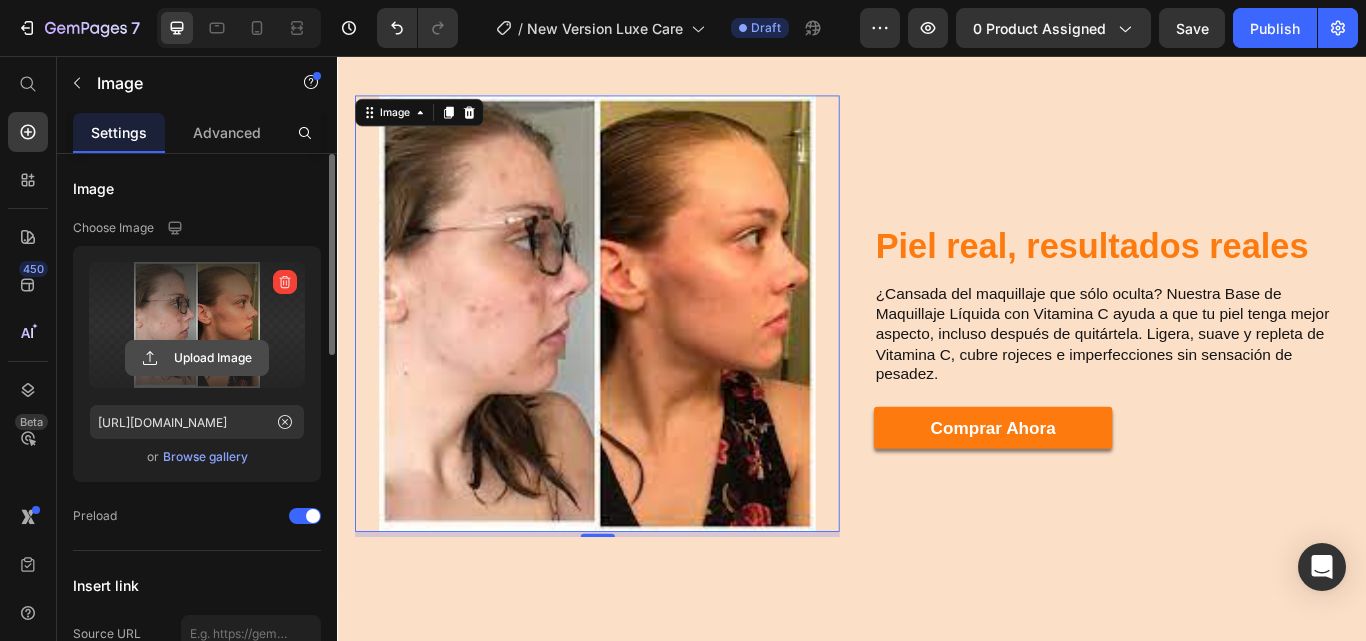click 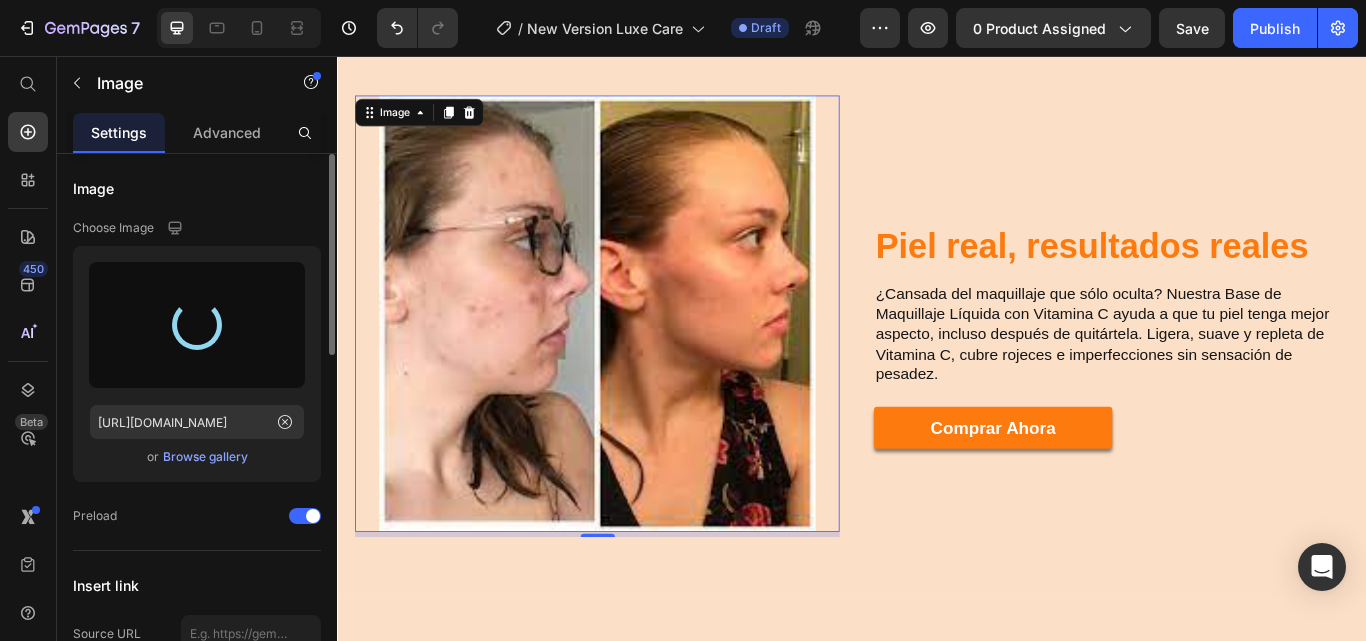 type on "[URL][DOMAIN_NAME]" 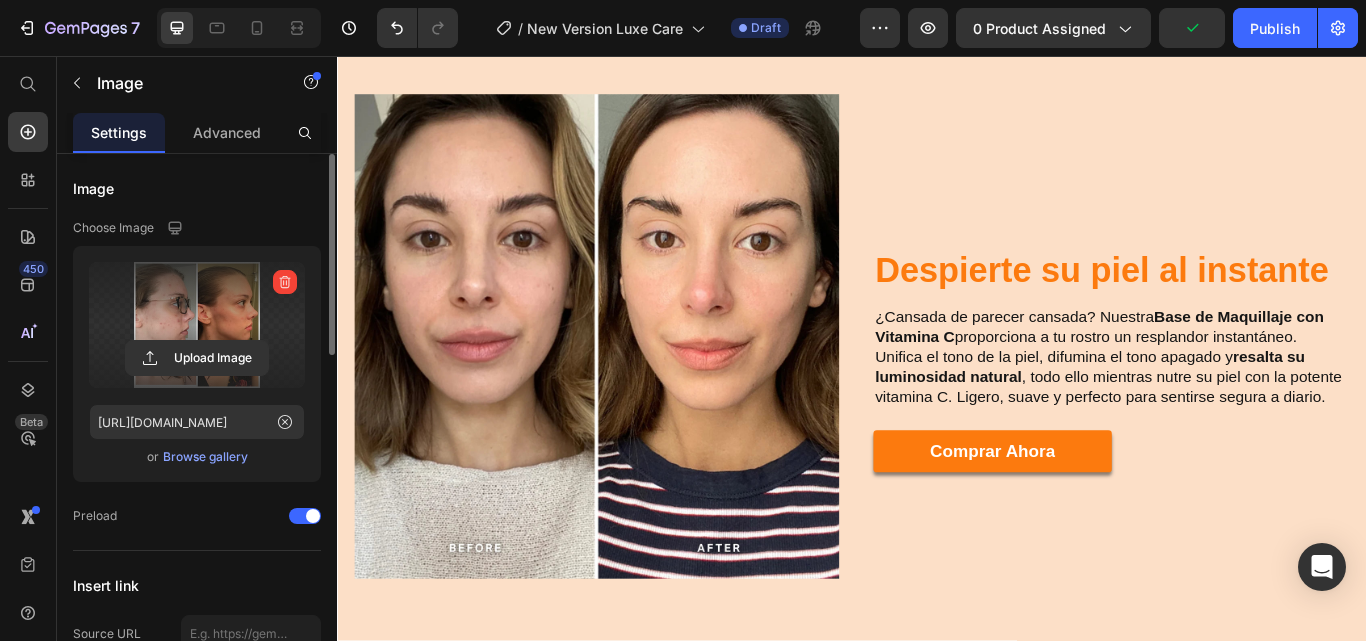 scroll, scrollTop: 2638, scrollLeft: 0, axis: vertical 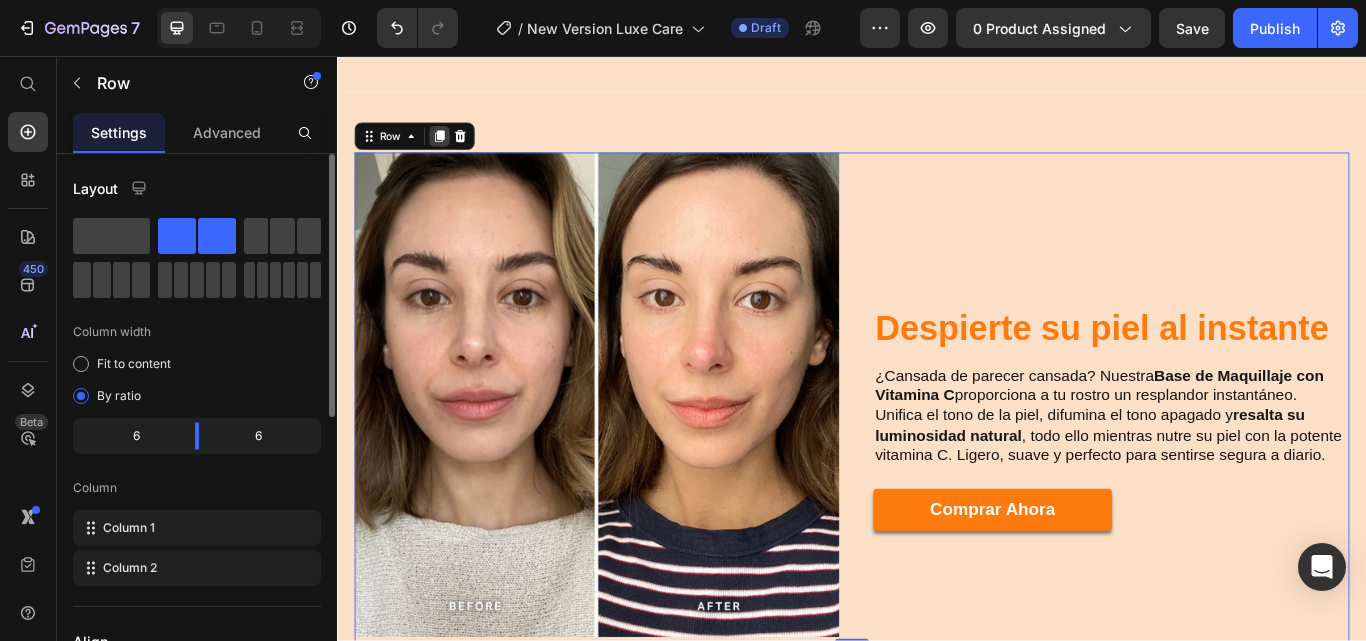 click 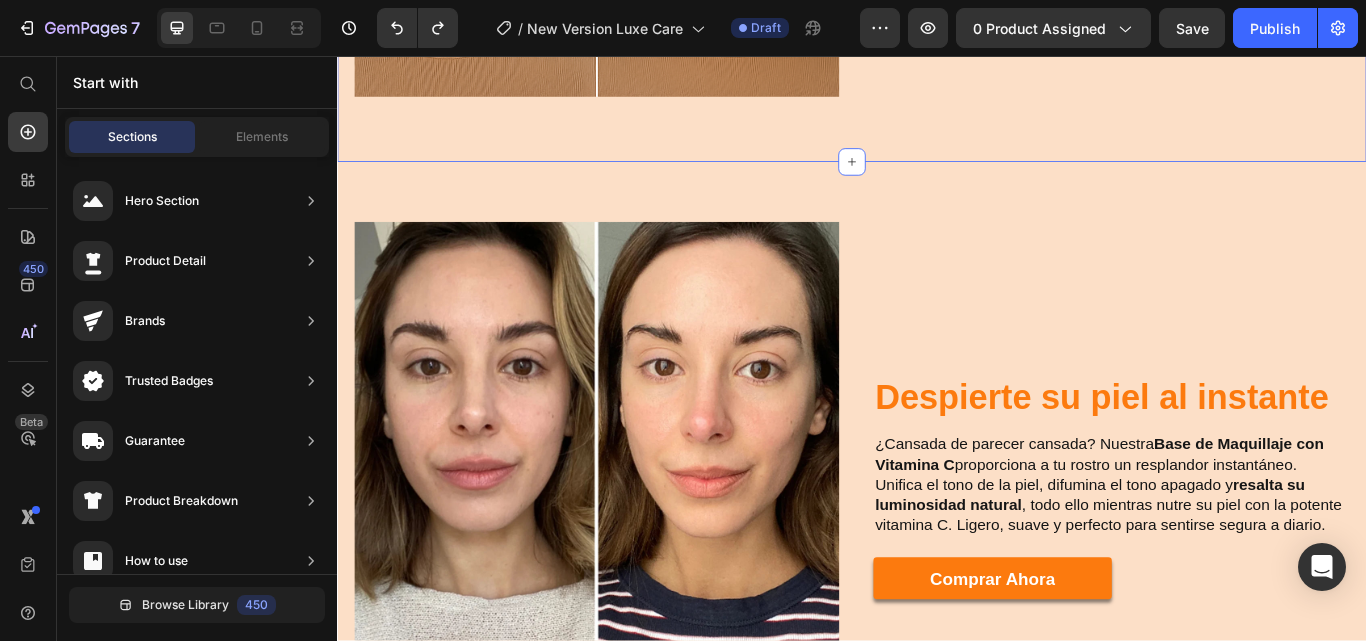 scroll, scrollTop: 2278, scrollLeft: 0, axis: vertical 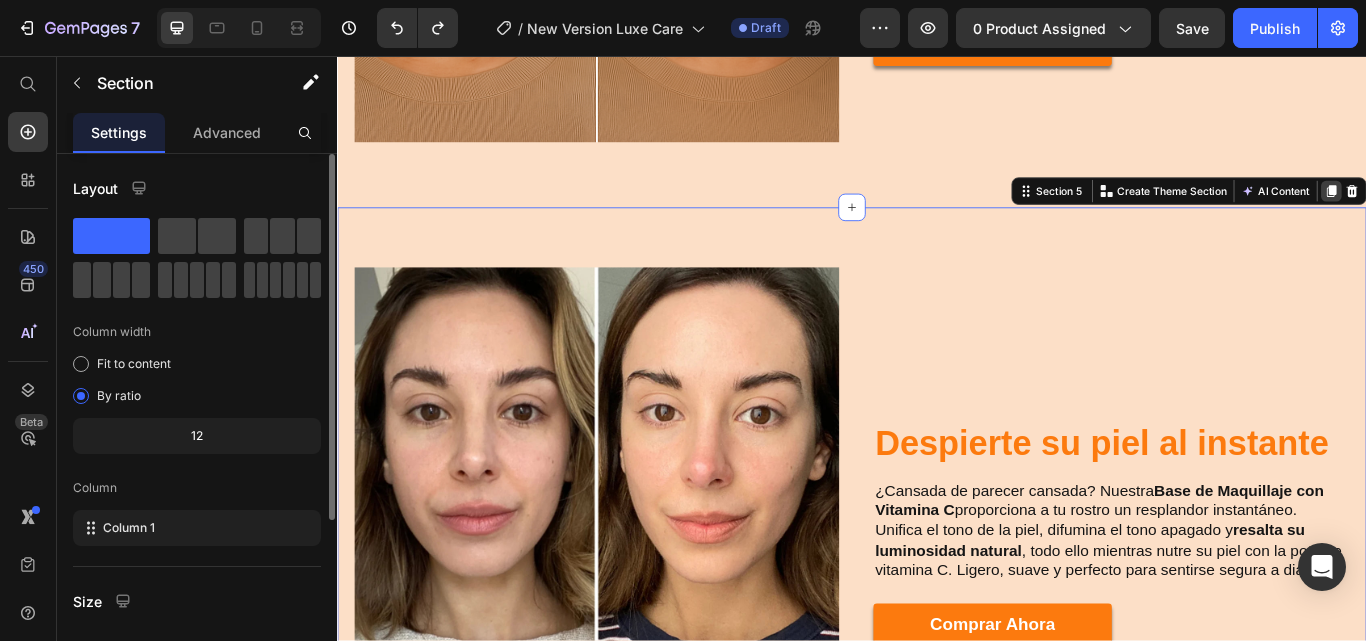 click 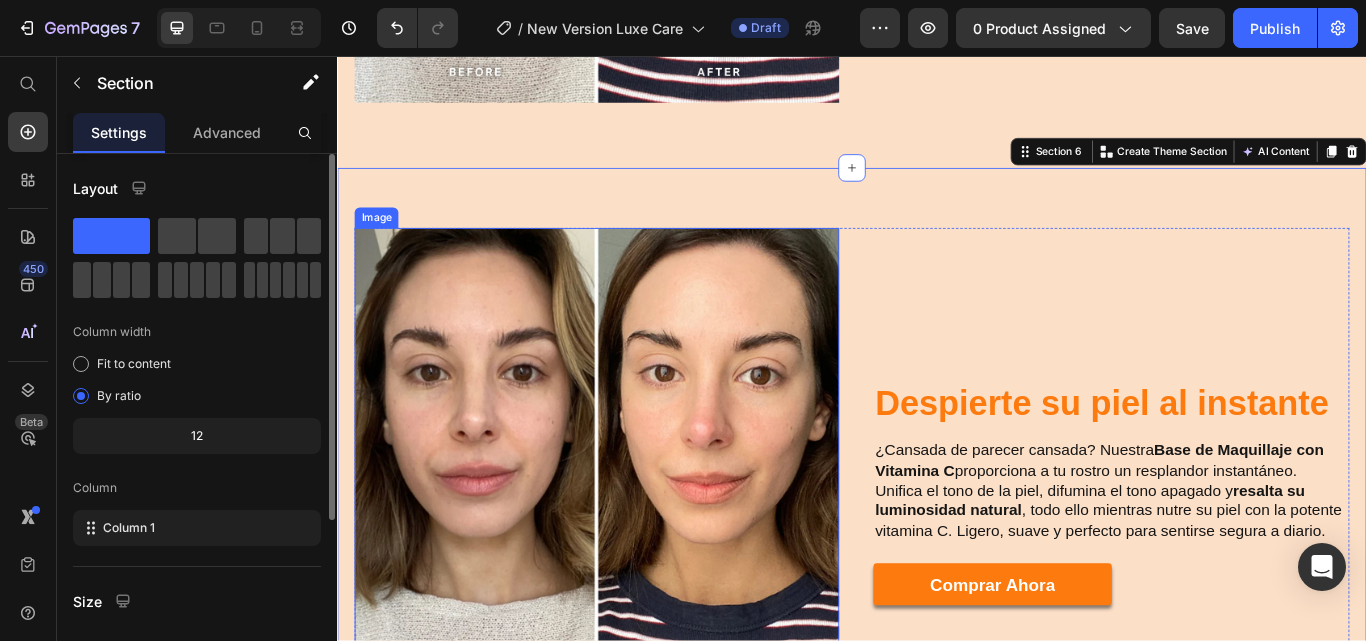 scroll, scrollTop: 3253, scrollLeft: 0, axis: vertical 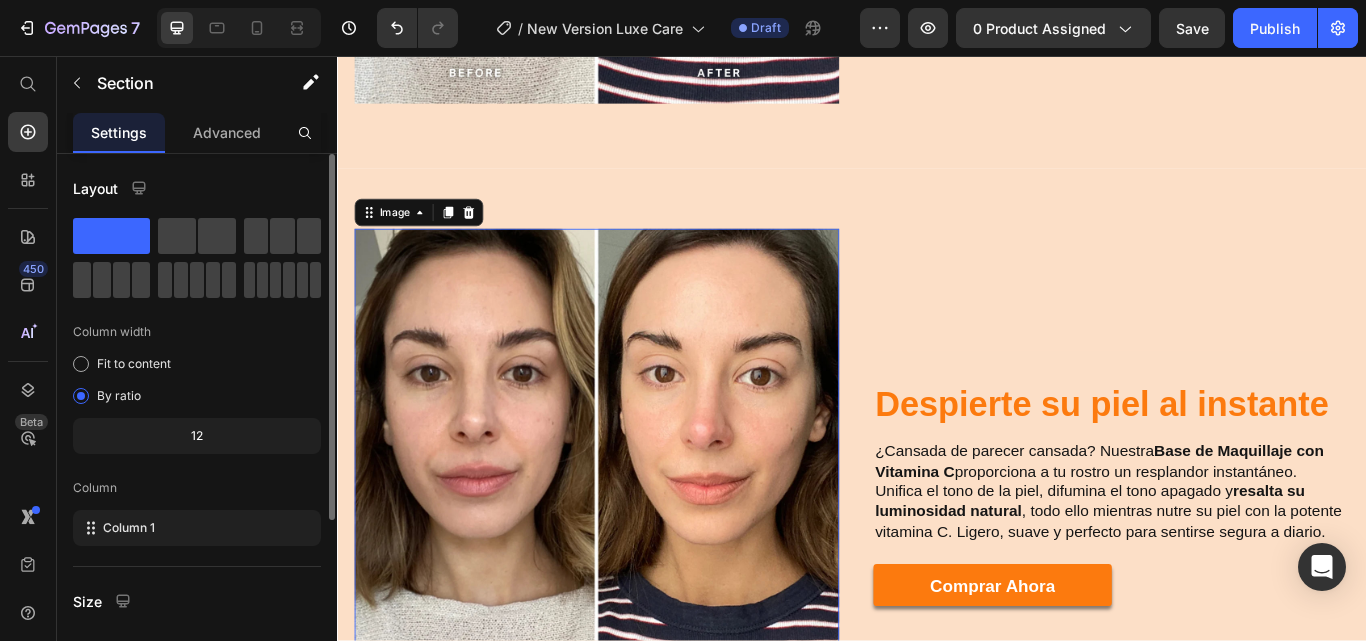 click at bounding box center [639, 540] 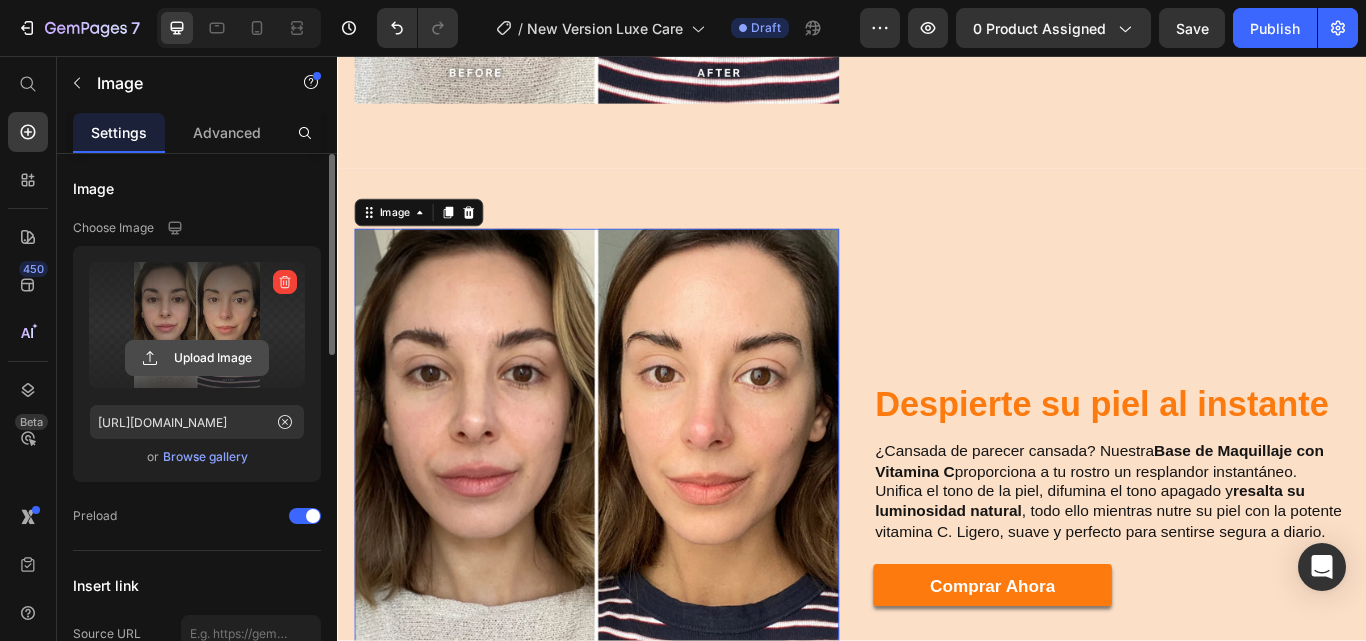 click 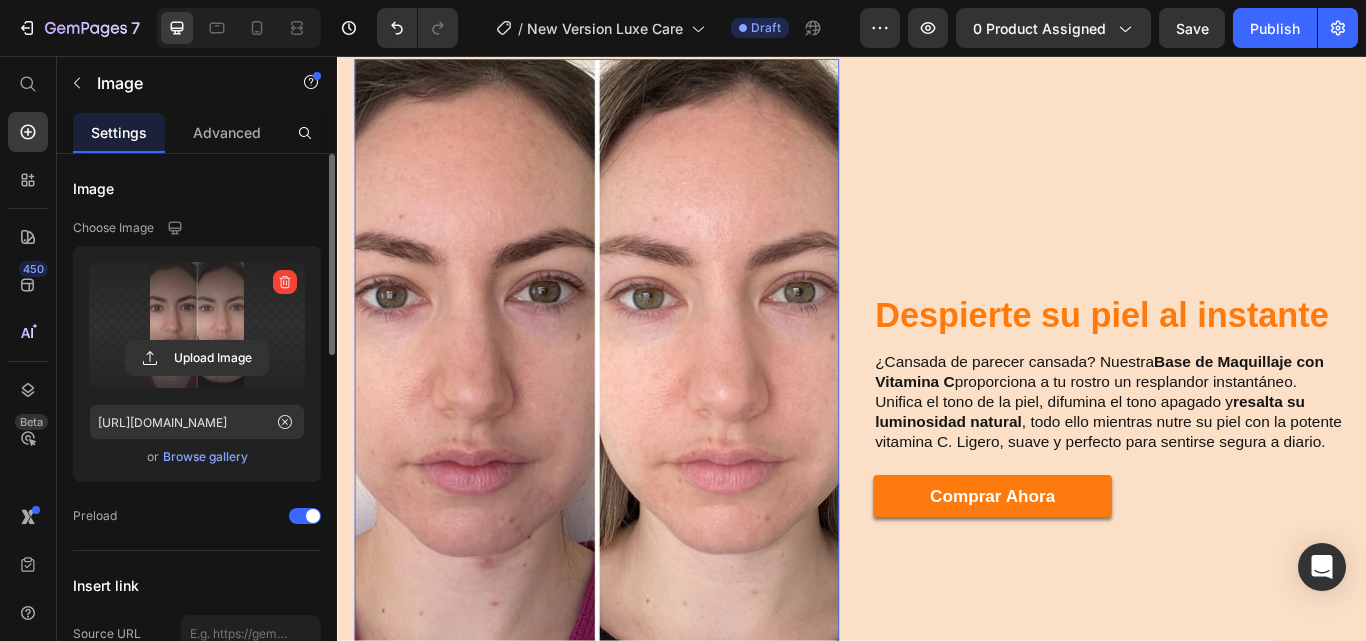 scroll, scrollTop: 3624, scrollLeft: 0, axis: vertical 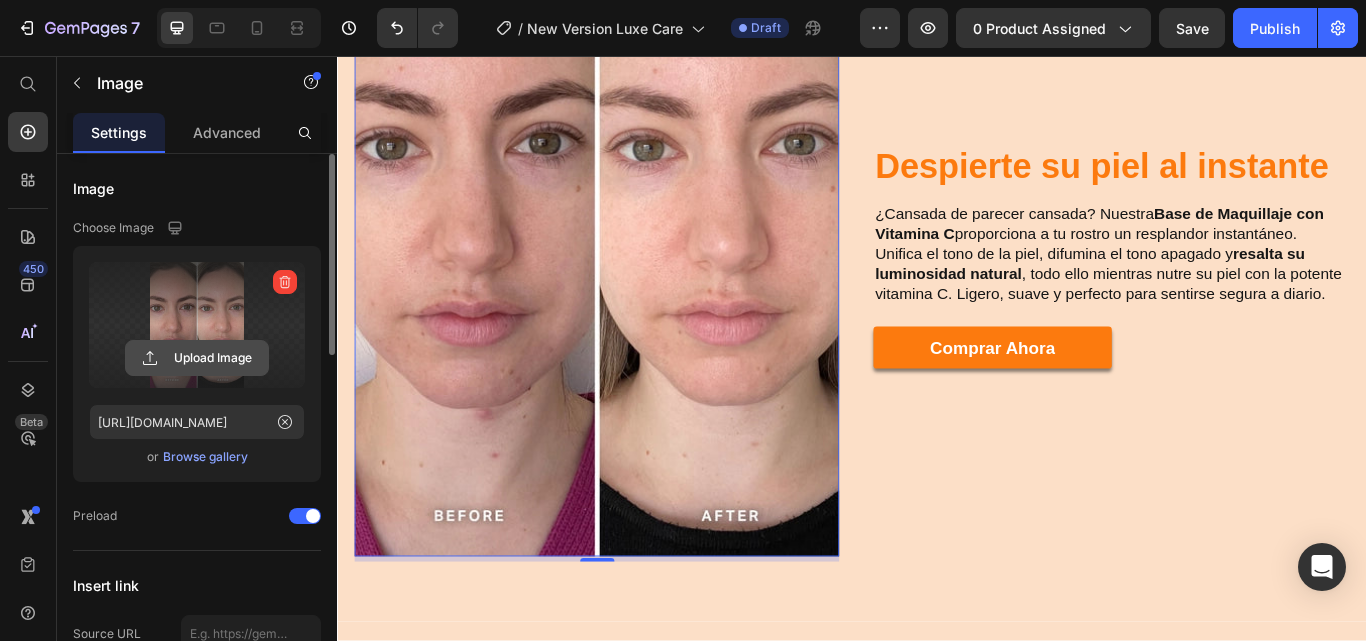 click 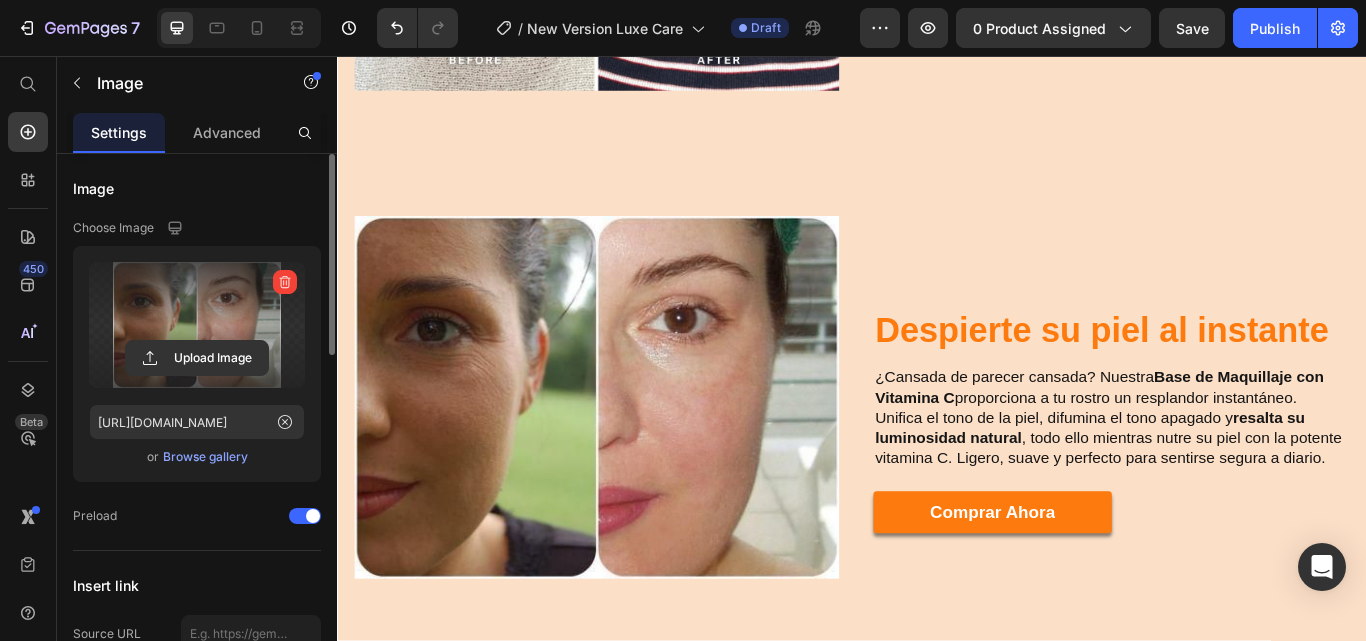 scroll, scrollTop: 3269, scrollLeft: 0, axis: vertical 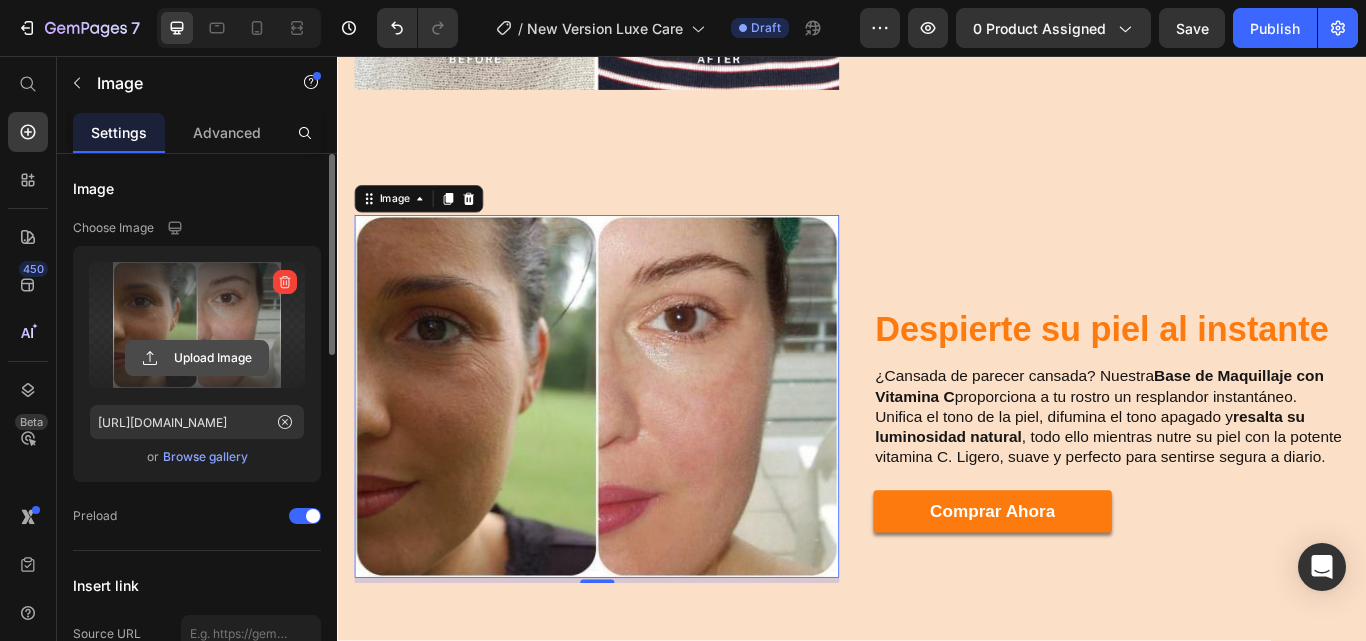 click 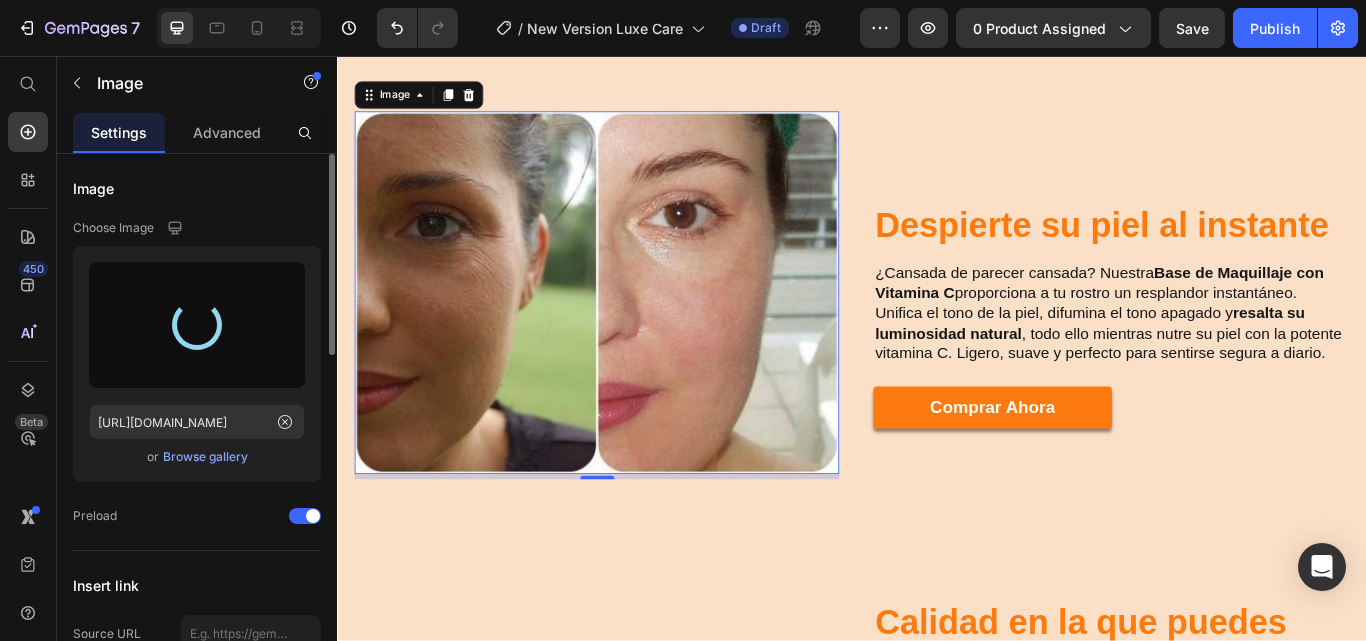 scroll, scrollTop: 3391, scrollLeft: 0, axis: vertical 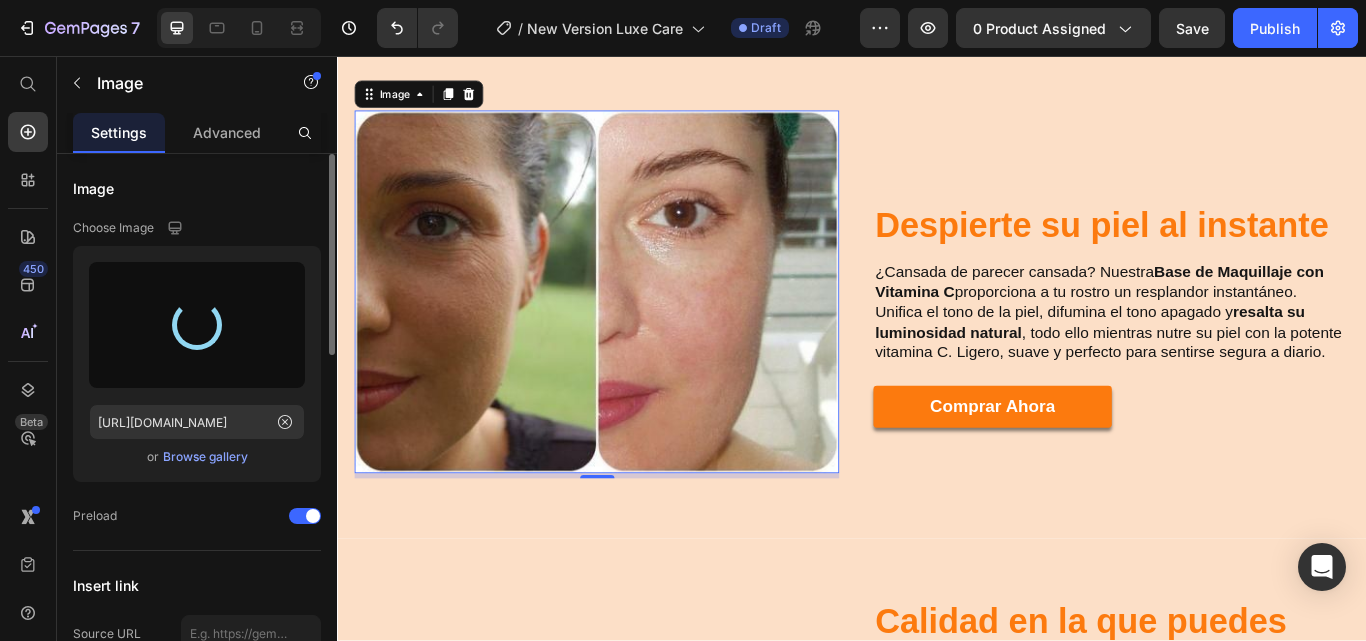 type on "[URL][DOMAIN_NAME]" 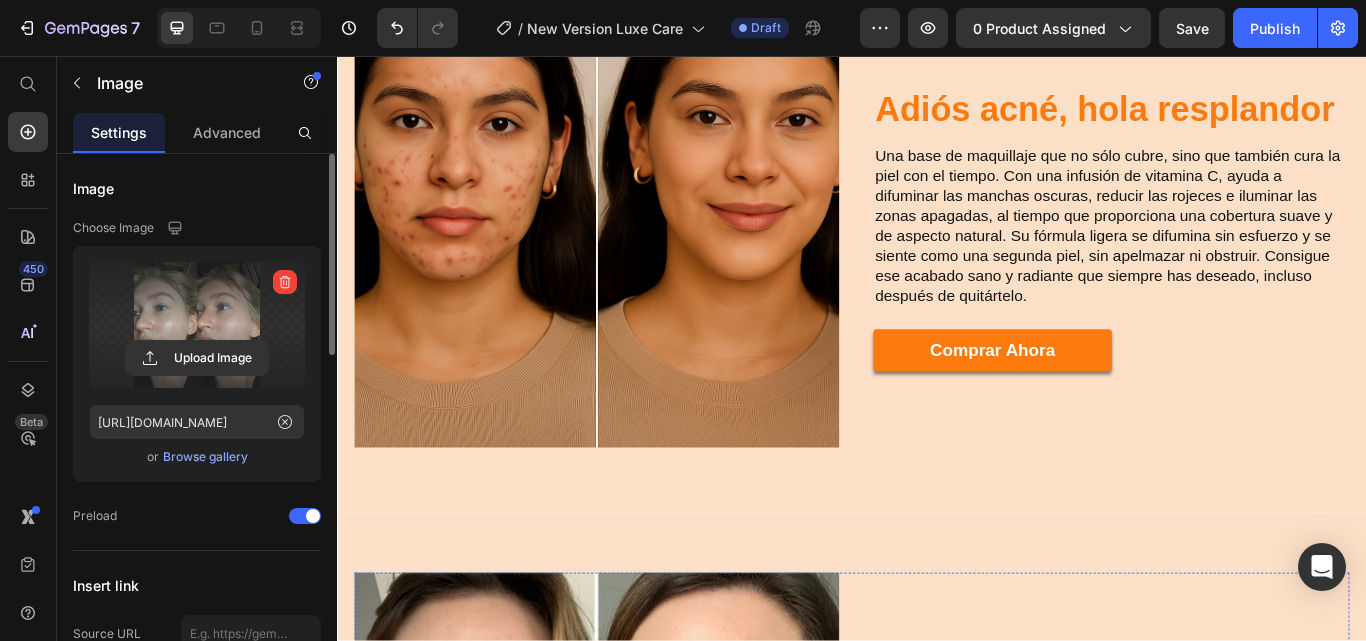 scroll, scrollTop: 2495, scrollLeft: 0, axis: vertical 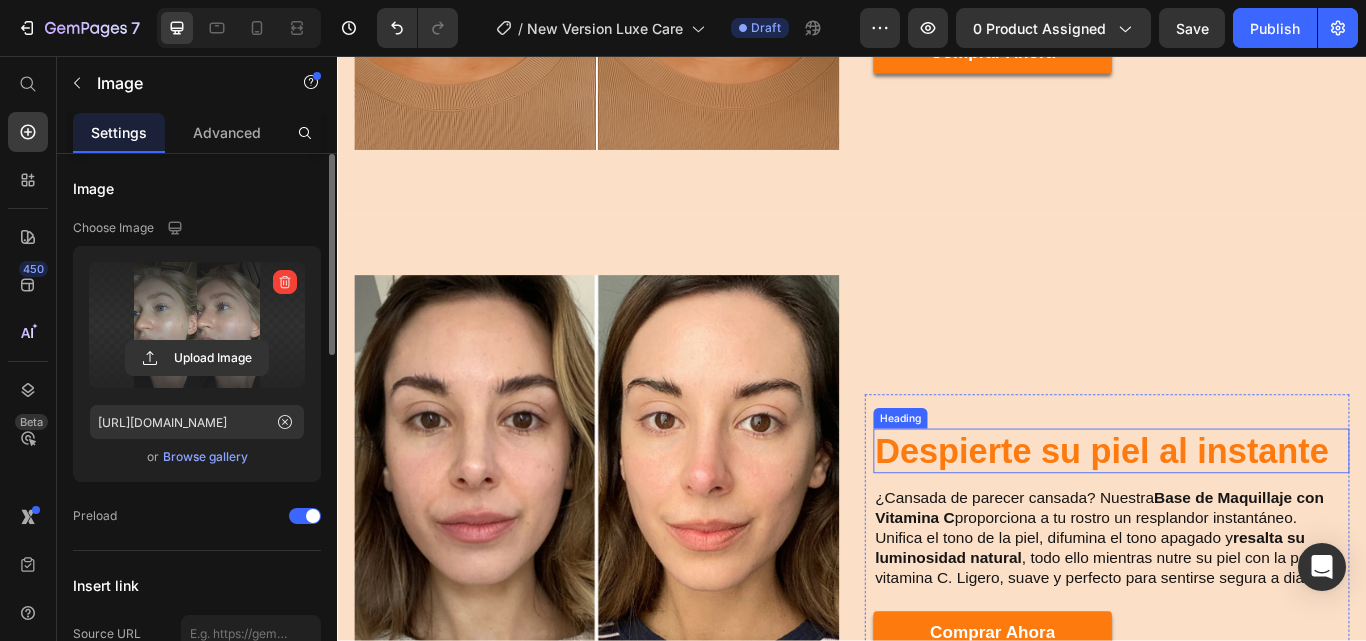 click on "Despierte su piel al instante" at bounding box center [1239, 517] 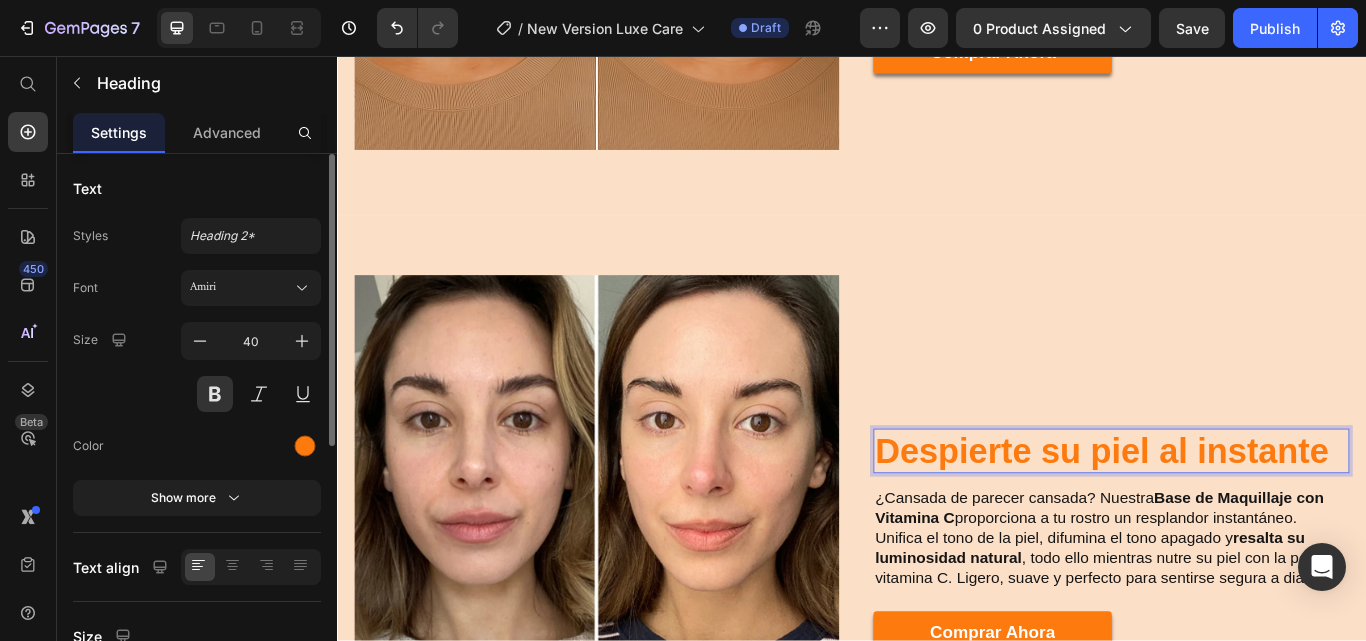 click on "Despierte su piel al instante" at bounding box center (1239, 517) 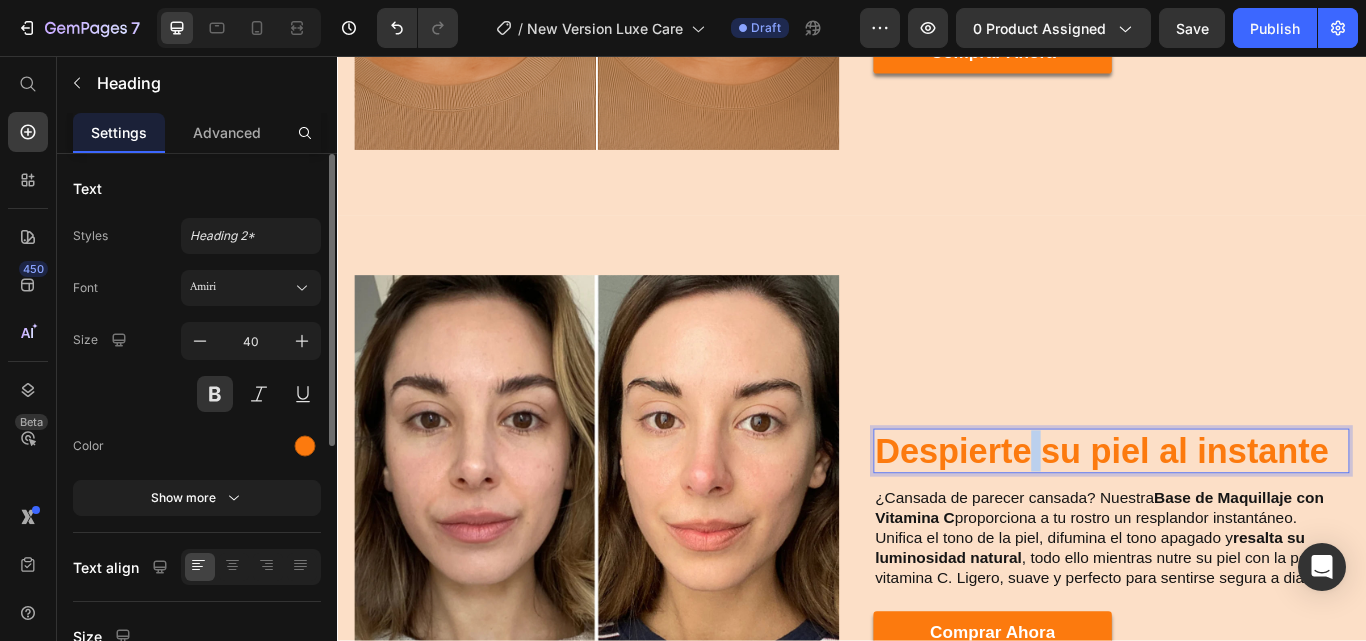 click on "Despierte su piel al instante" at bounding box center (1239, 517) 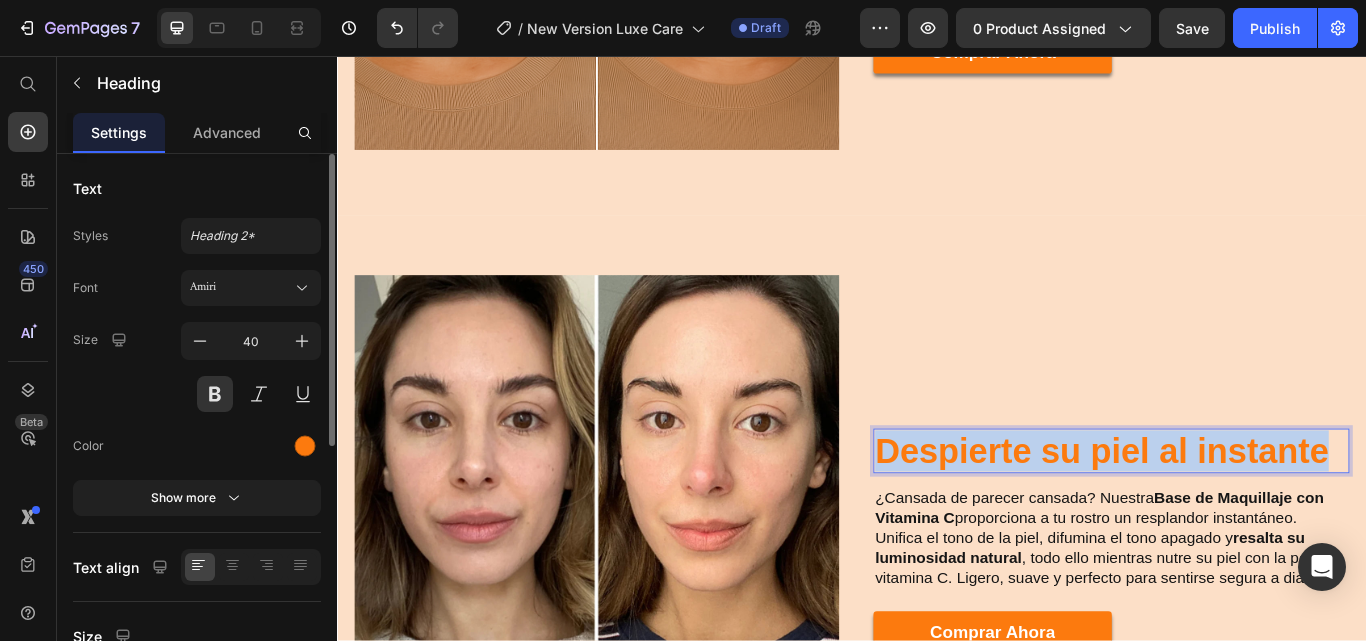 click on "Despierte su piel al instante" at bounding box center (1239, 517) 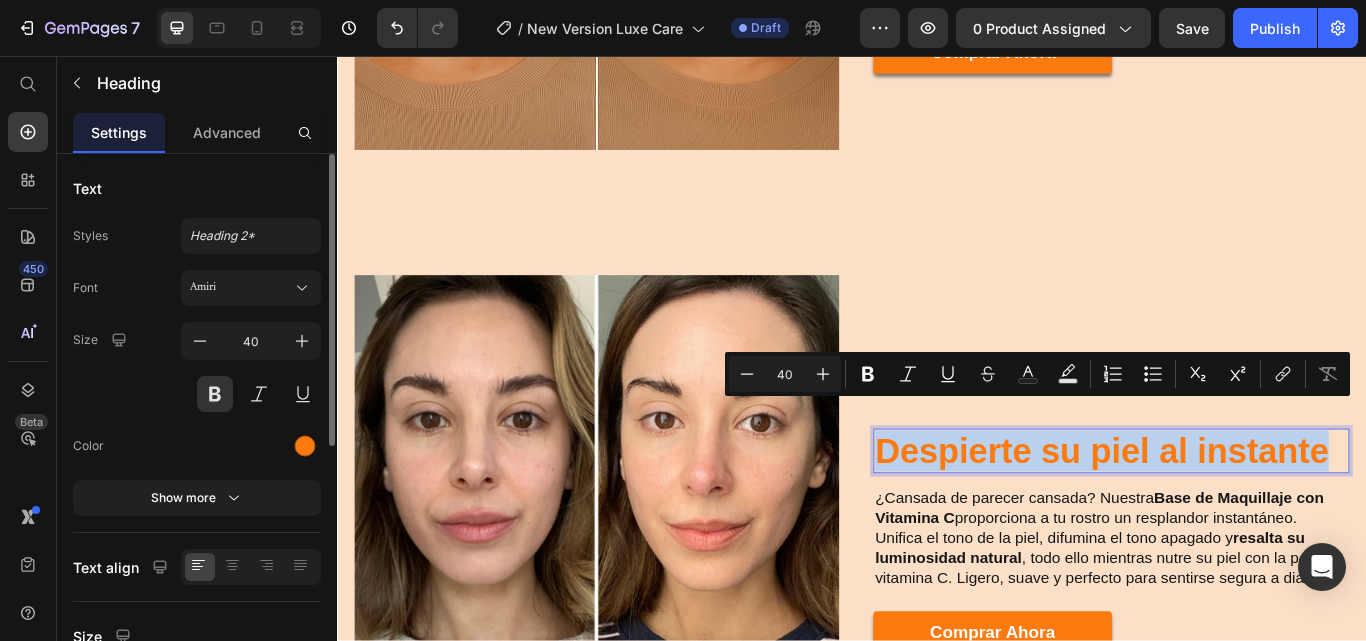 click on "Despierte su piel al instante" at bounding box center [1239, 517] 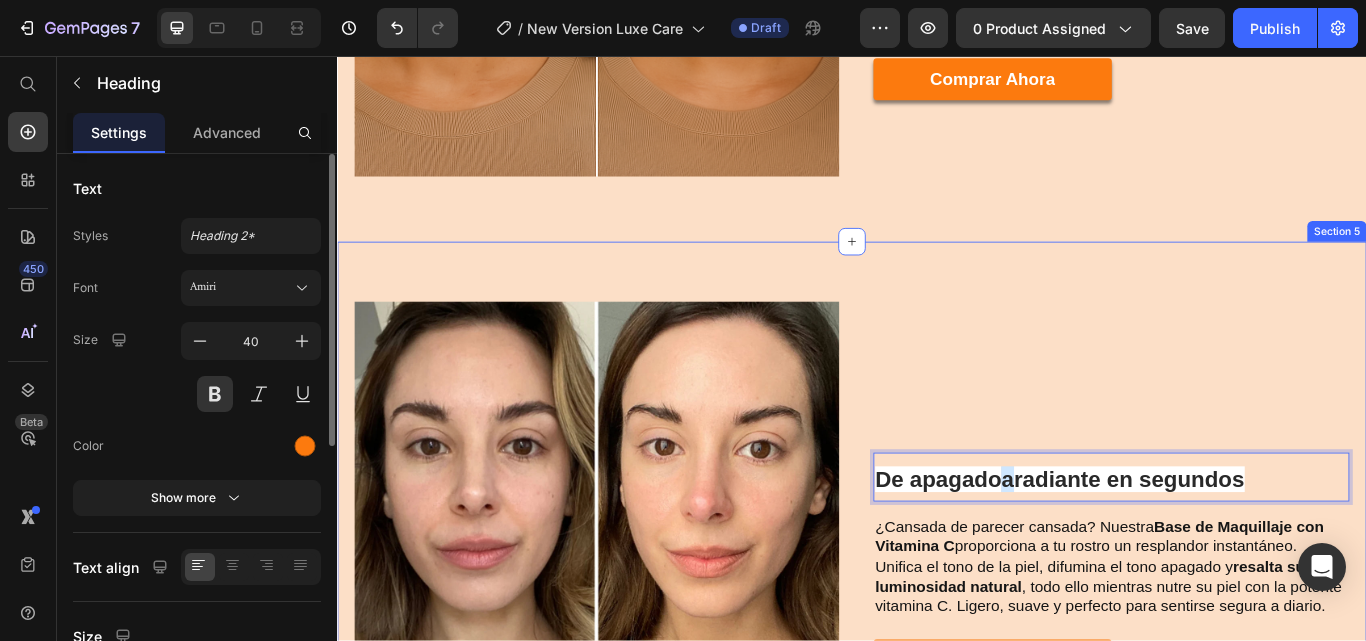 scroll, scrollTop: 2469, scrollLeft: 0, axis: vertical 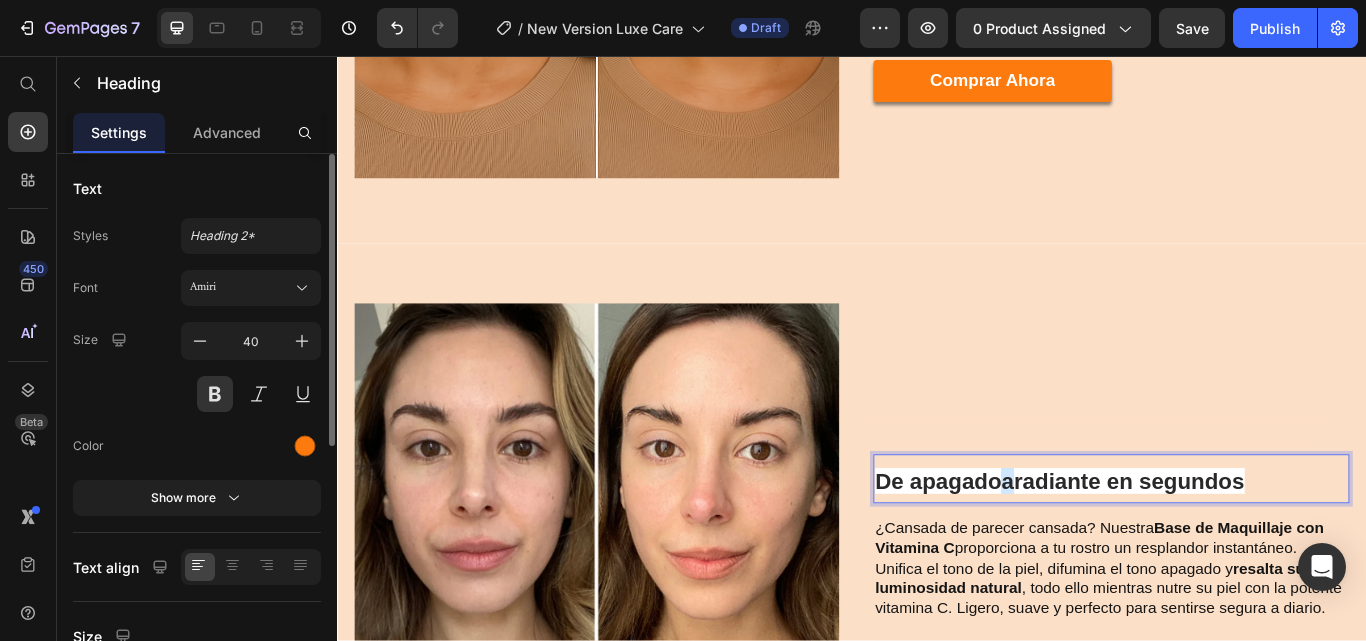 click on "radiante en segundos" at bounding box center (1260, 552) 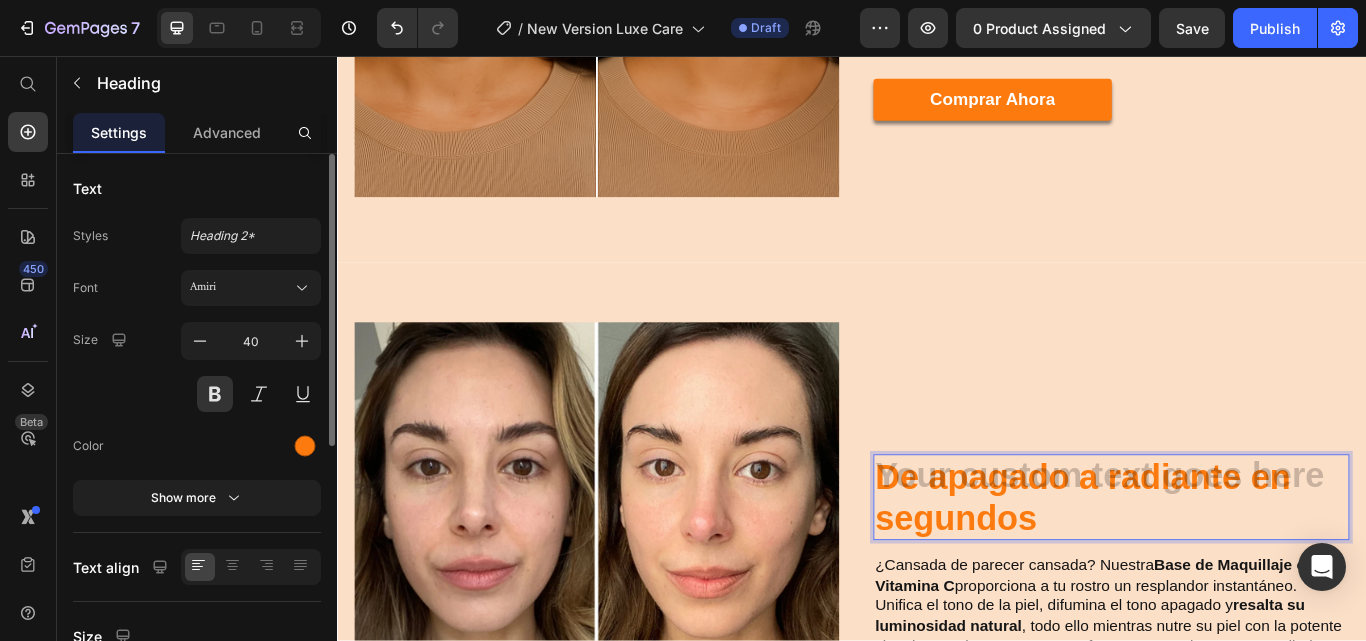 scroll, scrollTop: 2423, scrollLeft: 0, axis: vertical 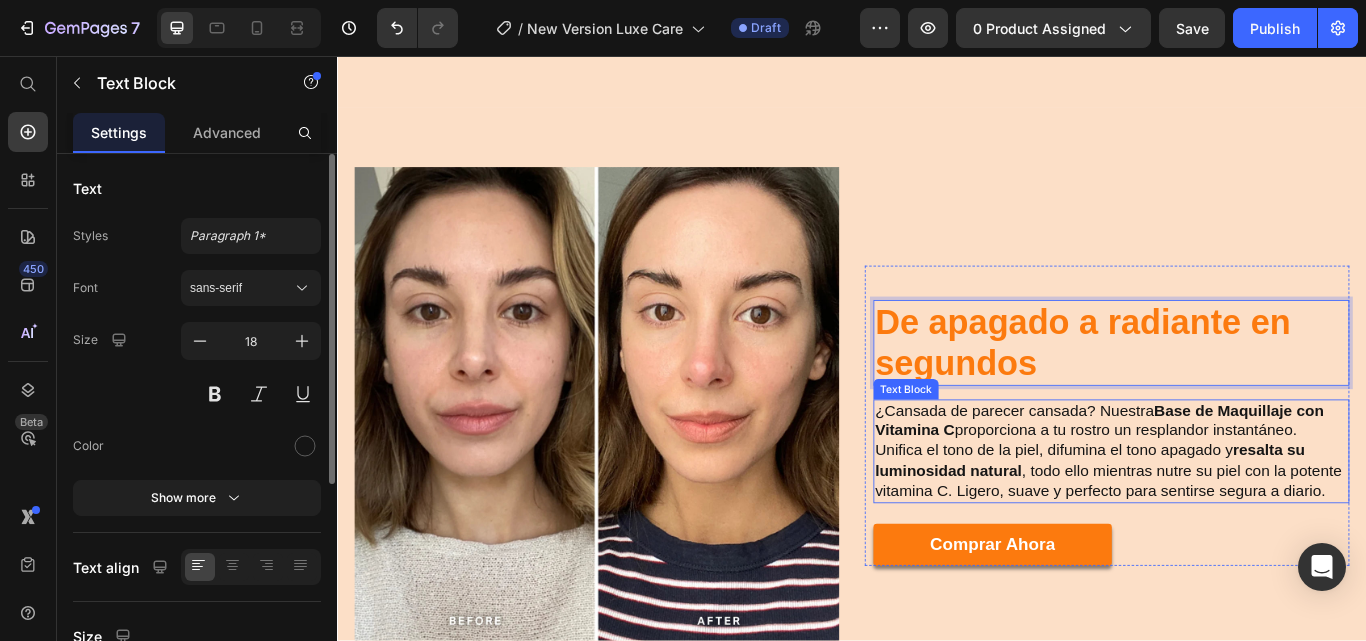 click on "¿Cansada de parecer cansada? Nuestra  Base de Maquillaje con Vitamina C  proporciona a tu rostro un resplandor instantáneo. Unifica el tono de la piel, difumina el tono apagado y  resalta su luminosidad natural , todo ello mientras nutre su piel con la potente vitamina C. Ligero, suave y perfecto para sentirse segura a diario." at bounding box center (1239, 517) 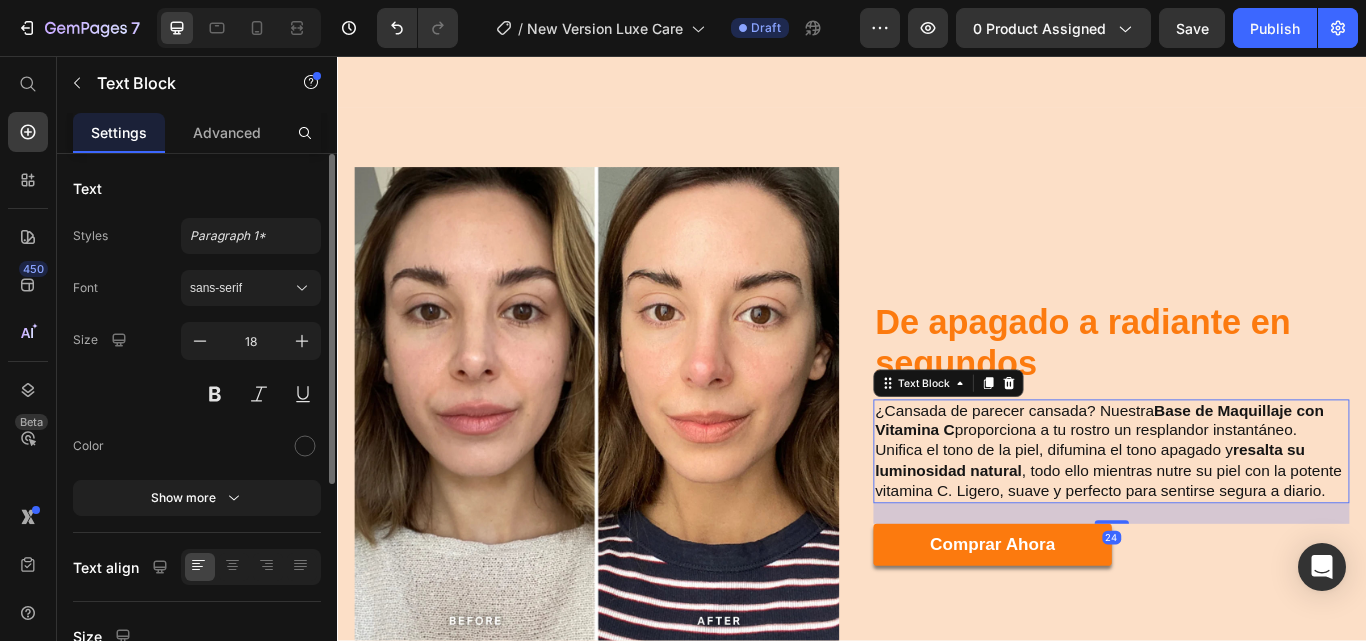 click on "¿Cansada de parecer cansada? Nuestra  Base de Maquillaje con Vitamina C  proporciona a tu rostro un resplandor instantáneo. Unifica el tono de la piel, difumina el tono apagado y  resalta su luminosidad natural , todo ello mientras nutre su piel con la potente vitamina C. Ligero, suave y perfecto para sentirse segura a diario." at bounding box center [1239, 517] 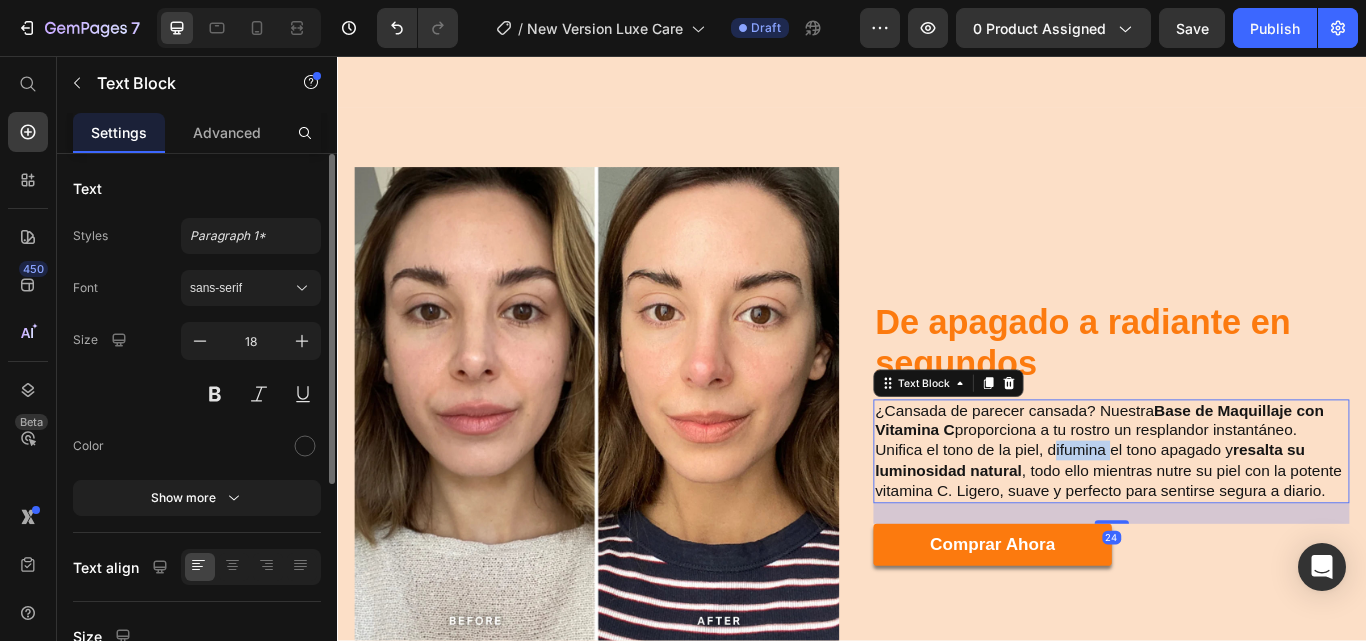 click on "¿Cansada de parecer cansada? Nuestra  Base de Maquillaje con Vitamina C  proporciona a tu rostro un resplandor instantáneo. Unifica el tono de la piel, difumina el tono apagado y  resalta su luminosidad natural , todo ello mientras nutre su piel con la potente vitamina C. Ligero, suave y perfecto para sentirse segura a diario." at bounding box center (1239, 517) 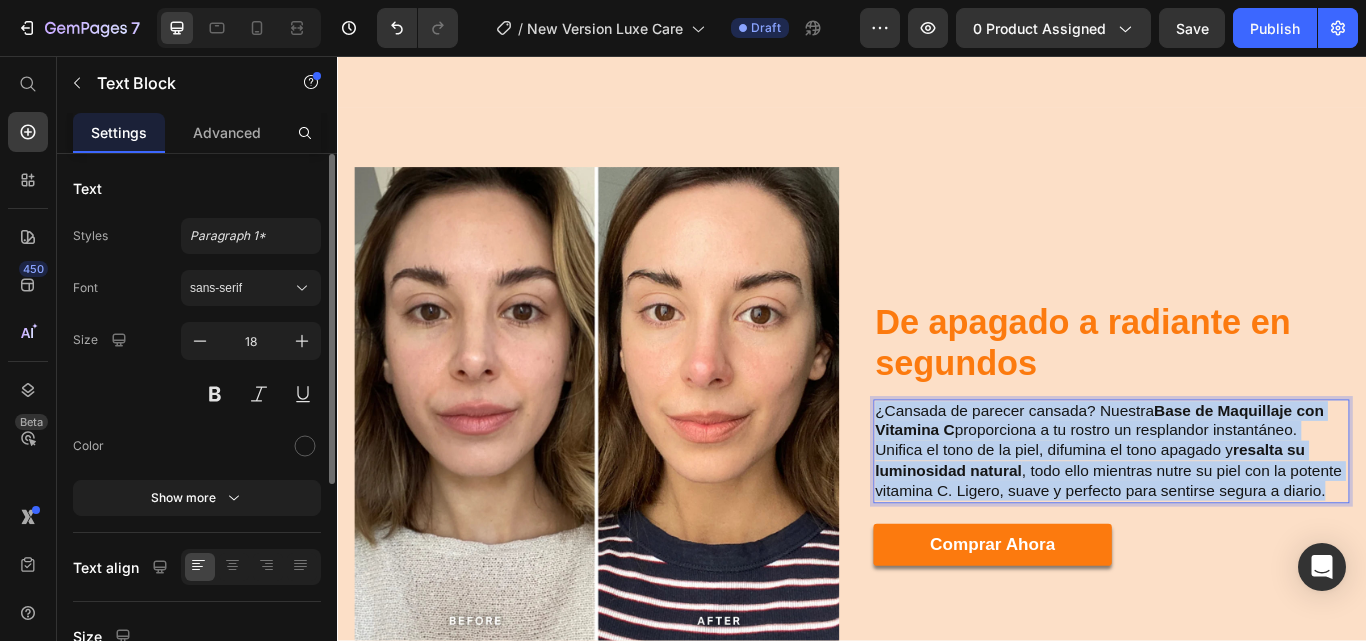 click on "¿Cansada de parecer cansada? Nuestra  Base de Maquillaje con Vitamina C  proporciona a tu rostro un resplandor instantáneo. Unifica el tono de la piel, difumina el tono apagado y  resalta su luminosidad natural , todo ello mientras nutre su piel con la potente vitamina C. Ligero, suave y perfecto para sentirse segura a diario." at bounding box center [1239, 517] 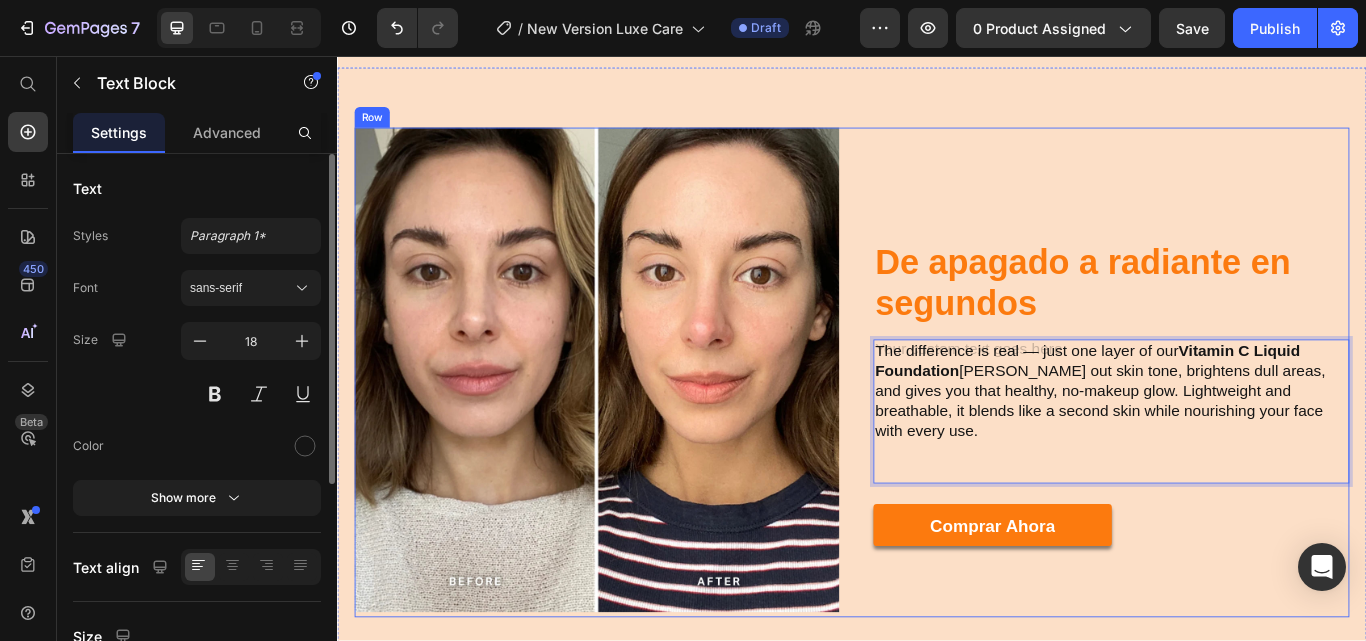scroll, scrollTop: 2609, scrollLeft: 0, axis: vertical 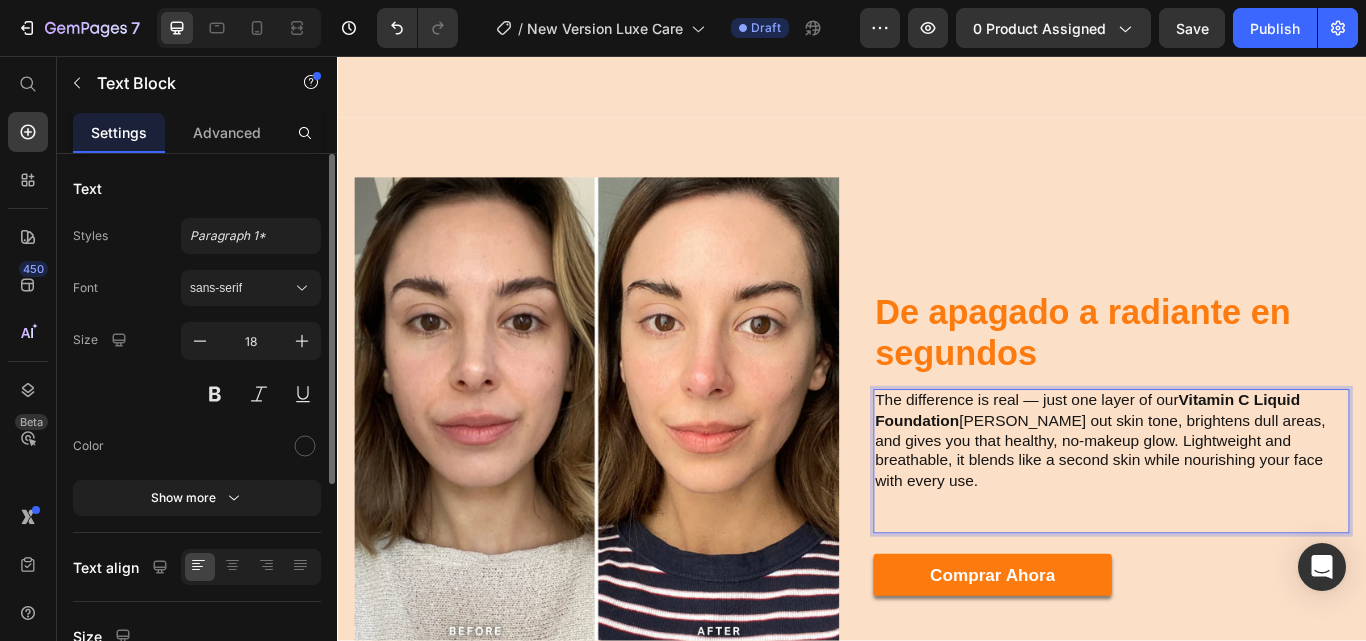 click at bounding box center (1239, 587) 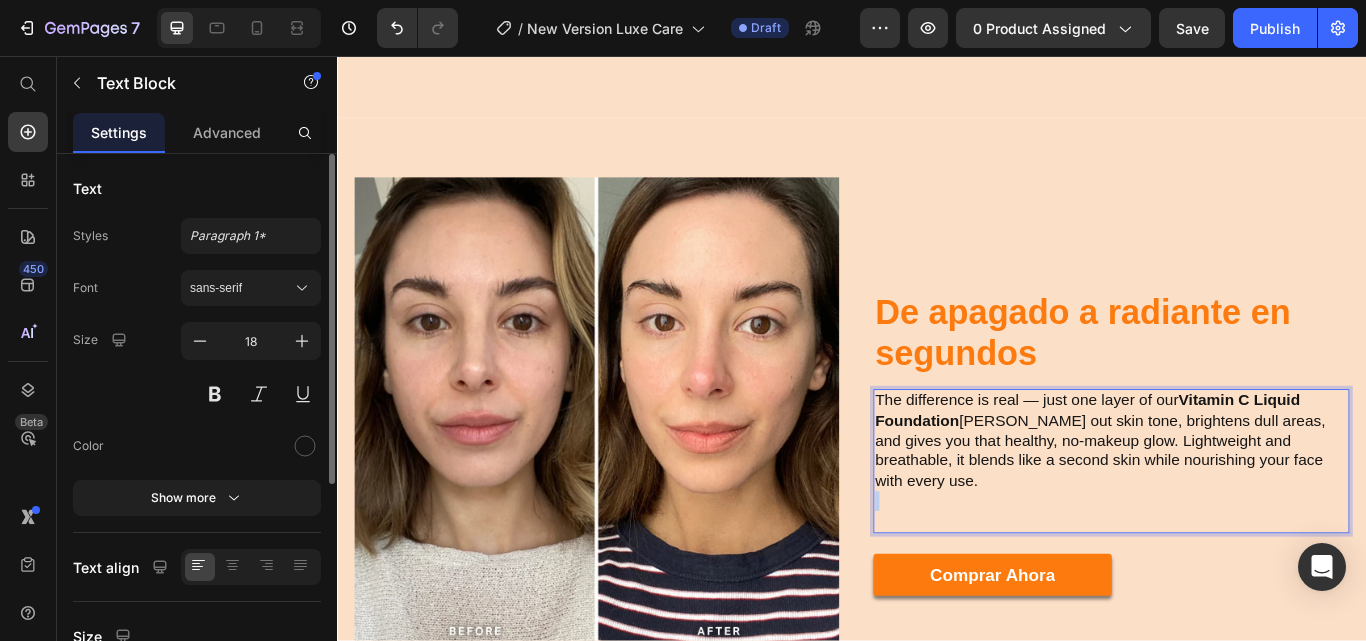click on "⁠⁠⁠⁠⁠⁠⁠" at bounding box center [1239, 587] 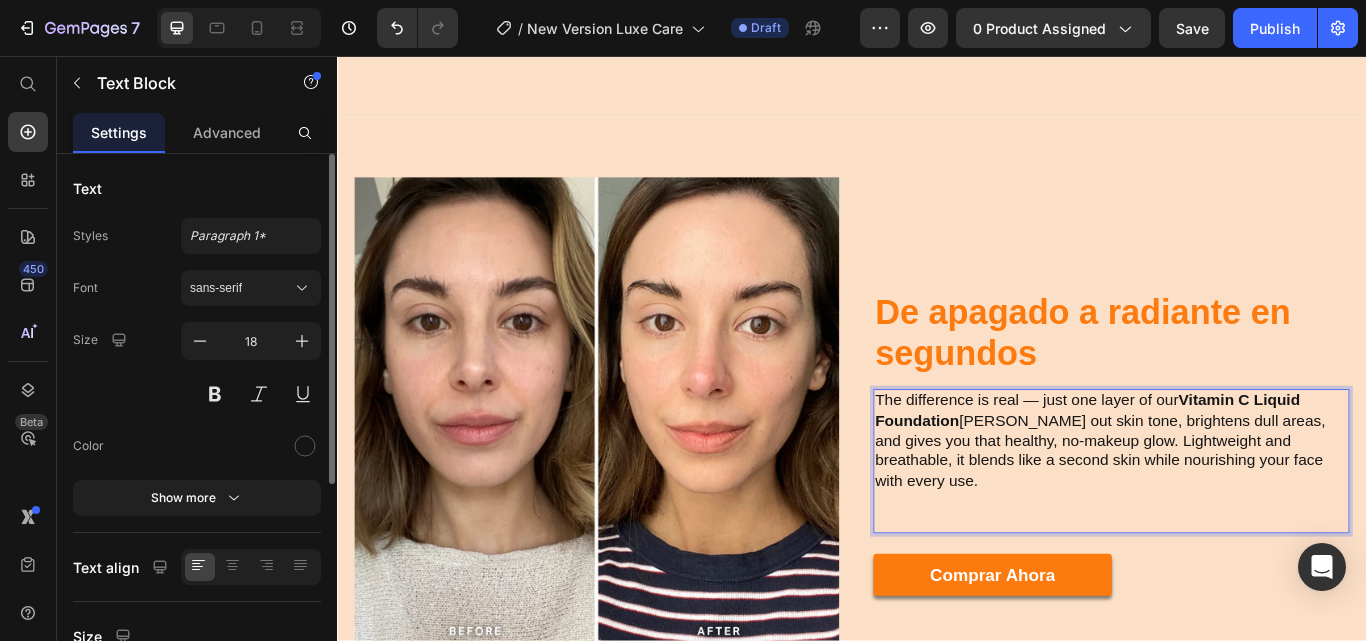 click at bounding box center [1239, 587] 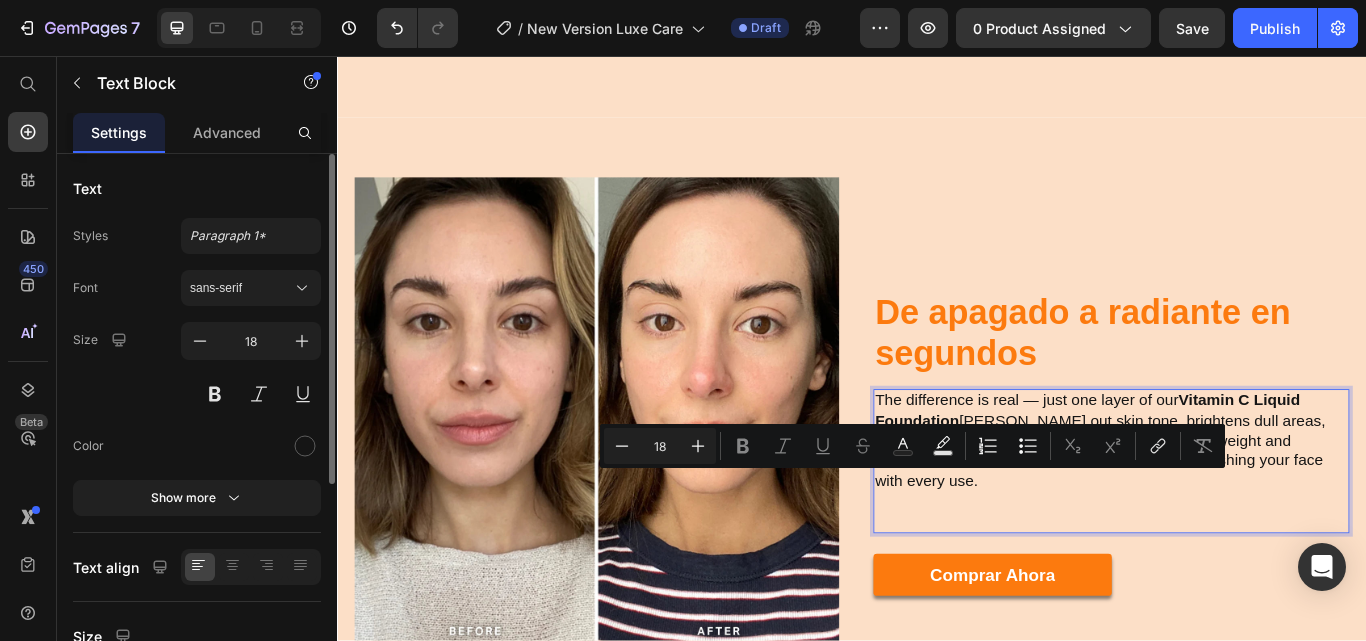 click at bounding box center [1239, 587] 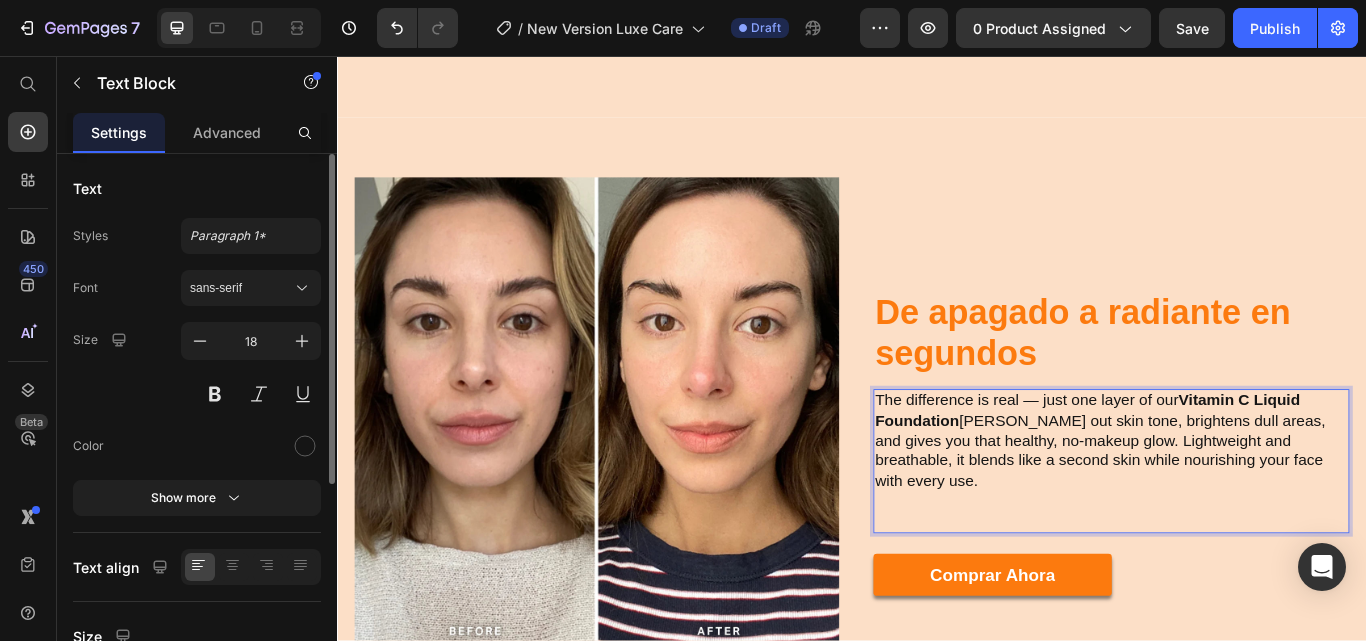 click on "The difference is real — just one layer of our  Vitamin C Liquid Foundation  [PERSON_NAME] out skin tone, brightens dull areas, and gives you that healthy, no-makeup glow. Lightweight and breathable, it blends like a second skin while nourishing your face with every use." at bounding box center [1239, 505] 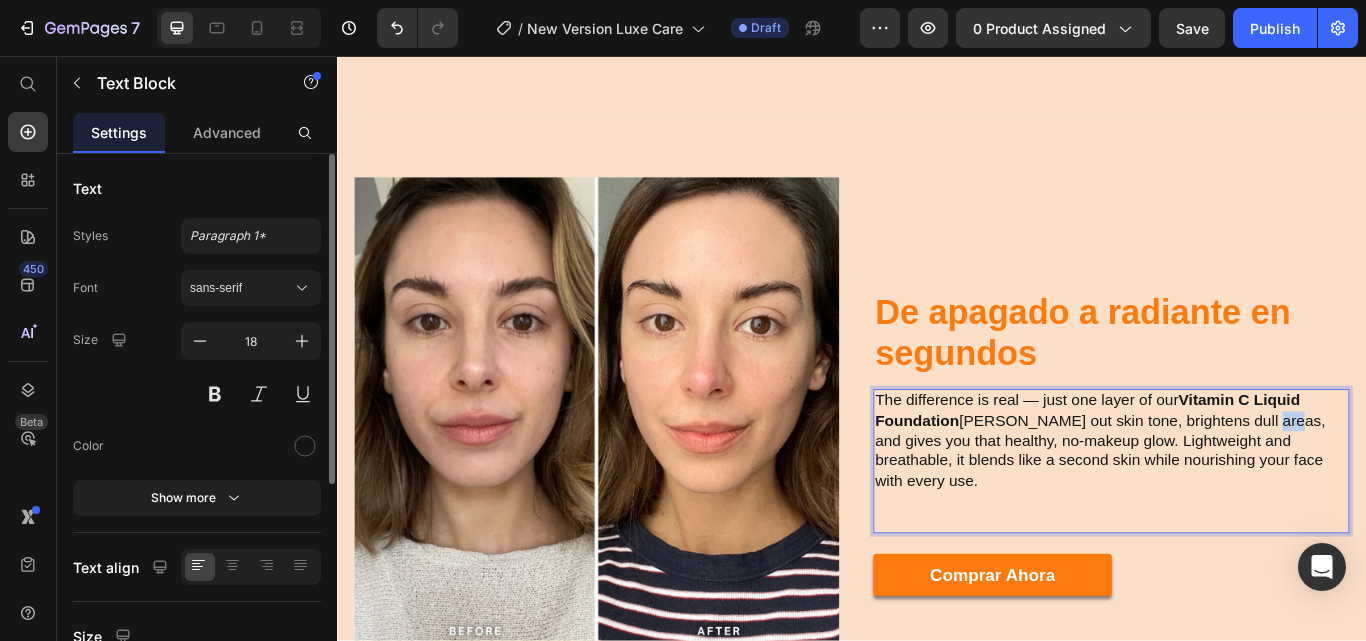 click on "The difference is real — just one layer of our  Vitamin C Liquid Foundation  [PERSON_NAME] out skin tone, brightens dull areas, and gives you that healthy, no-makeup glow. Lightweight and breathable, it blends like a second skin while nourishing your face with every use." at bounding box center (1239, 505) 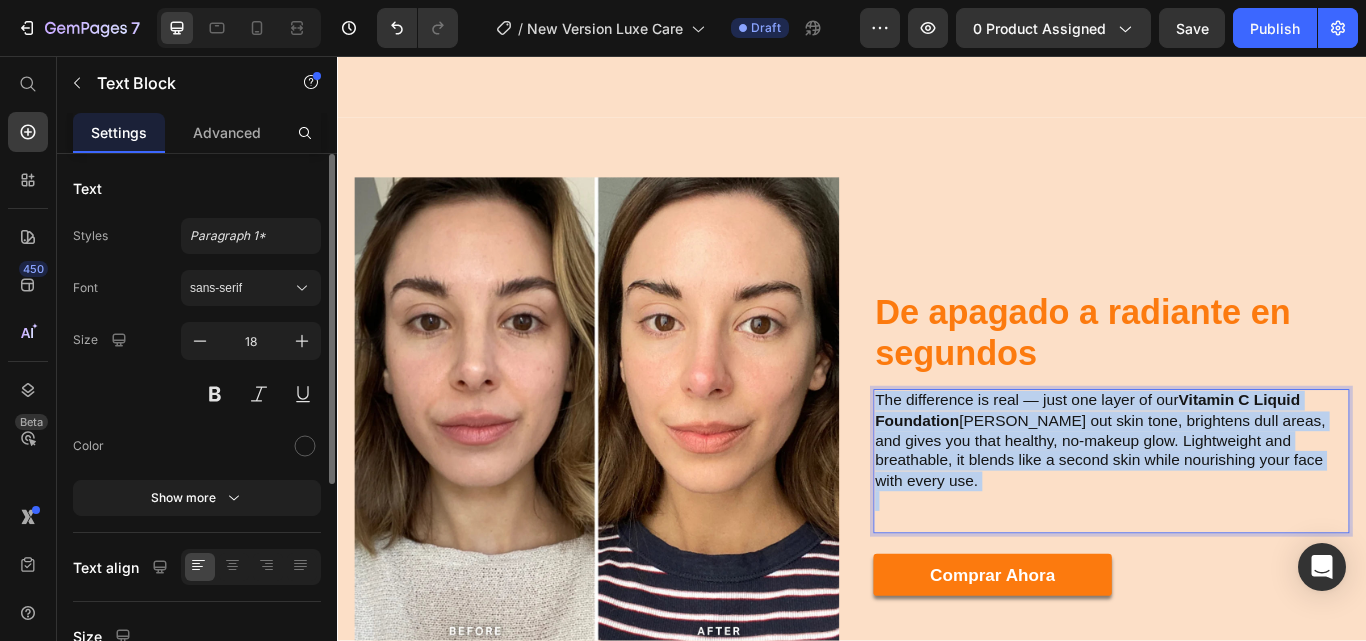click on "The difference is real — just one layer of our  Vitamin C Liquid Foundation  [PERSON_NAME] out skin tone, brightens dull areas, and gives you that healthy, no-makeup glow. Lightweight and breathable, it blends like a second skin while nourishing your face with every use." at bounding box center [1239, 505] 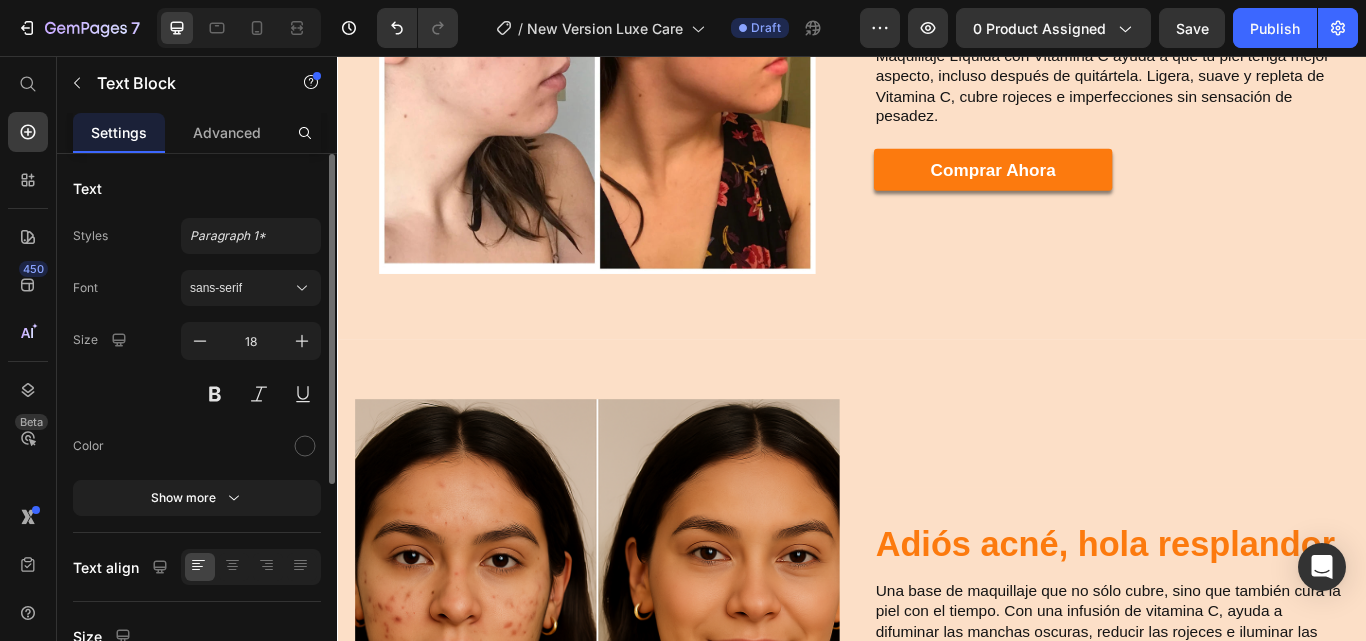 scroll, scrollTop: 1648, scrollLeft: 0, axis: vertical 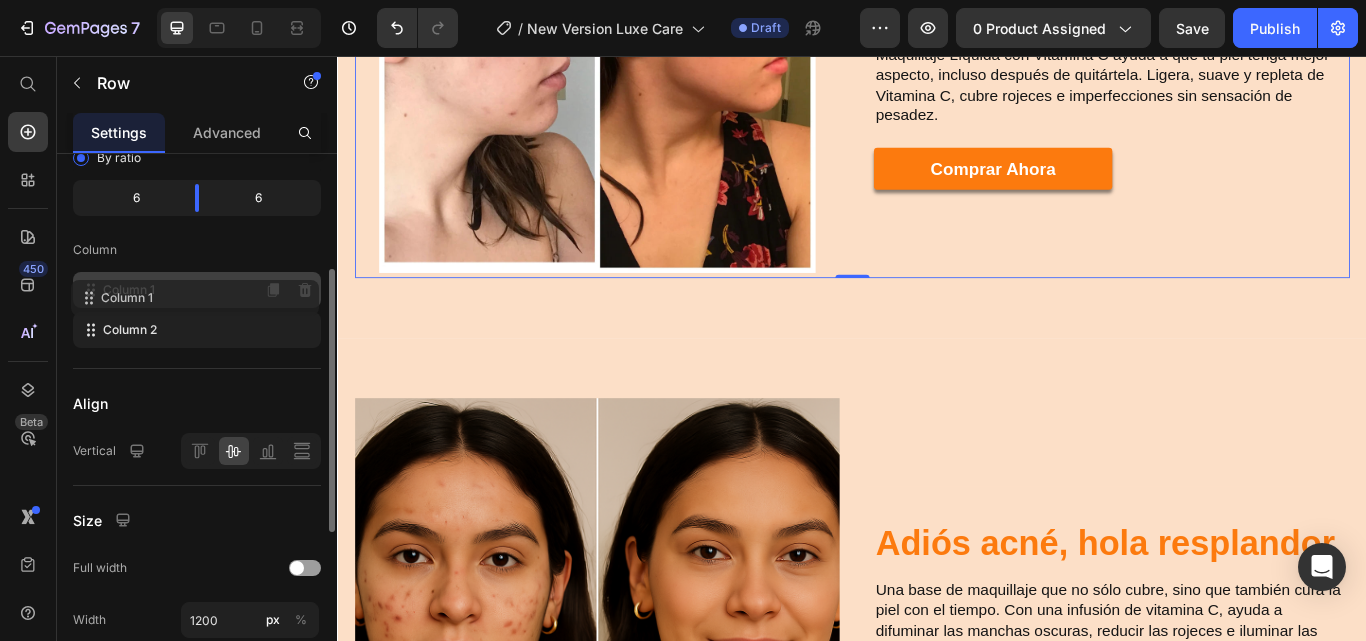 type 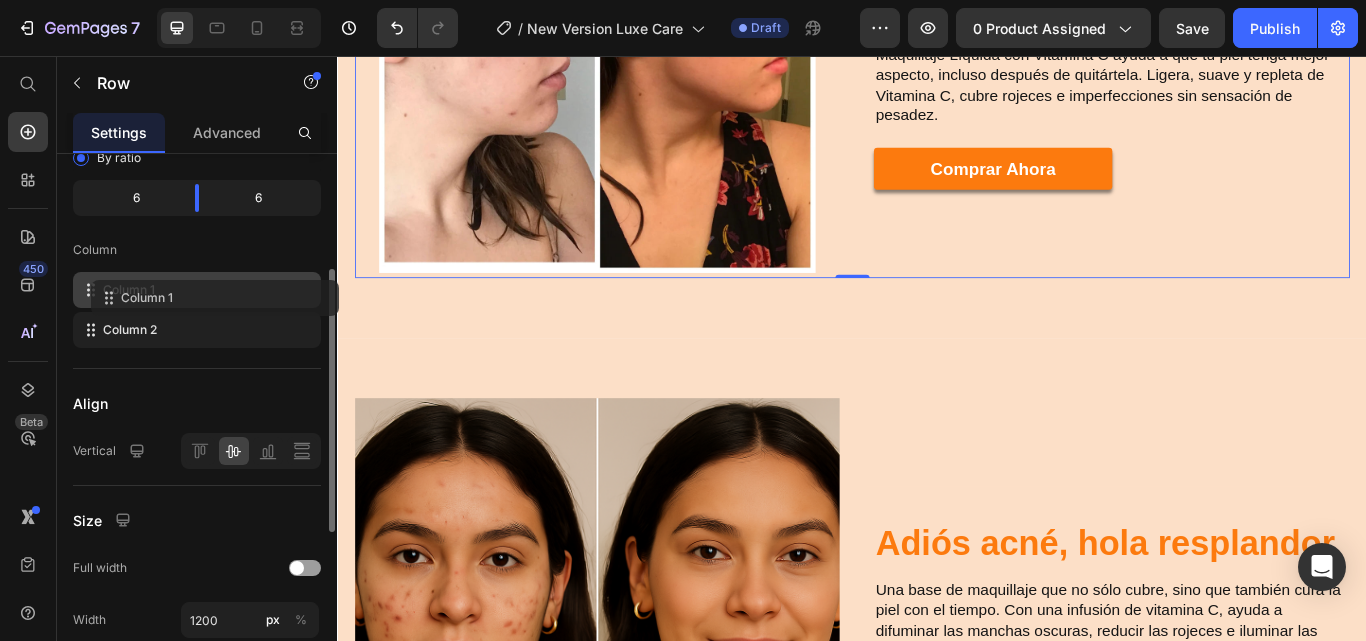 drag, startPoint x: 150, startPoint y: 290, endPoint x: 168, endPoint y: 294, distance: 18.439089 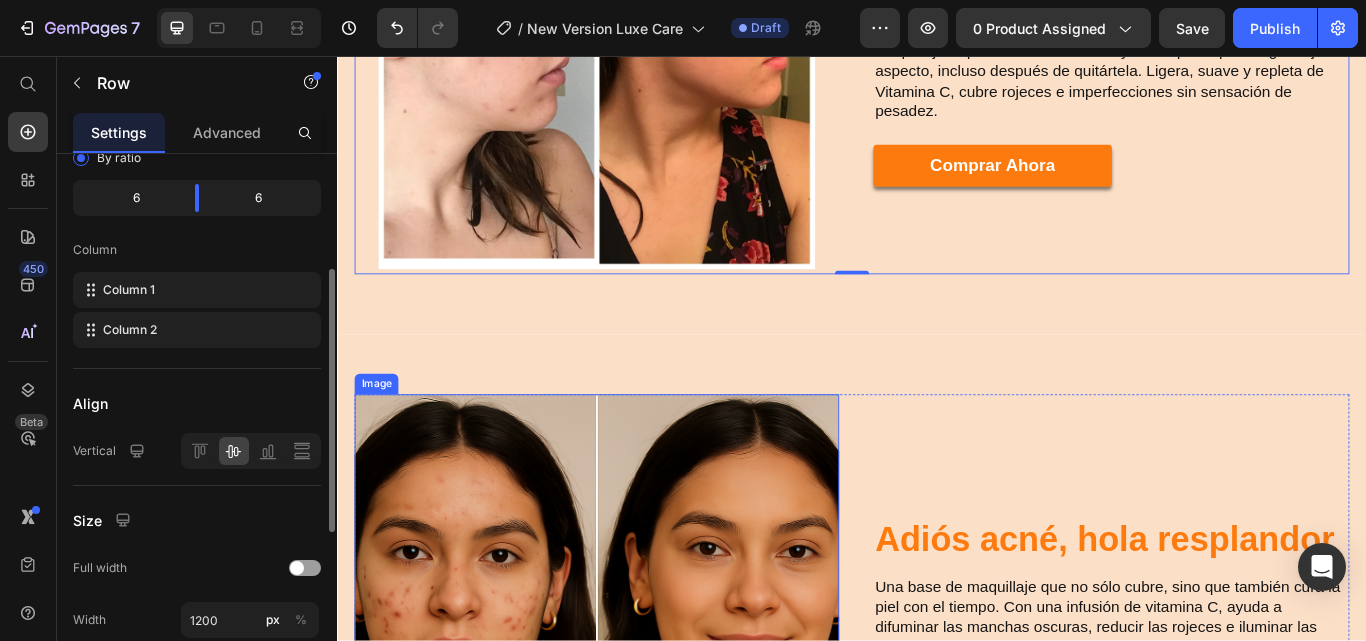 scroll, scrollTop: 1860, scrollLeft: 0, axis: vertical 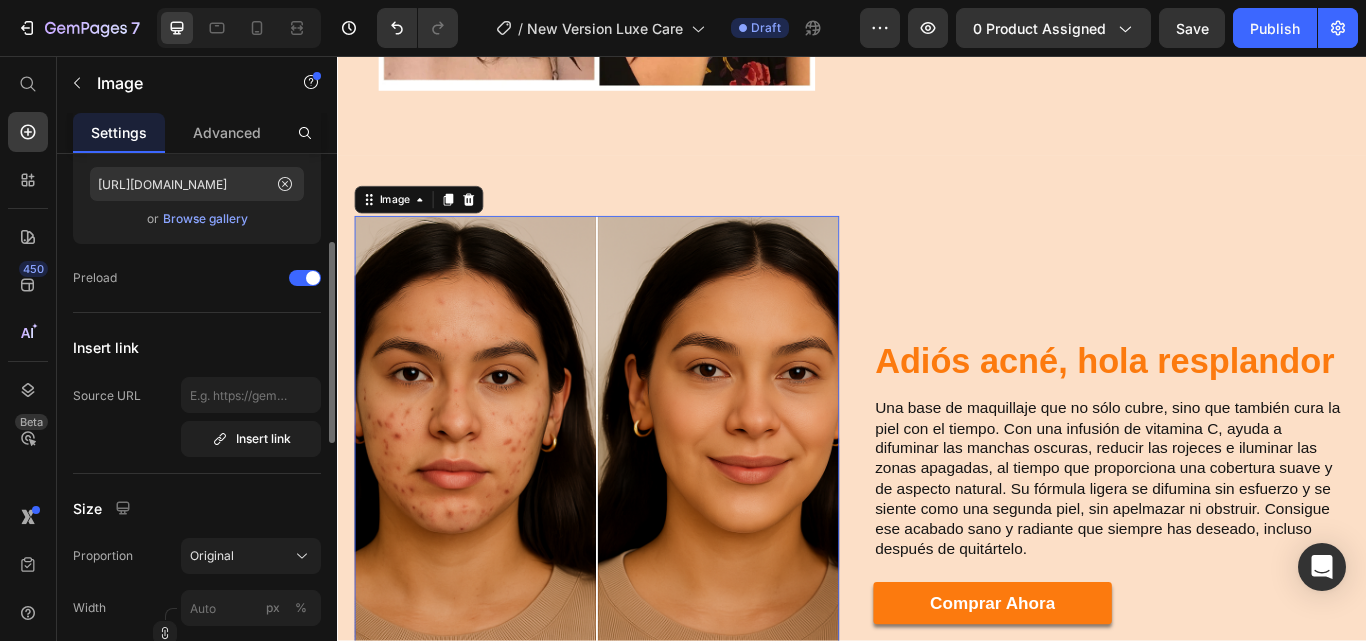 click at bounding box center (639, 525) 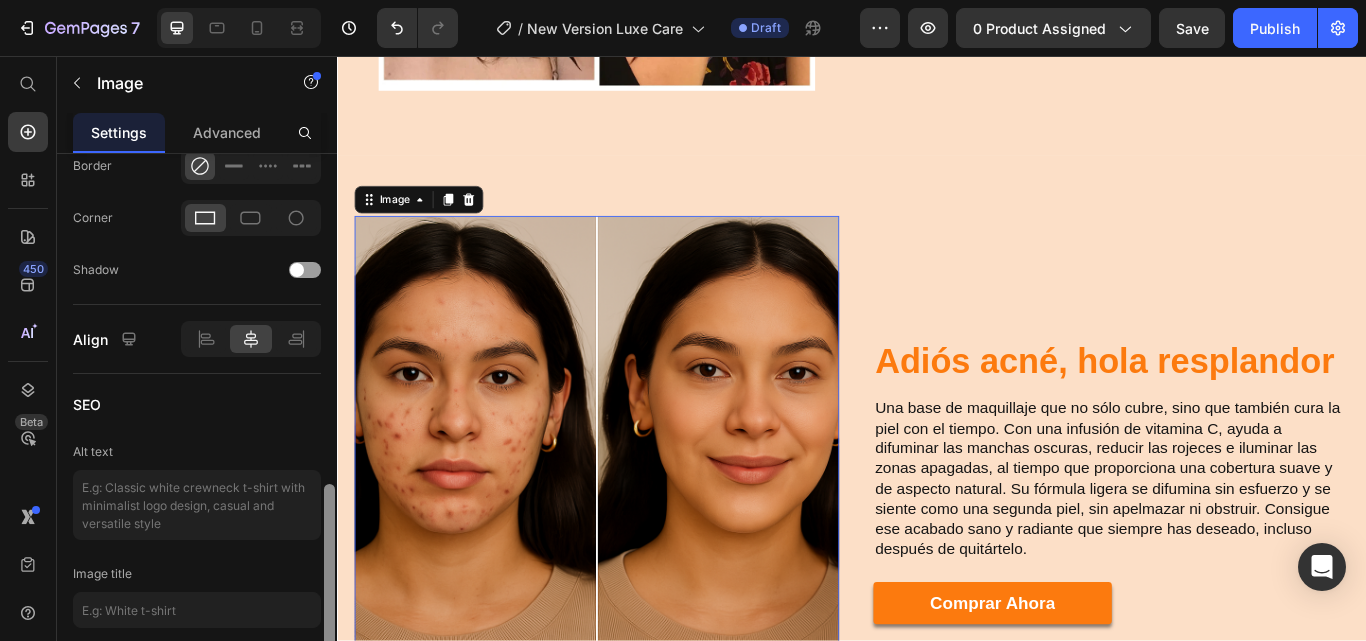 scroll, scrollTop: 927, scrollLeft: 0, axis: vertical 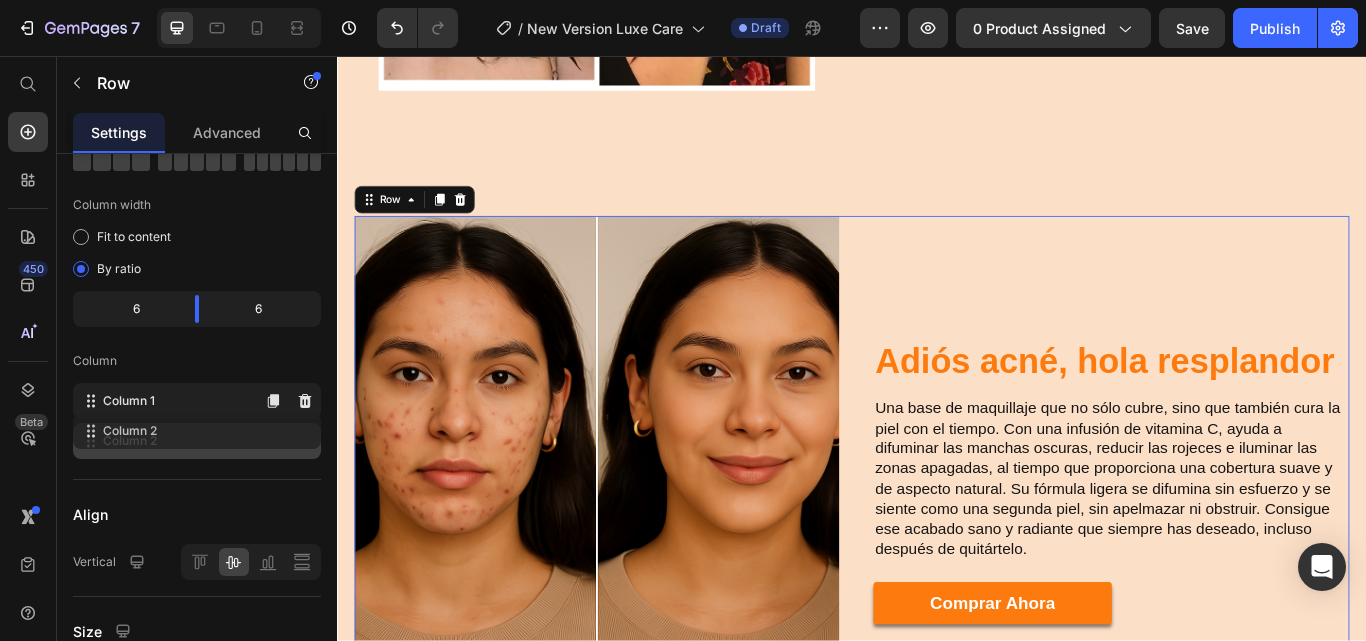 type 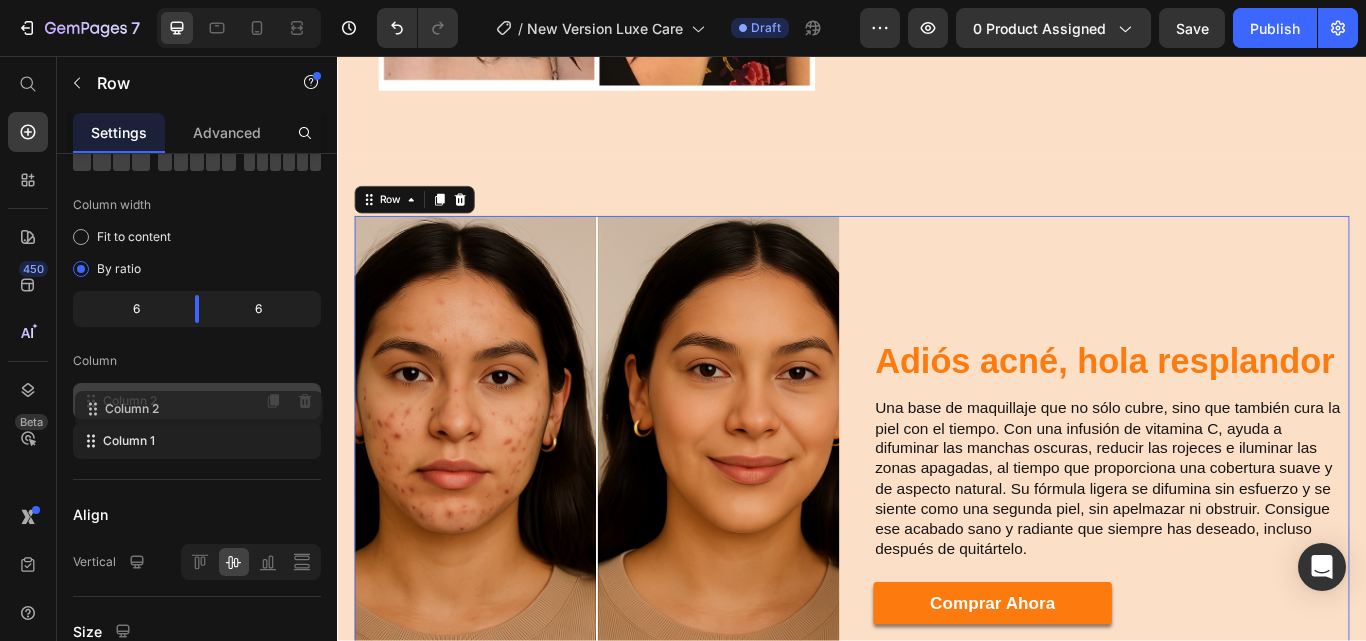 drag, startPoint x: 152, startPoint y: 439, endPoint x: 154, endPoint y: 403, distance: 36.05551 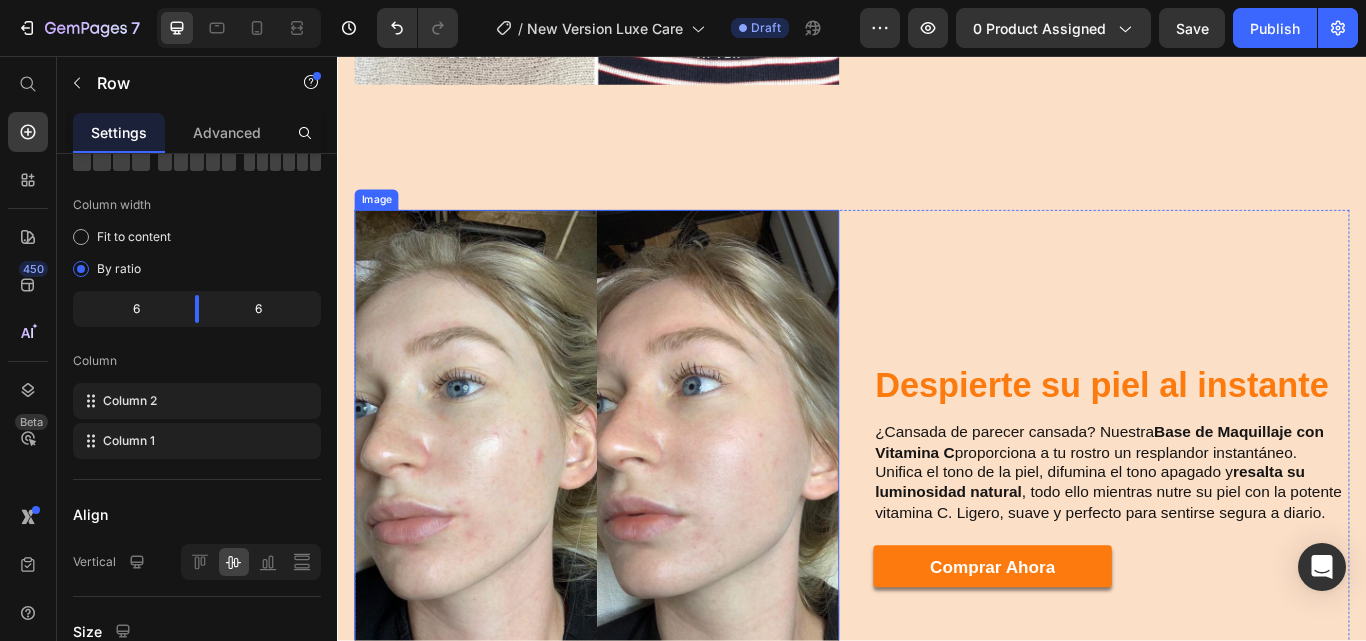 scroll, scrollTop: 3277, scrollLeft: 0, axis: vertical 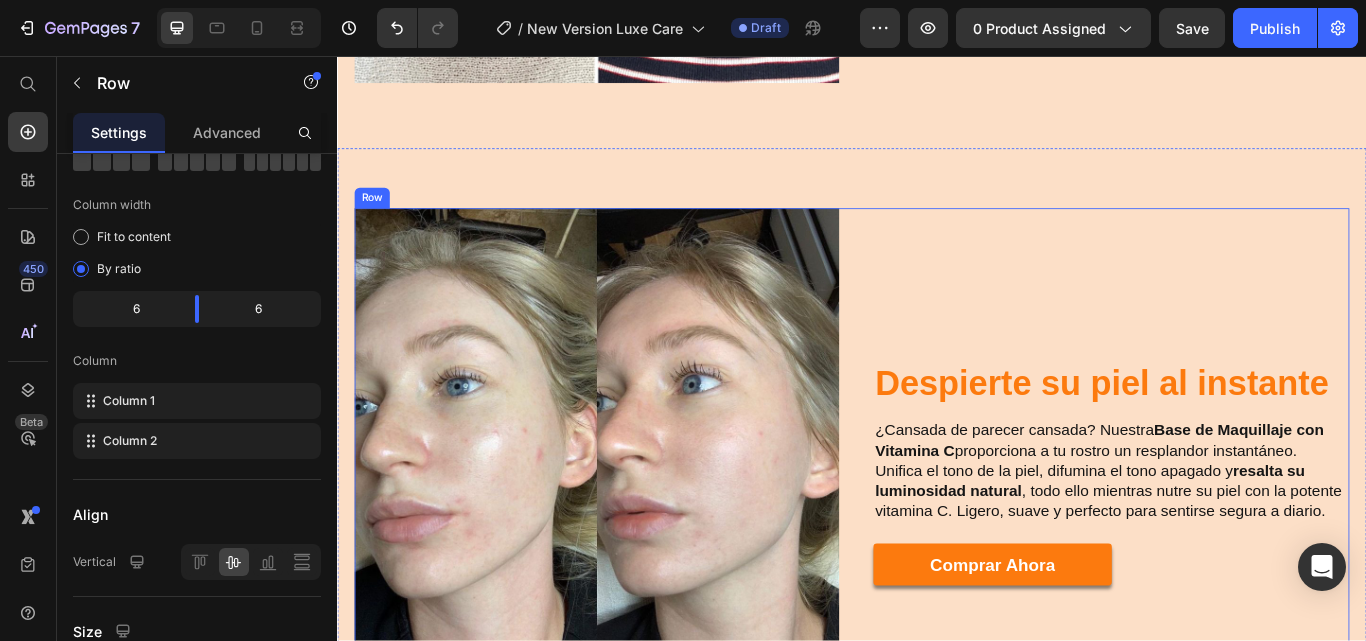 click on "Heading Heading Heading Heading Despierte su piel al instante Heading ¿Cansada de parecer cansada? Nuestra  Base de Maquillaje con Vitamina C  proporciona a tu rostro un resplandor instantáneo. Unifica el tono de la piel, difumina el tono apagado y  resalta su luminosidad natural , todo ello mientras nutre su piel con la potente vitamina C. Ligero, suave y perfecto para sentirse segura a diario. Text Block comprar ahora Button Row Row buy it now Button
Row" at bounding box center (1234, 519) 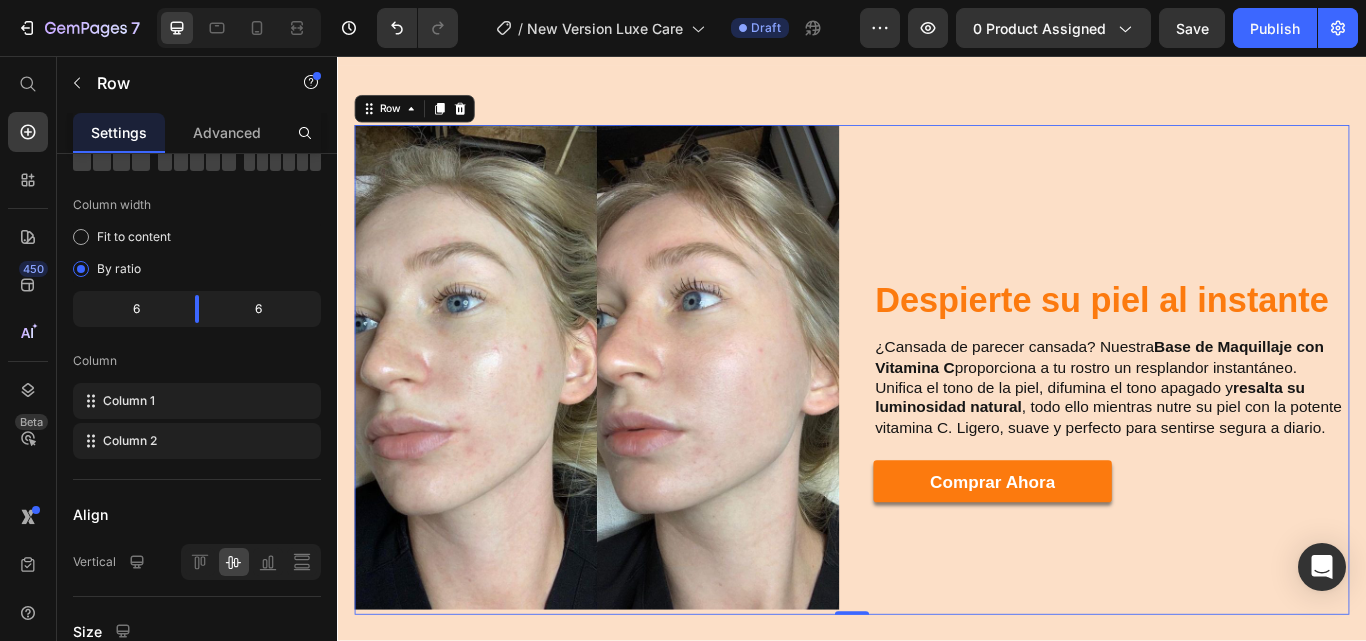 scroll, scrollTop: 3373, scrollLeft: 0, axis: vertical 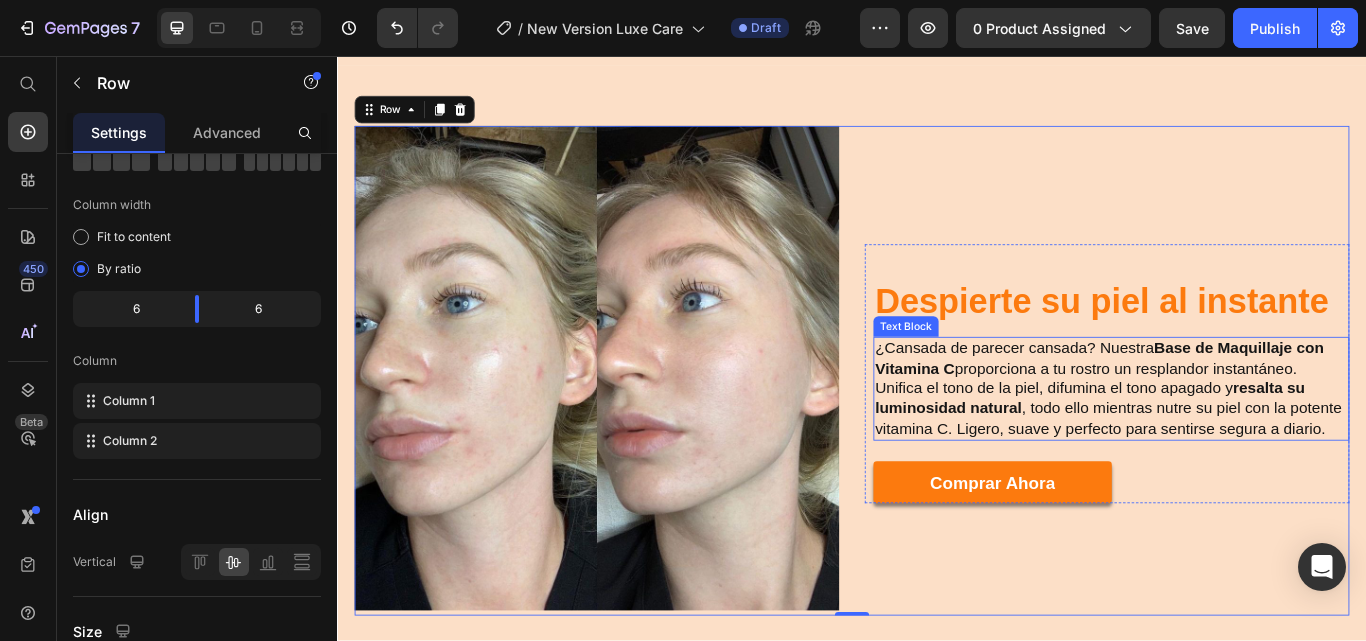click on "¿Cansada de parecer cansada? Nuestra  Base de Maquillaje con Vitamina C  proporciona a tu rostro un resplandor instantáneo. Unifica el tono de la piel, difumina el tono apagado y  resalta su luminosidad natural , todo ello mientras nutre su piel con la potente vitamina C. Ligero, suave y perfecto para sentirse segura a diario." at bounding box center [1239, 444] 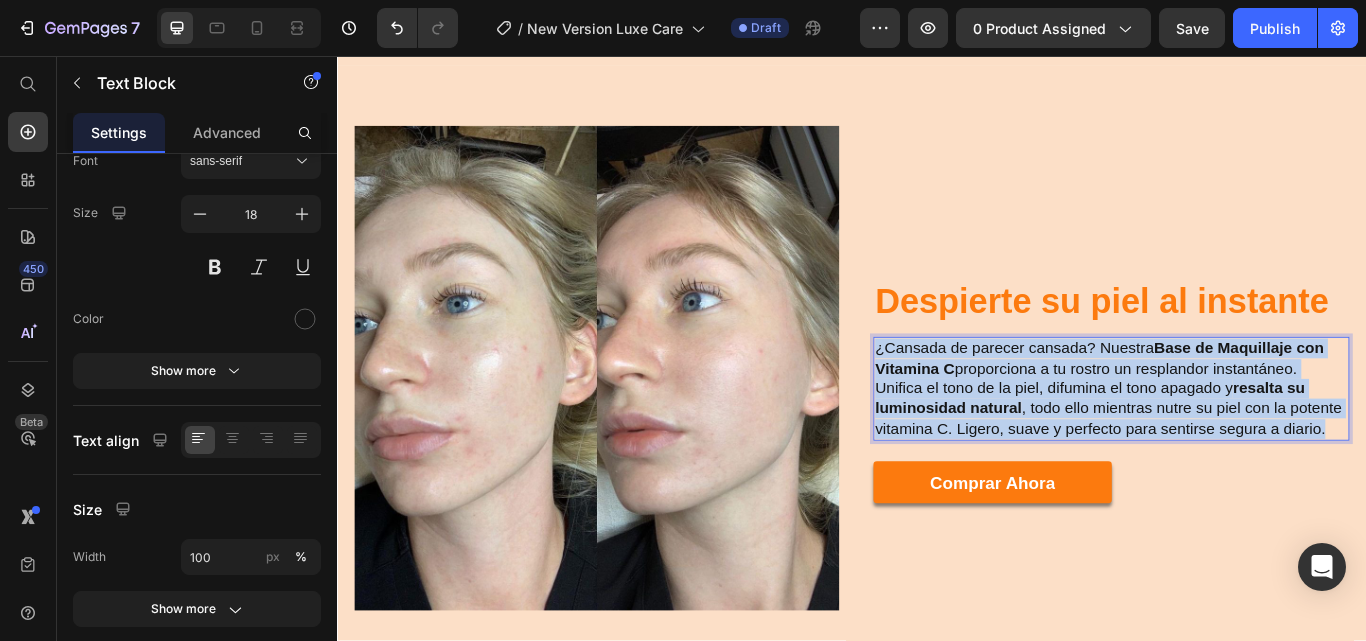 scroll, scrollTop: 0, scrollLeft: 0, axis: both 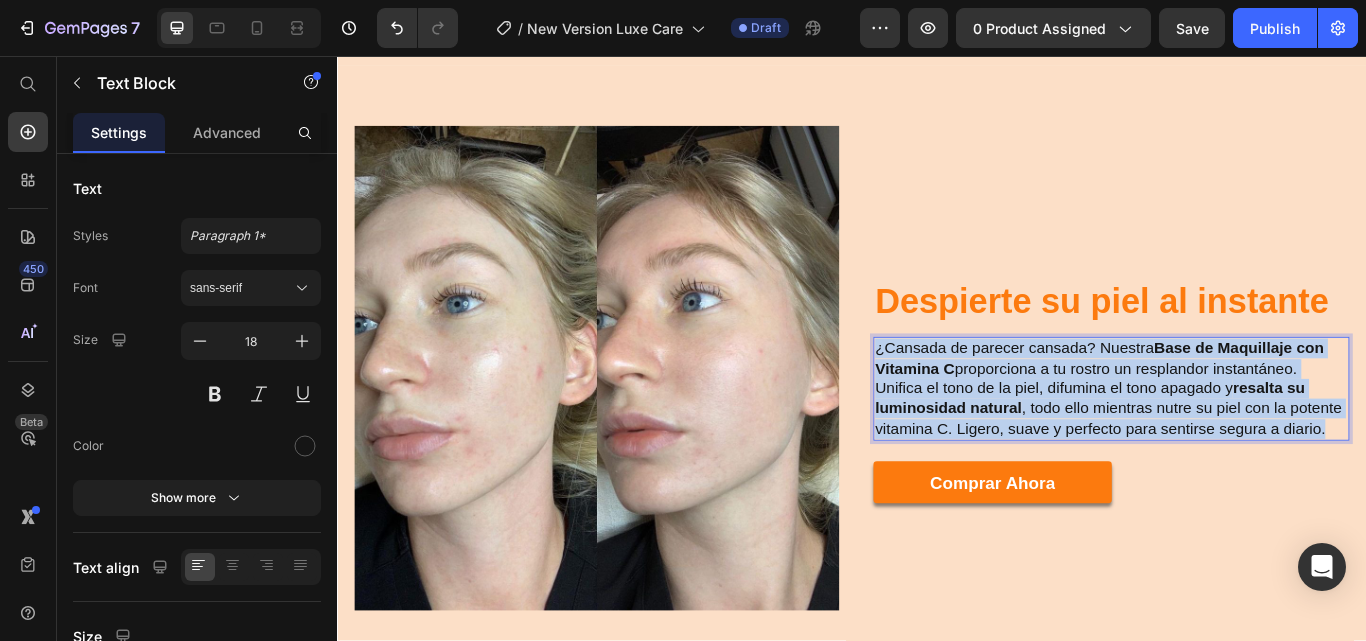 click on "¿Cansada de parecer cansada? Nuestra  Base de Maquillaje con Vitamina C  proporciona a tu rostro un resplandor instantáneo. Unifica el tono de la piel, difumina el tono apagado y  resalta su luminosidad natural , todo ello mientras nutre su piel con la potente vitamina C. Ligero, suave y perfecto para sentirse segura a diario." at bounding box center [1239, 444] 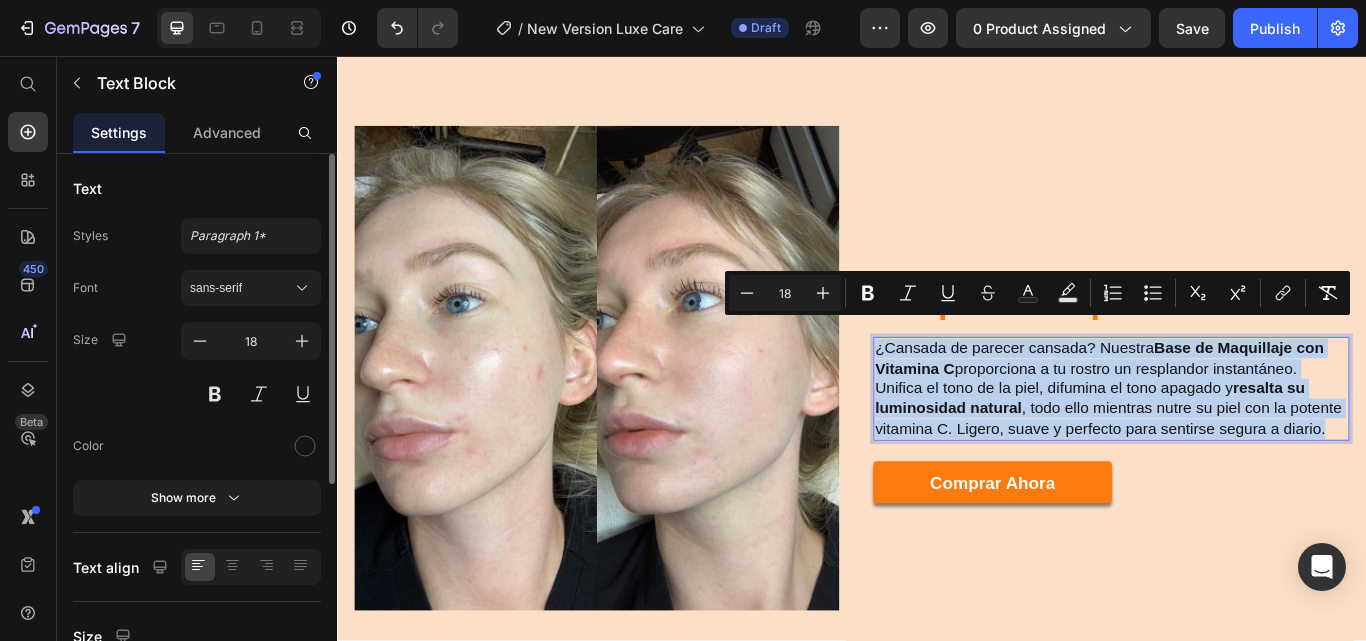 click on "¿Cansada de parecer cansada? Nuestra  Base de Maquillaje con Vitamina C  proporciona a tu rostro un resplandor instantáneo. Unifica el tono de la piel, difumina el tono apagado y  resalta su luminosidad natural , todo ello mientras nutre su piel con la potente vitamina C. Ligero, suave y perfecto para sentirse segura a diario." at bounding box center [1239, 444] 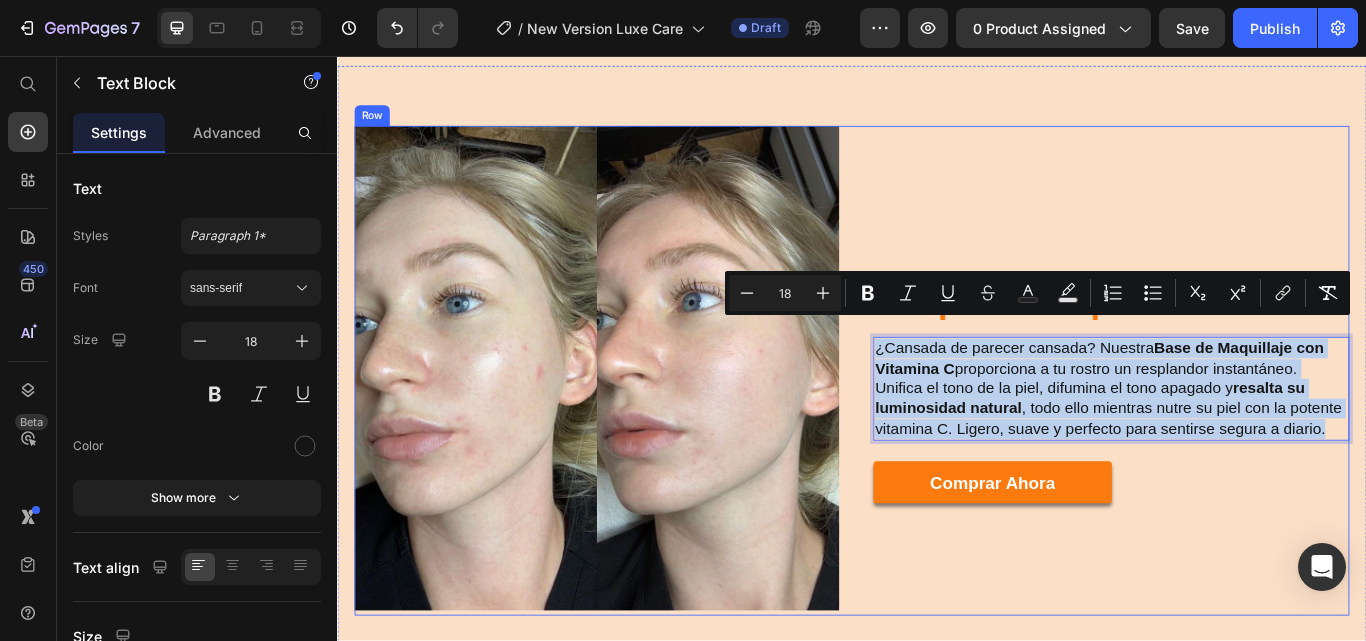 click on "Heading Heading Heading Heading Despierte su piel al instante Heading ¿Cansada de parecer cansada? Nuestra  Base de Maquillaje con Vitamina C  proporciona a tu rostro un resplandor instantáneo. Unifica el tono de la piel, difumina el tono apagado y  resalta su luminosidad natural , todo ello mientras nutre su piel con la potente vitamina C. Ligero, suave y perfecto para sentirse segura a diario. Text Block   24 comprar ahora Button Row Row buy it now Button
Row" at bounding box center (1234, 423) 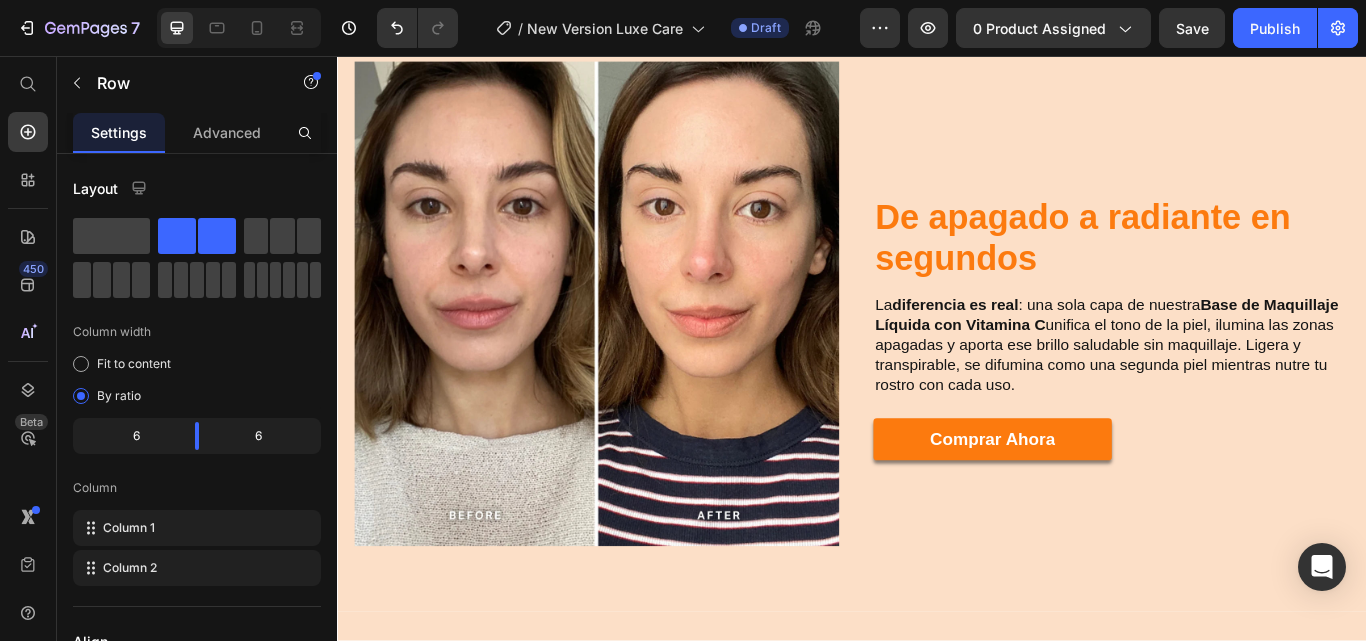 scroll, scrollTop: 2743, scrollLeft: 0, axis: vertical 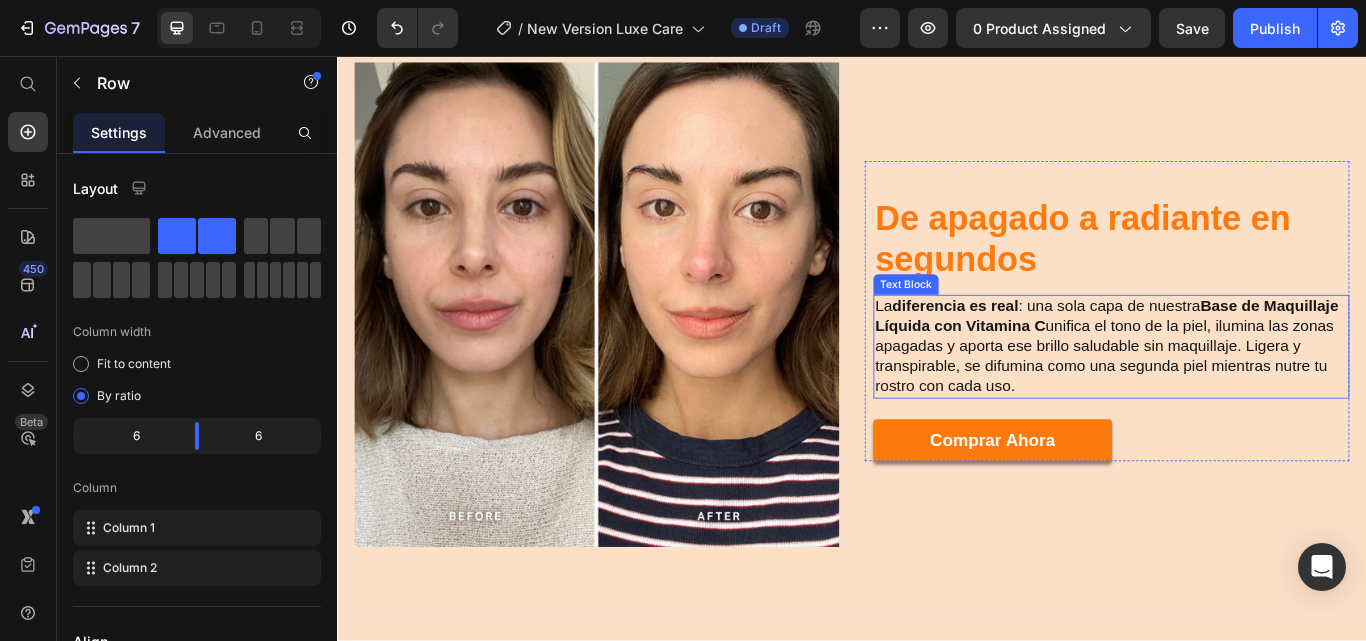 click on "La  diferencia es real : una sola capa de nuestra  Base de Maquillaje Líquida con Vitamina C  unifica el tono de la piel, ilumina las zonas apagadas y aporta ese brillo saludable sin maquillaje. Ligera y transpirable, se difumina como una segunda piel mientras nutre tu rostro con cada uso." at bounding box center (1239, 395) 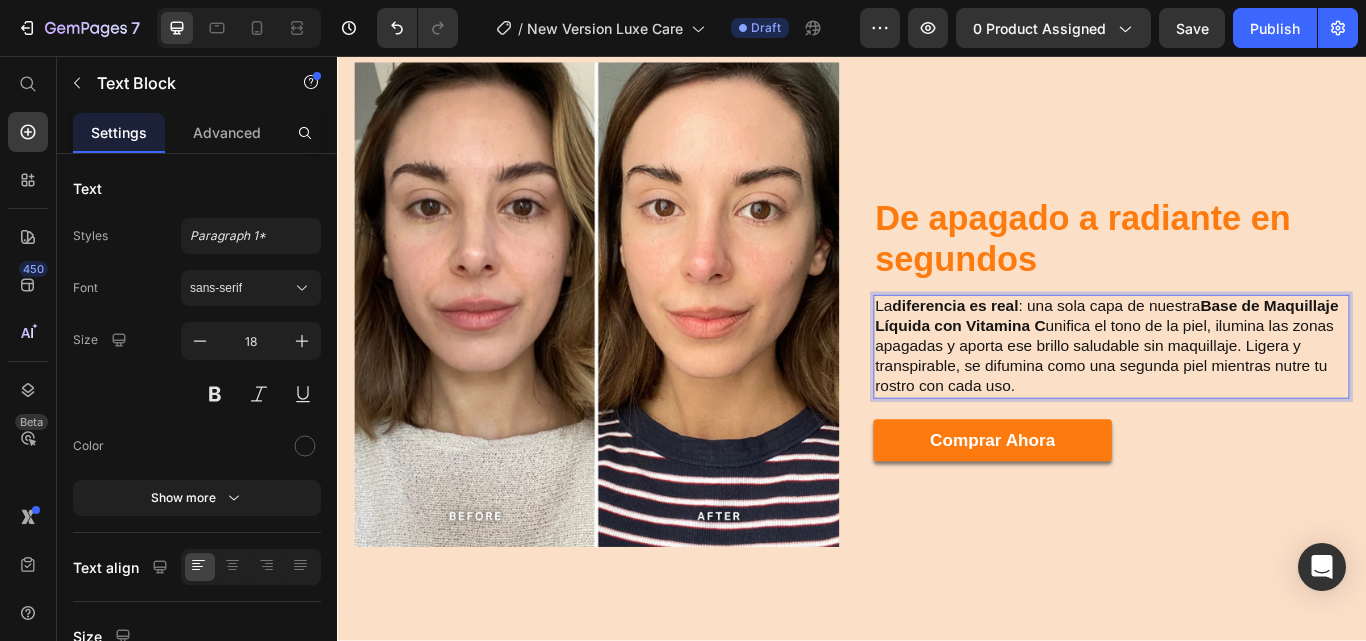 click on "La  diferencia es real : una sola capa de nuestra  Base de Maquillaje Líquida con Vitamina C  unifica el tono de la piel, ilumina las zonas apagadas y aporta ese brillo saludable sin maquillaje. Ligera y transpirable, se difumina como una segunda piel mientras nutre tu rostro con cada uso." at bounding box center [1239, 395] 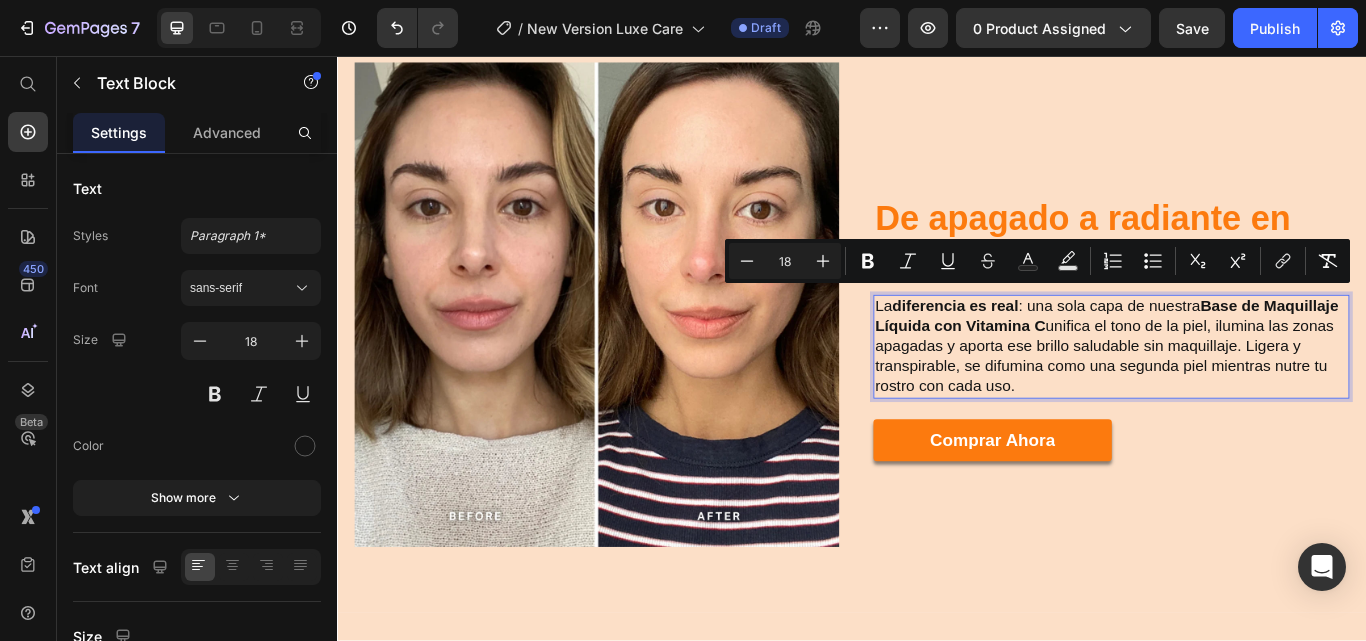 click on "La  diferencia es real : una sola capa de nuestra  Base de Maquillaje Líquida con Vitamina C  unifica el tono de la piel, ilumina las zonas apagadas y aporta ese brillo saludable sin maquillaje. Ligera y transpirable, se difumina como una segunda piel mientras nutre tu rostro con cada uso." at bounding box center [1239, 395] 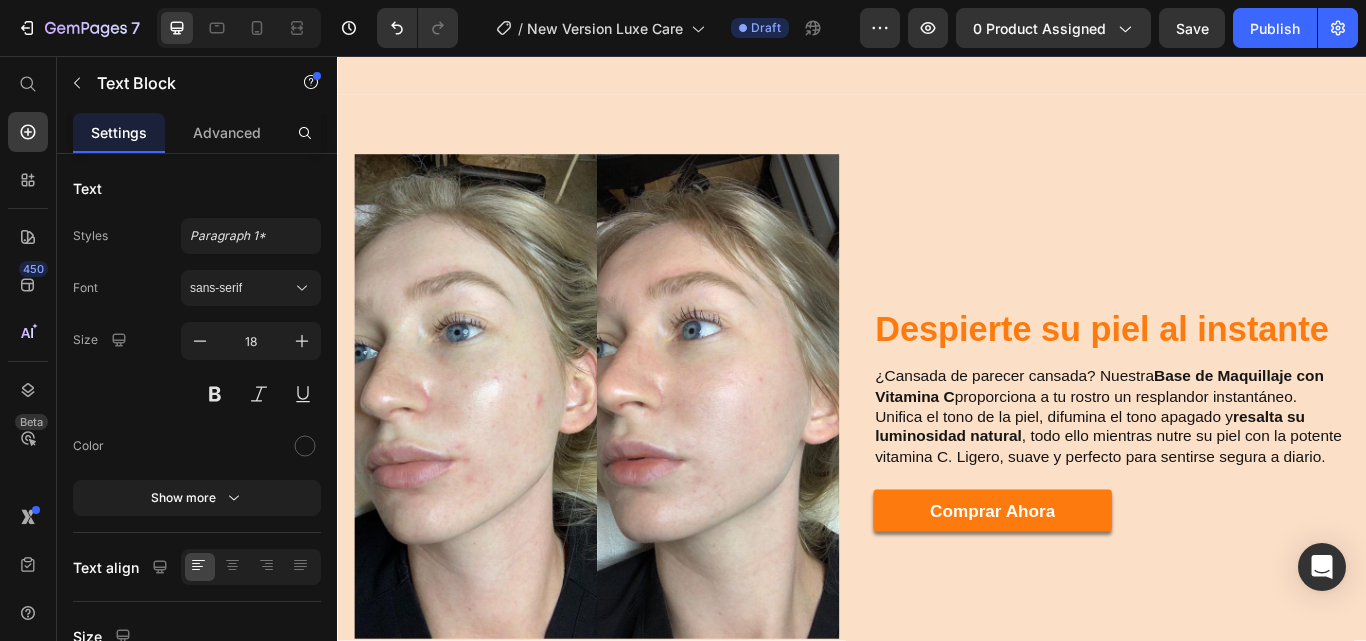 scroll, scrollTop: 3494, scrollLeft: 0, axis: vertical 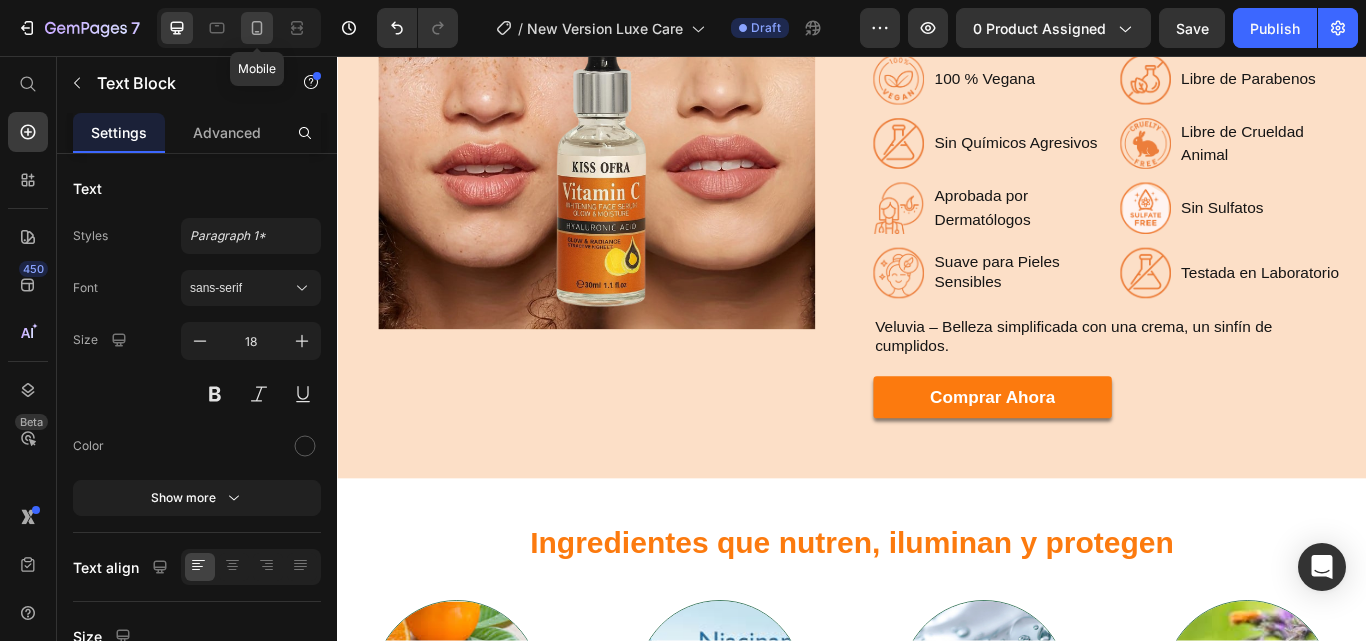 click 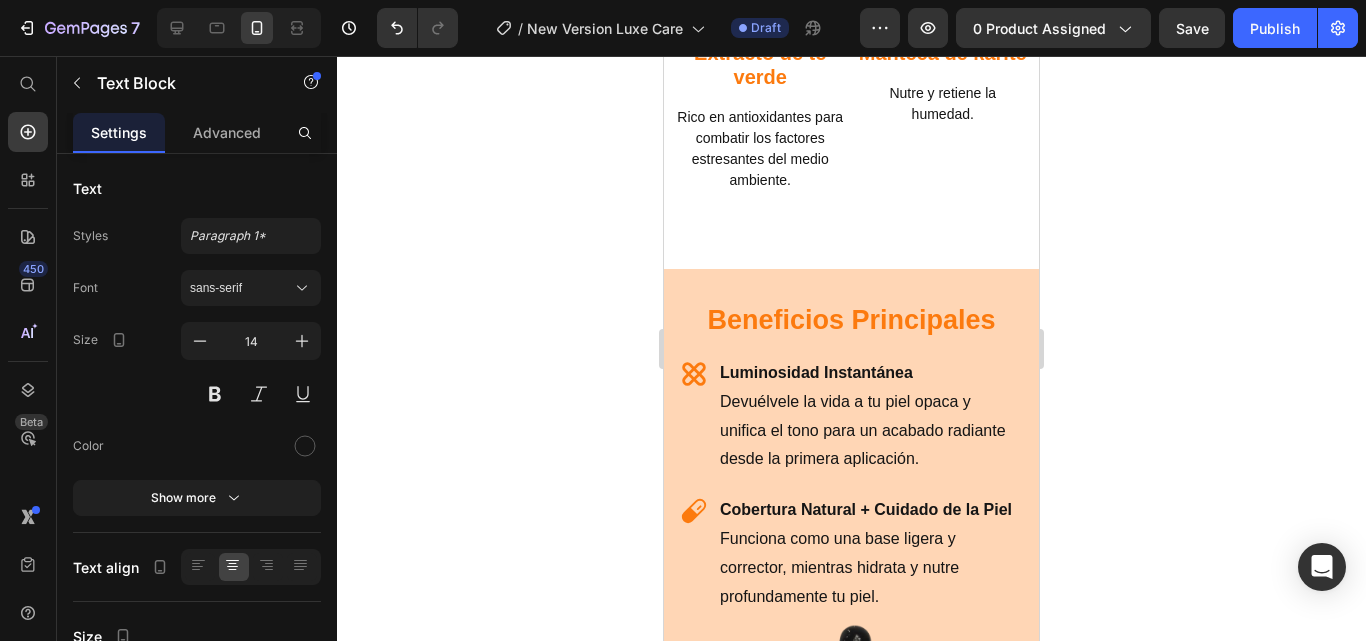 scroll, scrollTop: 2684, scrollLeft: 0, axis: vertical 